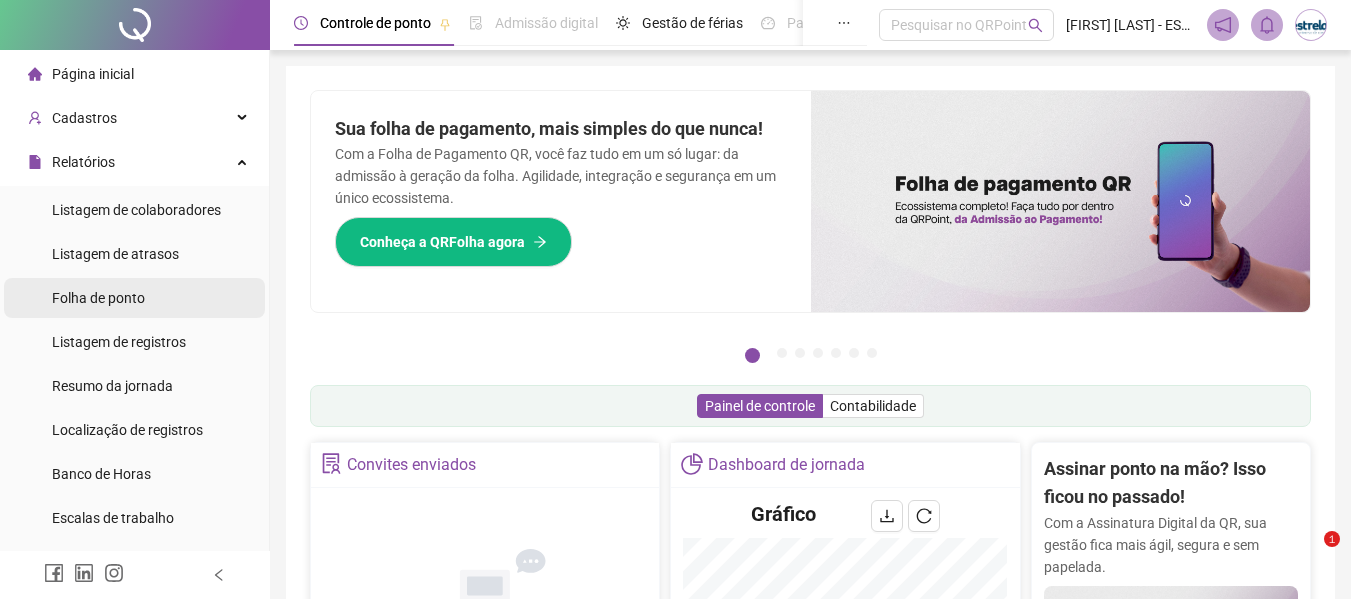 scroll, scrollTop: 0, scrollLeft: 0, axis: both 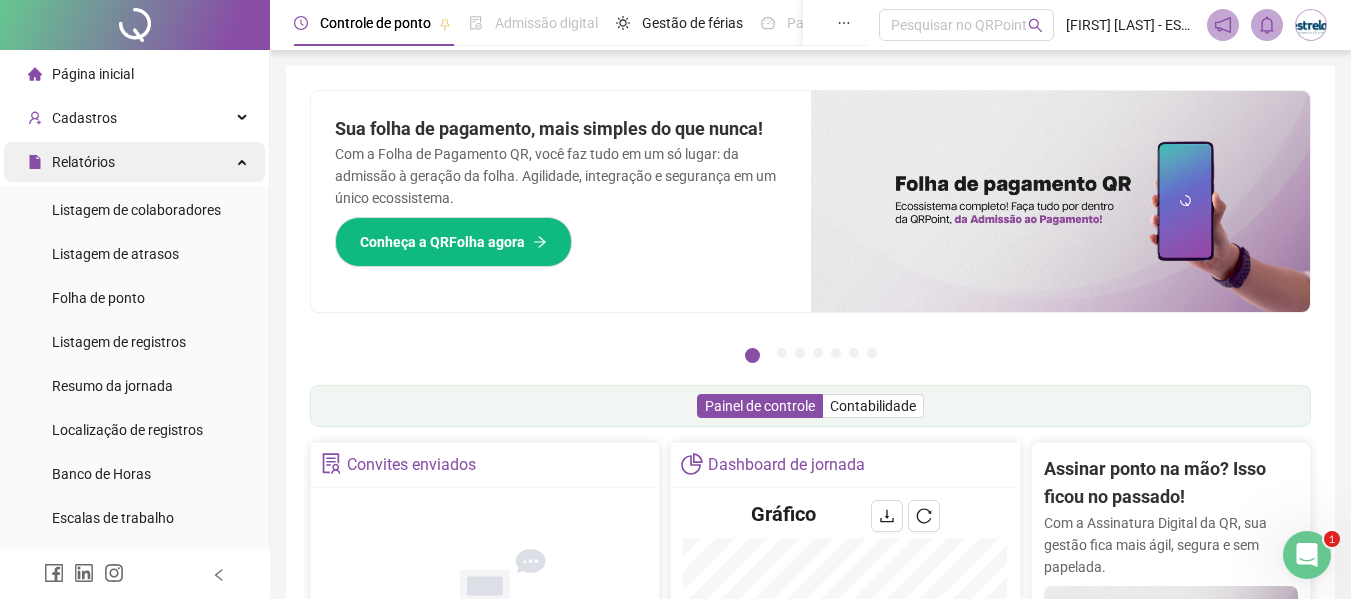 click on "Relatórios" at bounding box center (71, 162) 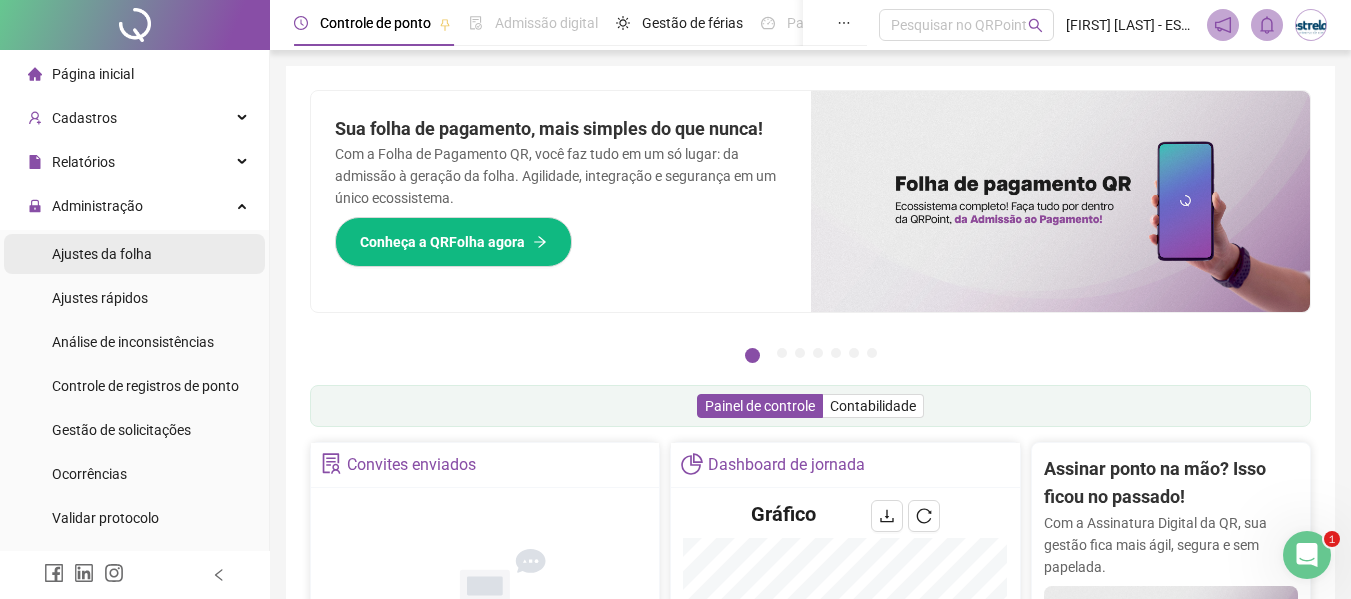 click on "Ajustes da folha" at bounding box center (102, 254) 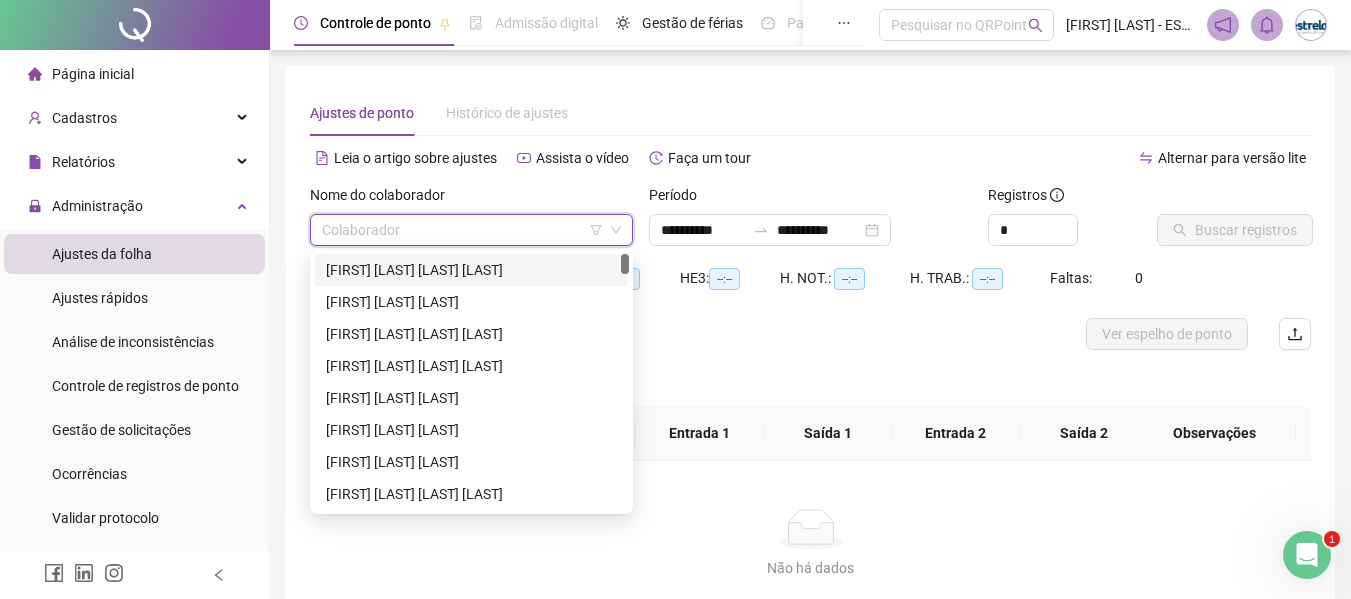 click at bounding box center (462, 230) 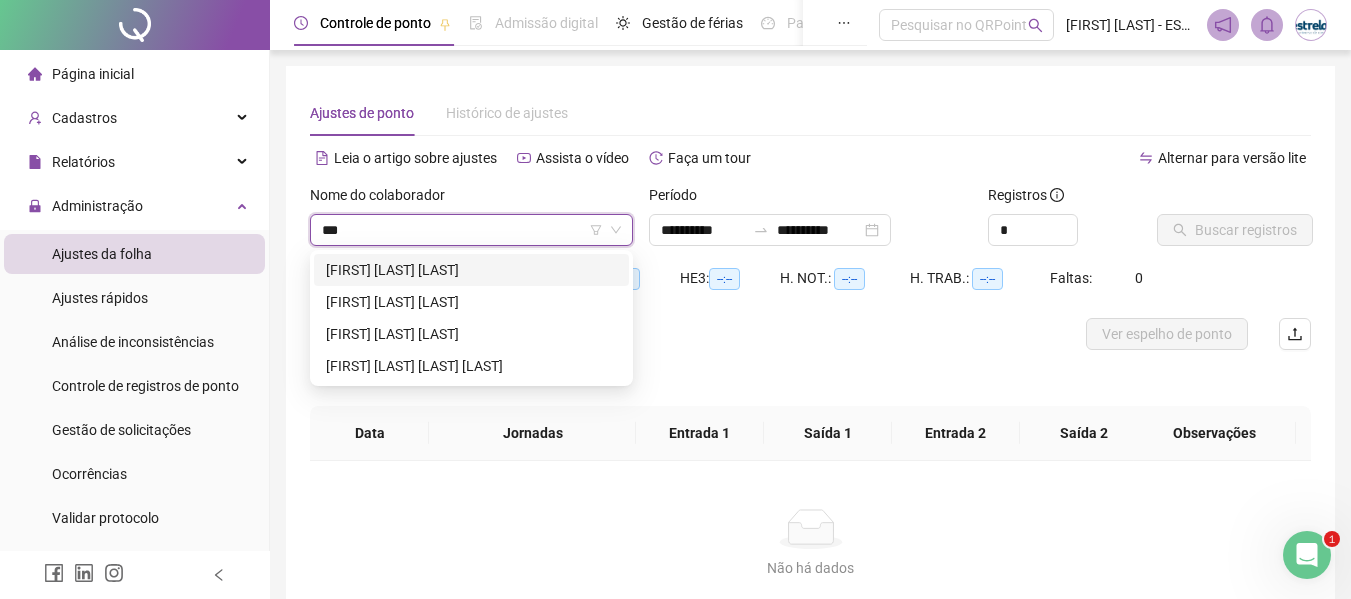 type on "****" 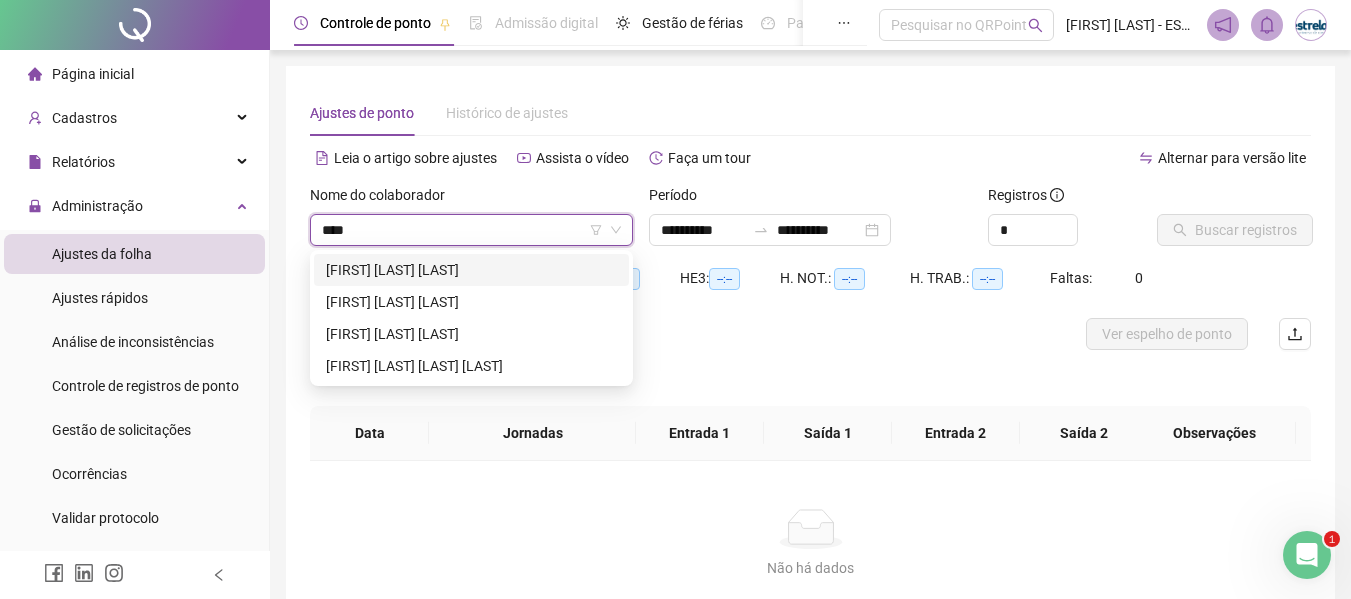 type 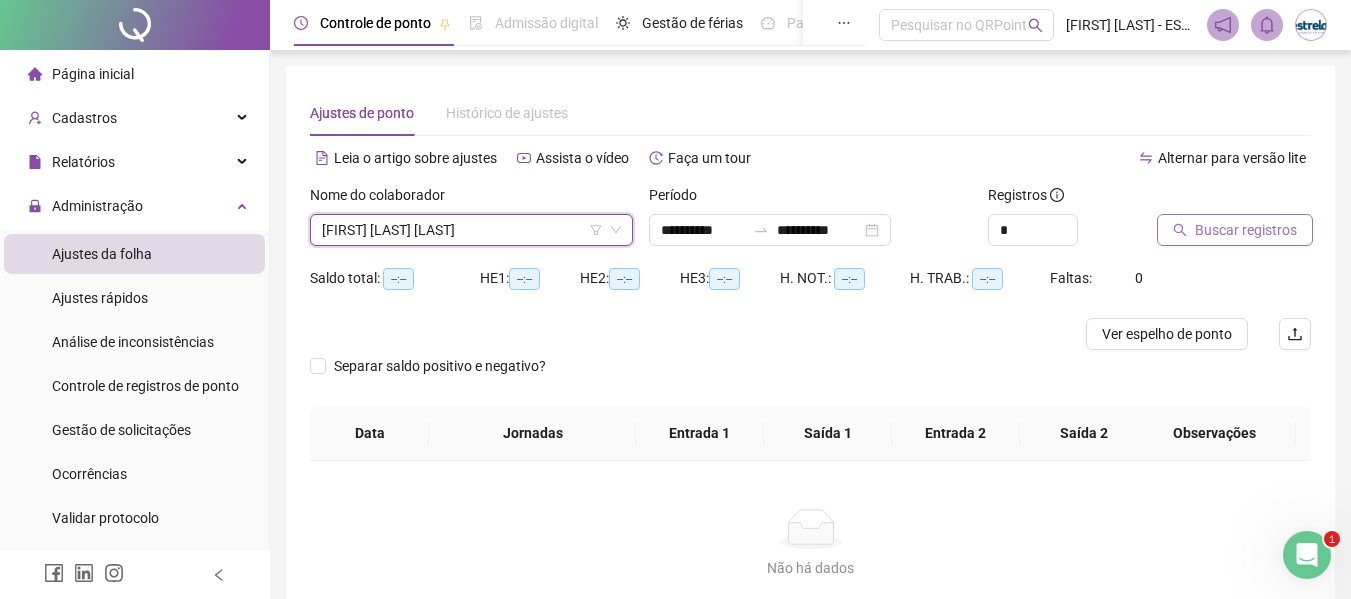 click on "Buscar registros" at bounding box center [1246, 230] 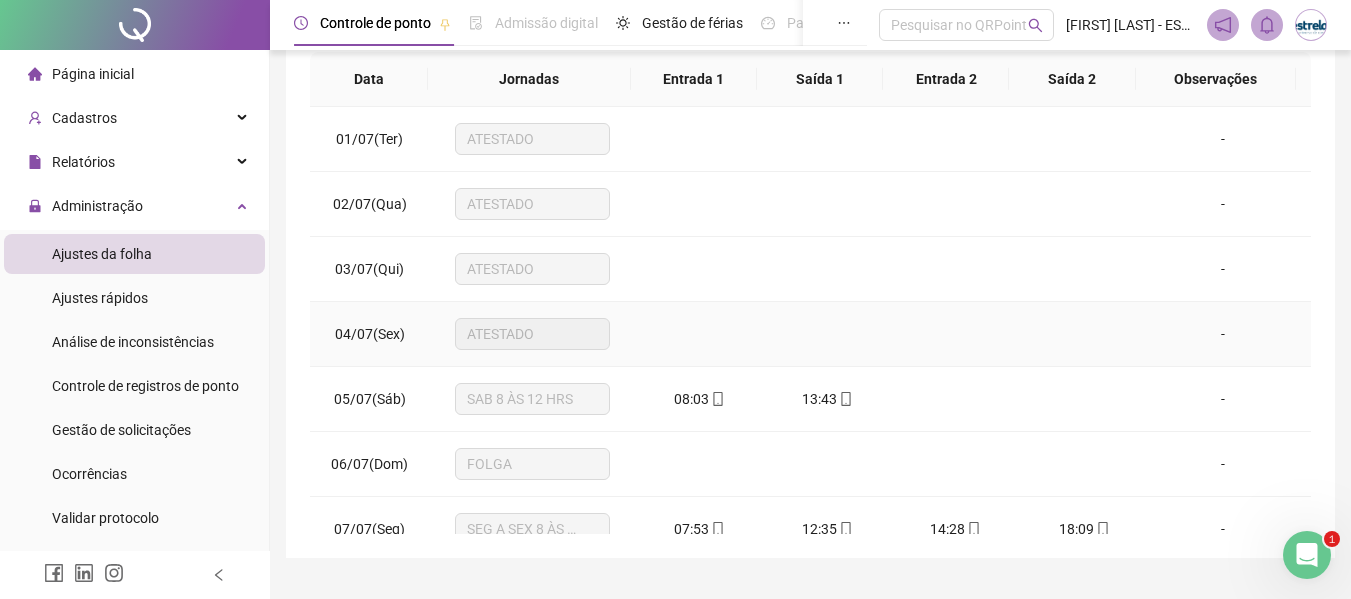 scroll, scrollTop: 400, scrollLeft: 0, axis: vertical 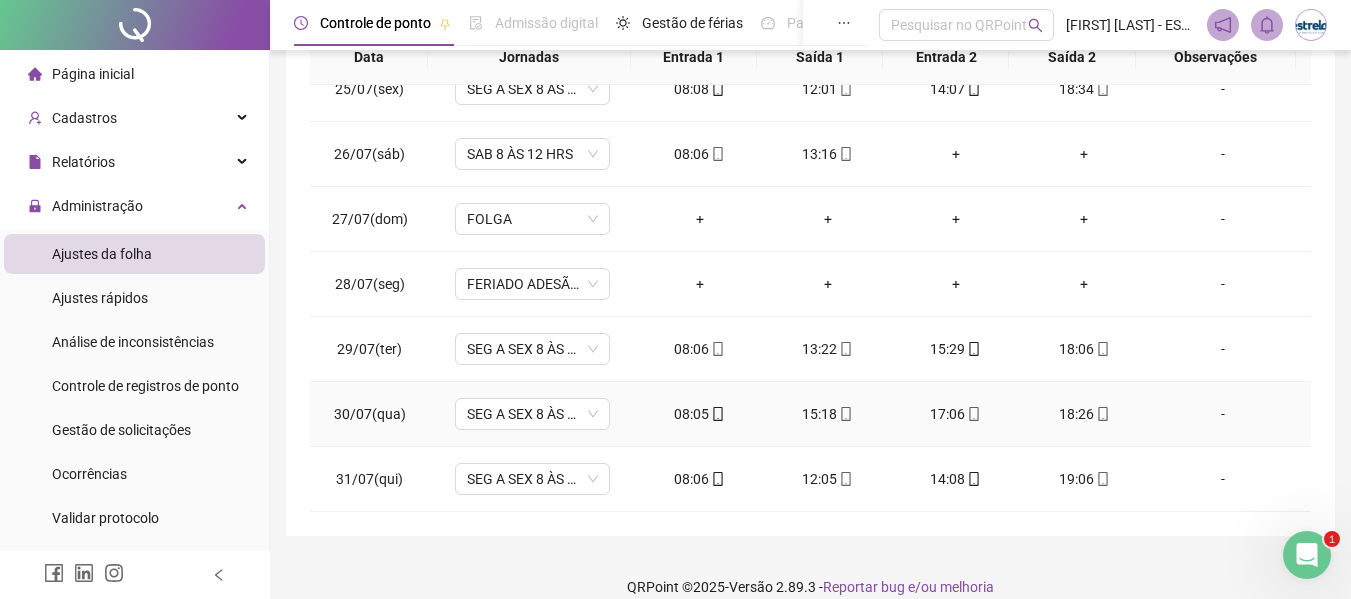 click on "08:05" at bounding box center (700, 414) 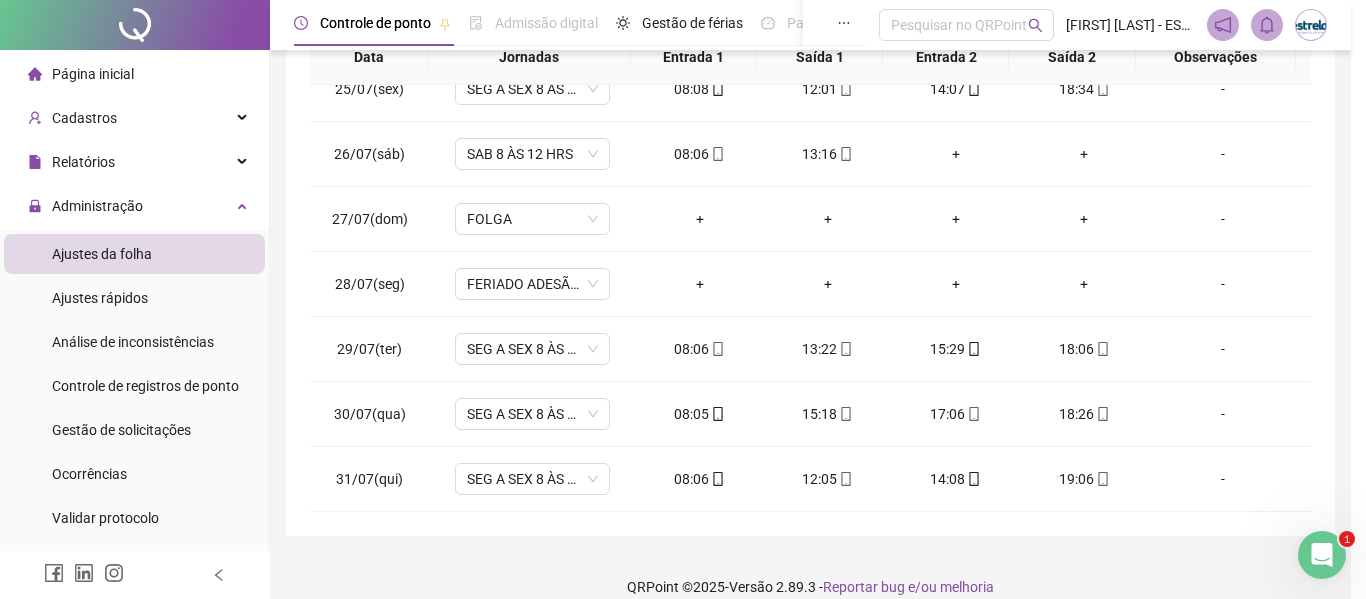 type on "**********" 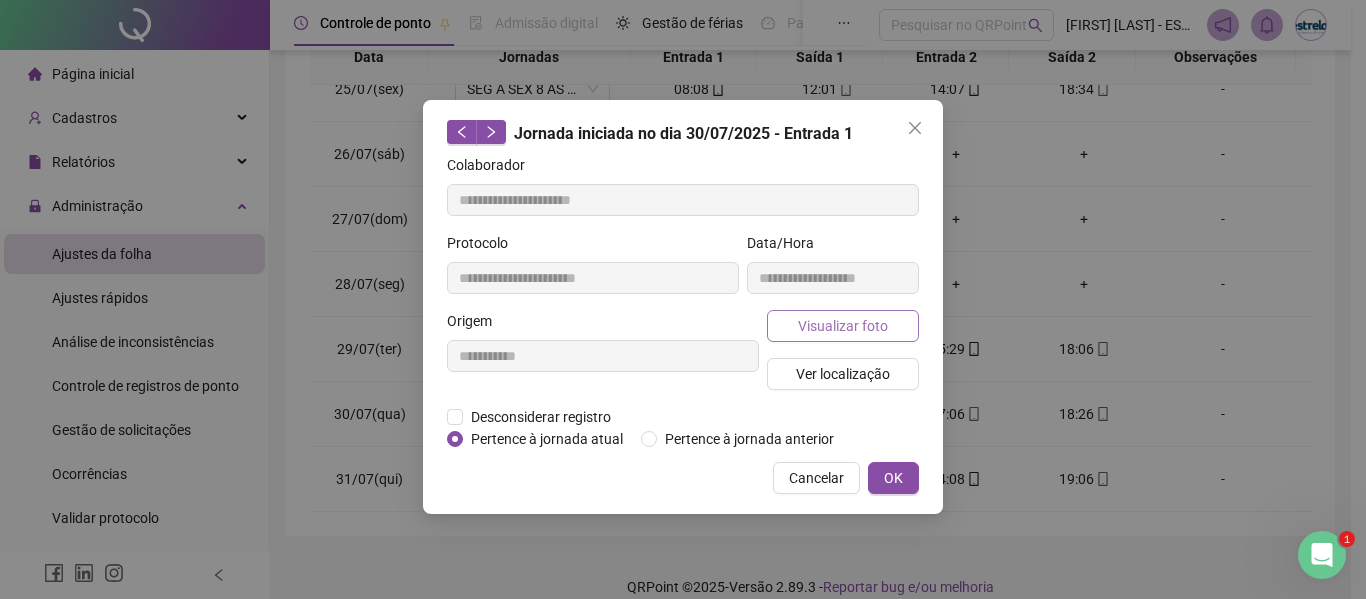 click on "Visualizar foto" at bounding box center [843, 326] 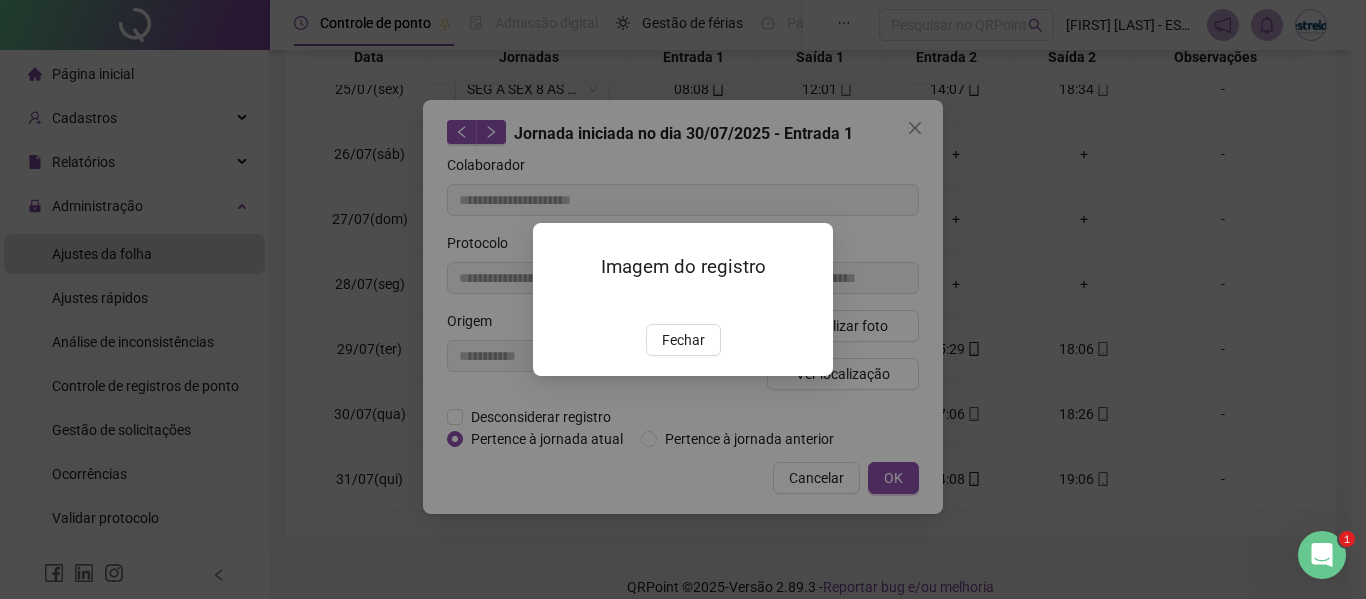 click on "Fechar" at bounding box center (683, 340) 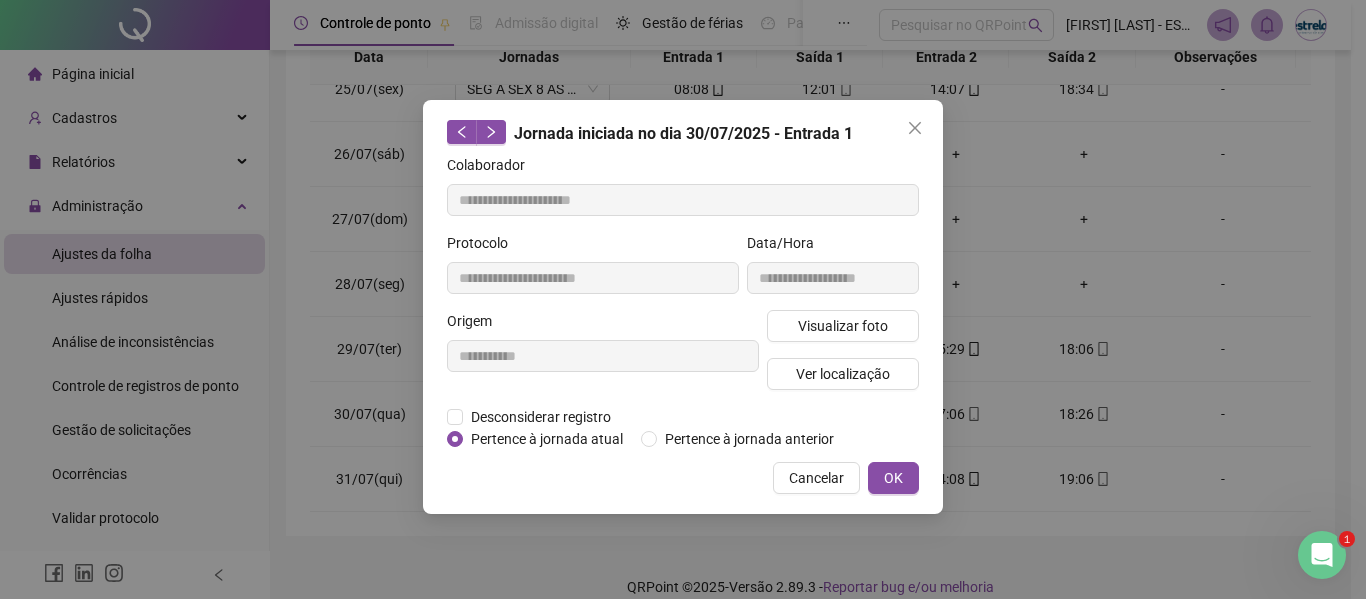 drag, startPoint x: 915, startPoint y: 123, endPoint x: 915, endPoint y: 255, distance: 132 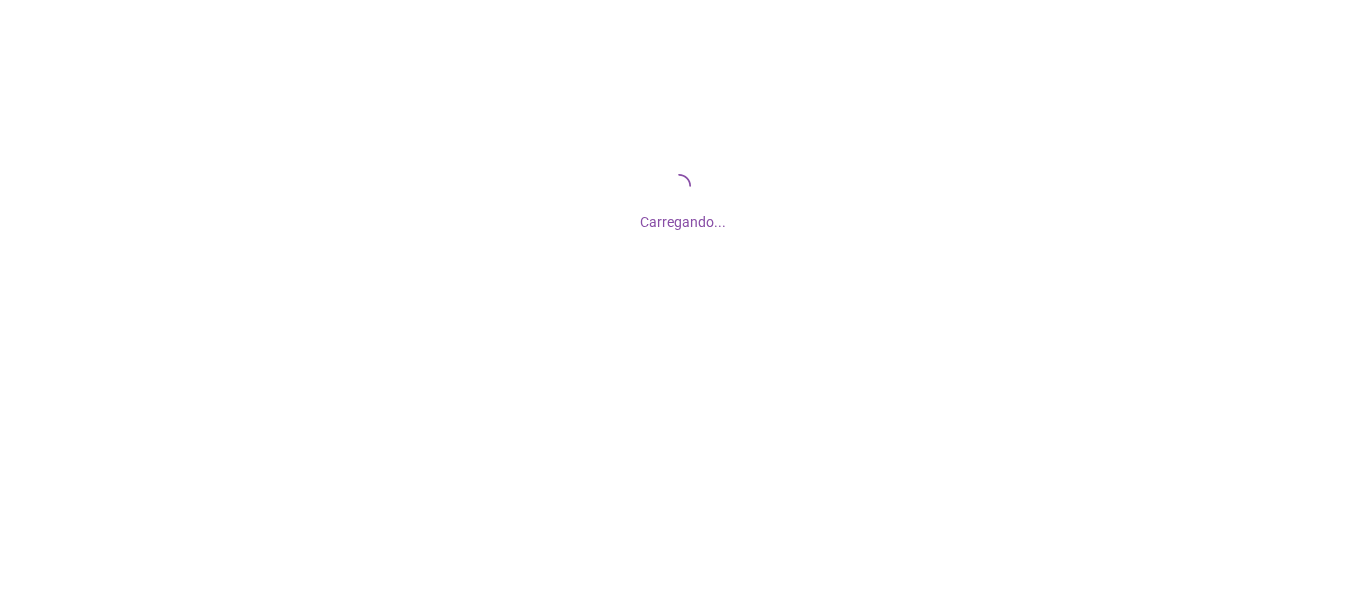 scroll, scrollTop: 0, scrollLeft: 0, axis: both 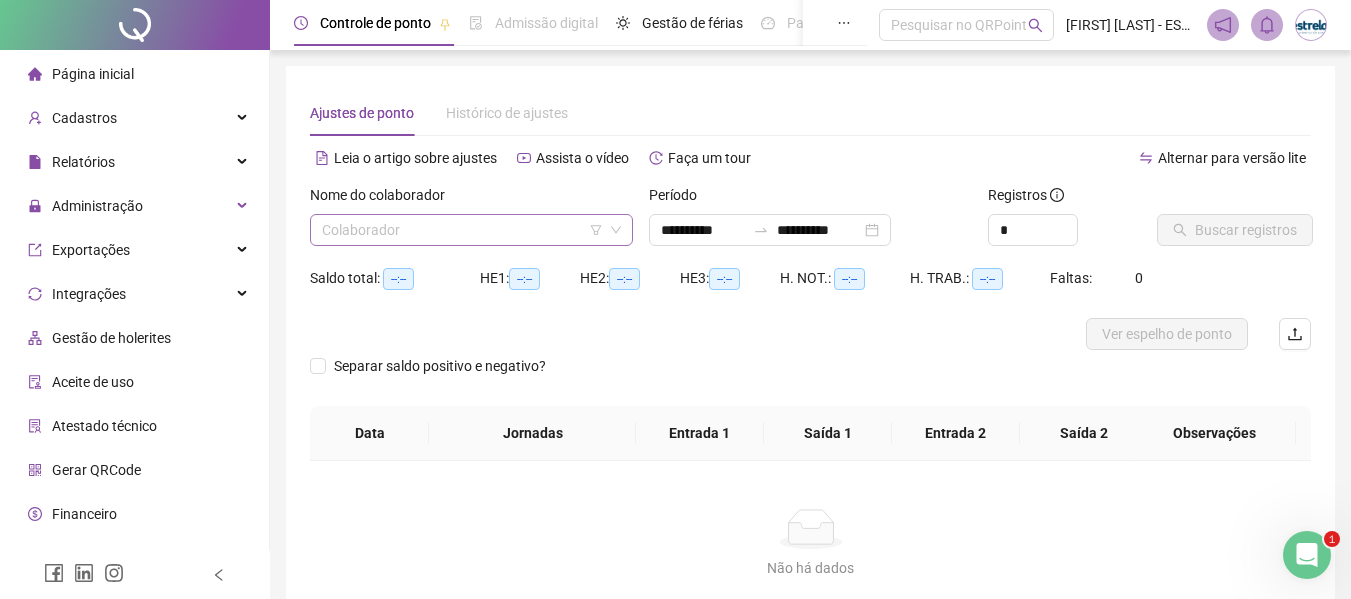click at bounding box center (462, 230) 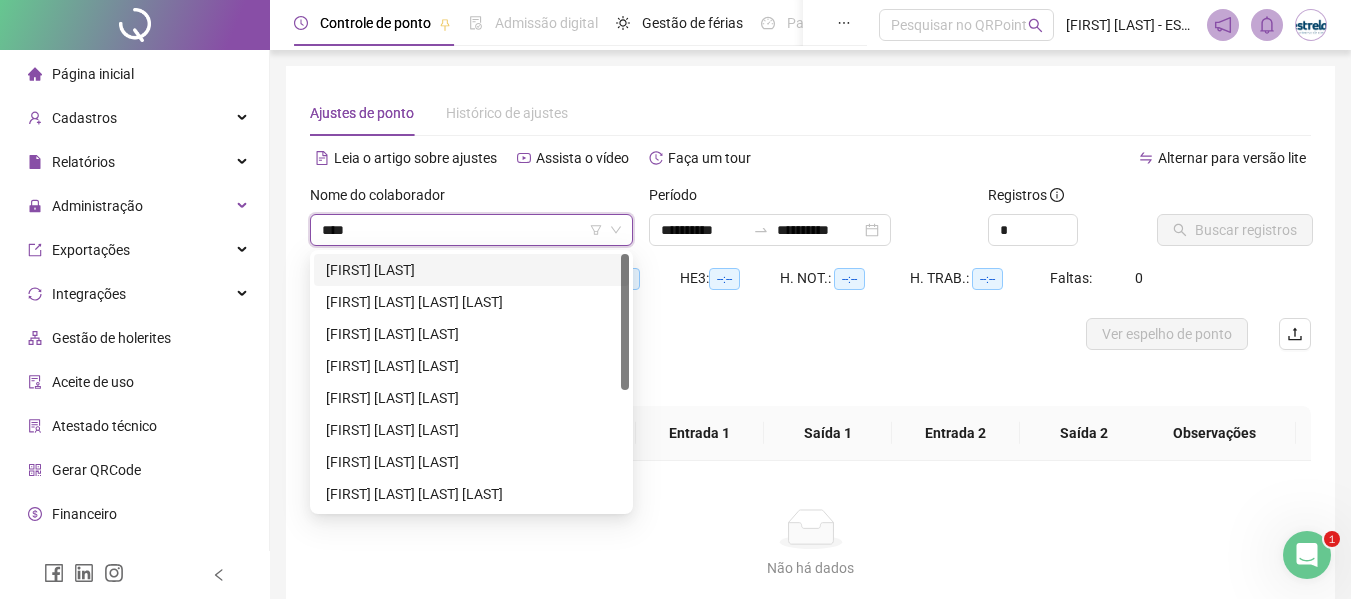 type on "*****" 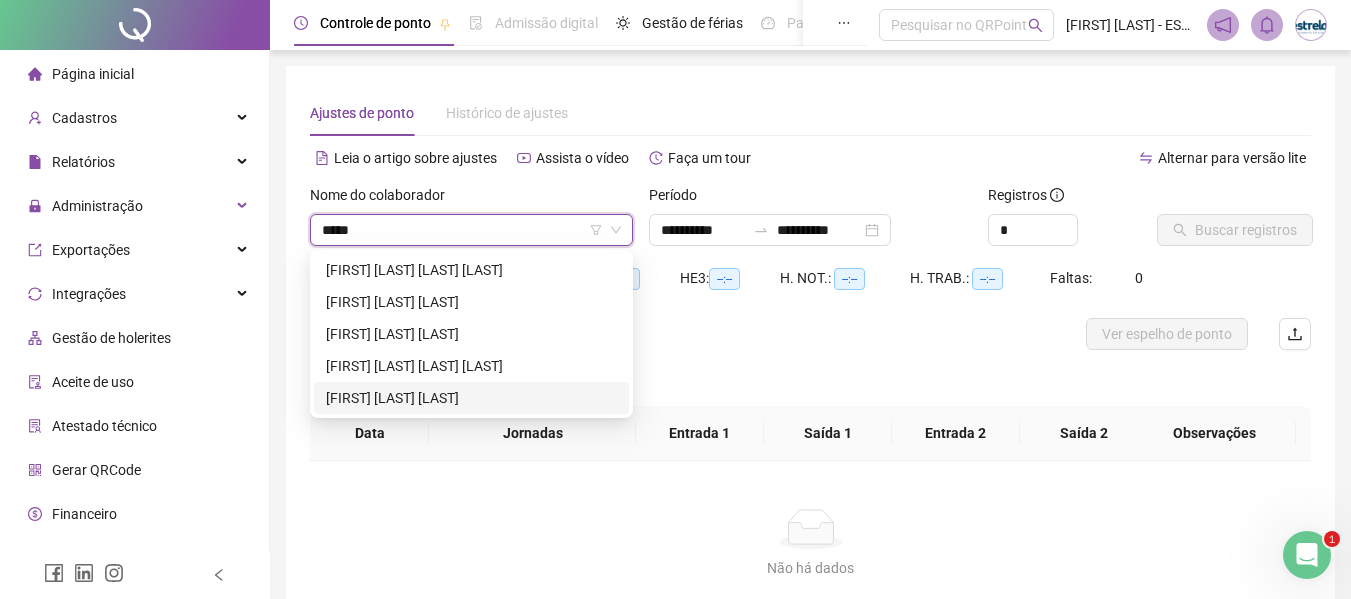 click on "[FIRST] [LAST] [LAST]" at bounding box center (471, 398) 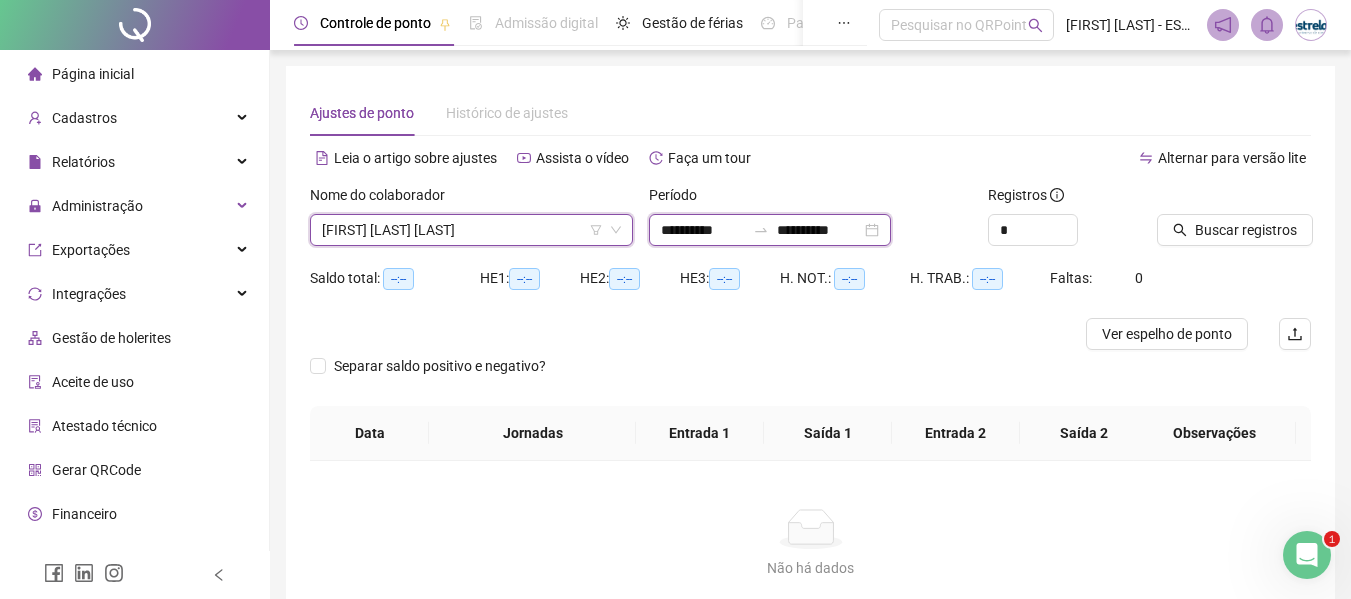 click on "**********" at bounding box center [703, 230] 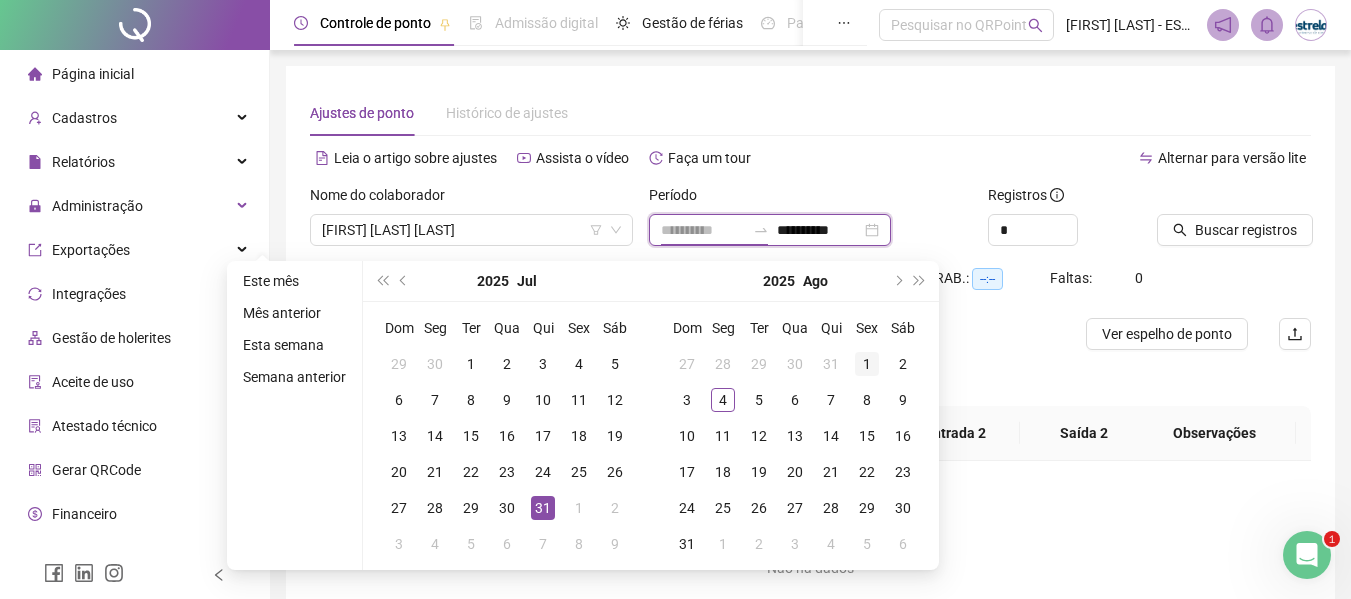 type on "**********" 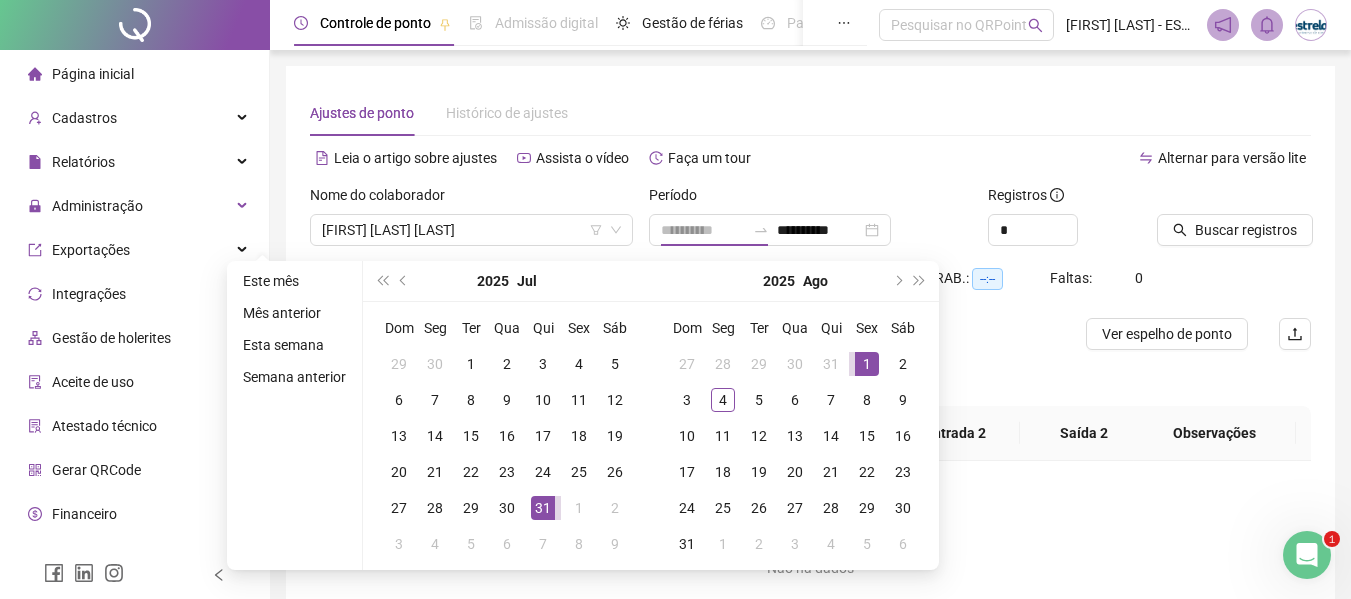 click on "1" at bounding box center (867, 364) 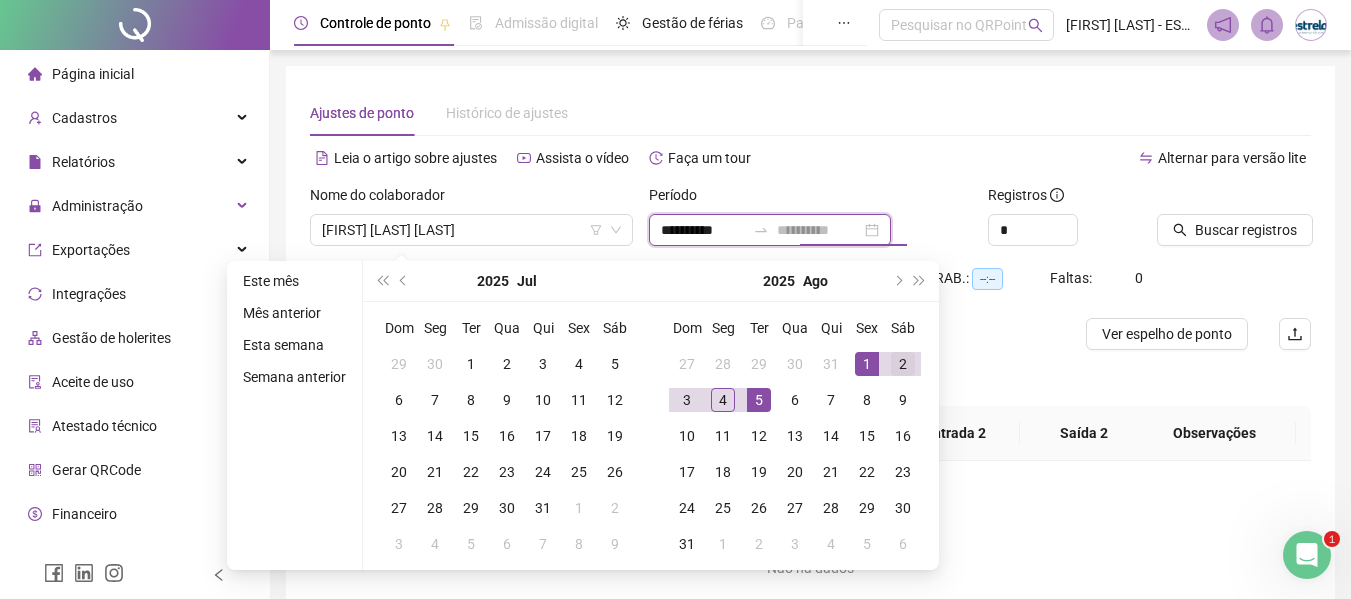 type on "**********" 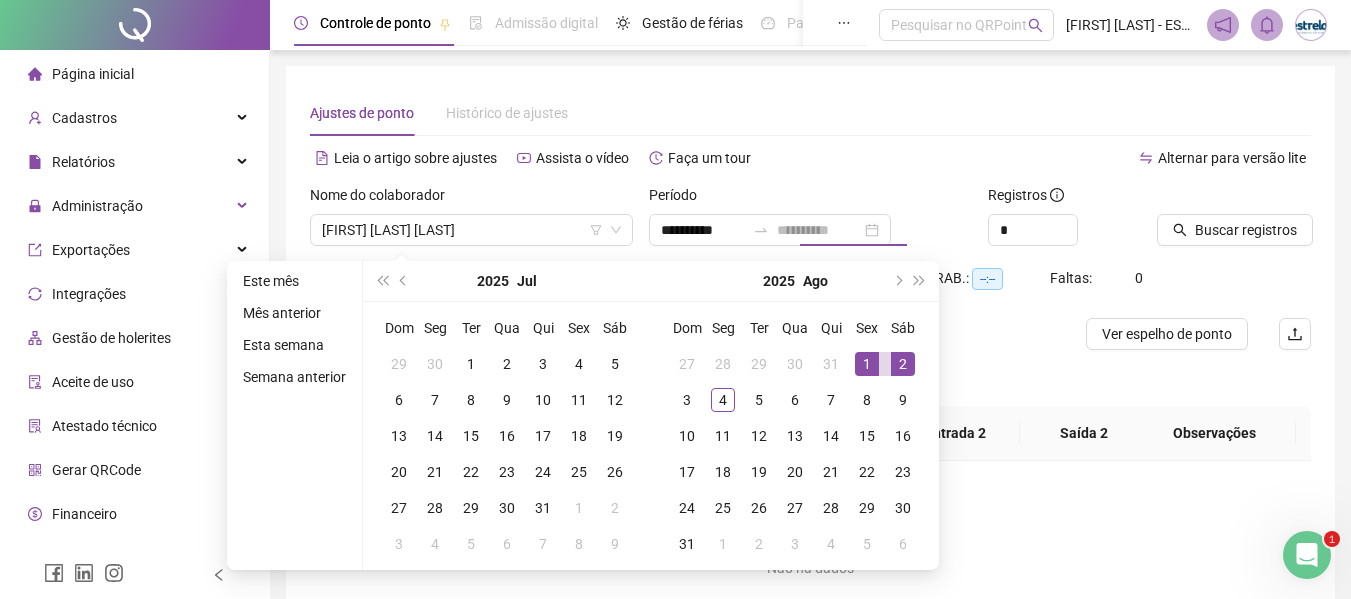 click on "2" at bounding box center (903, 364) 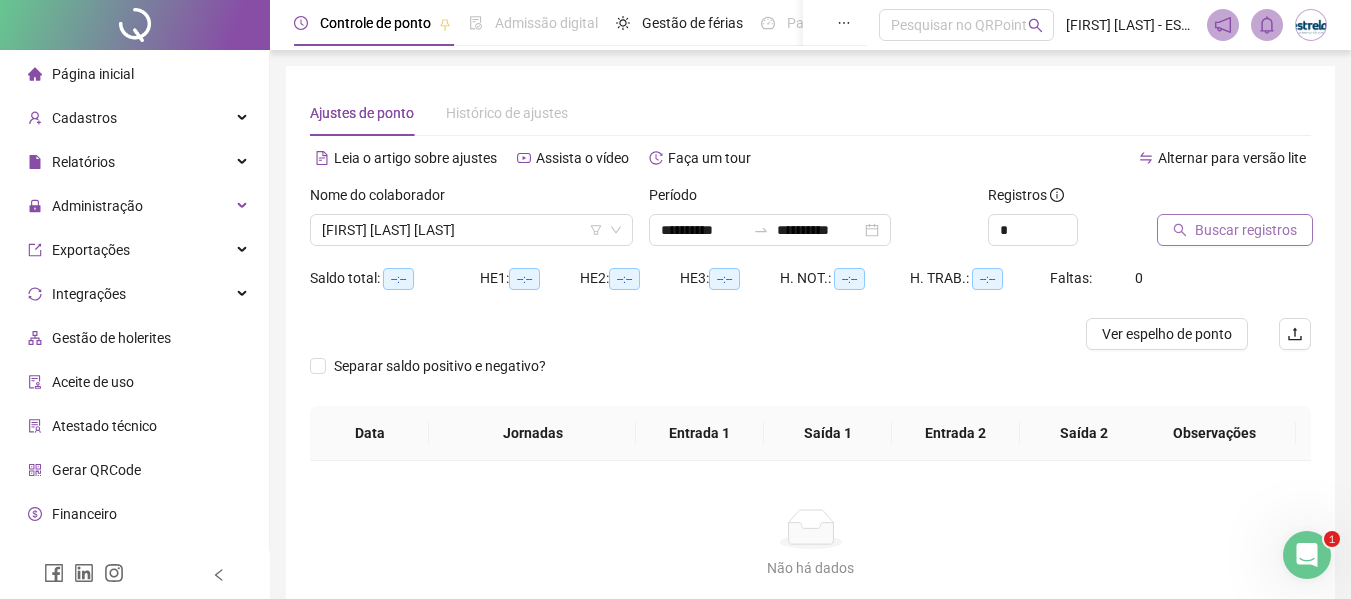 click on "Buscar registros" at bounding box center (1246, 230) 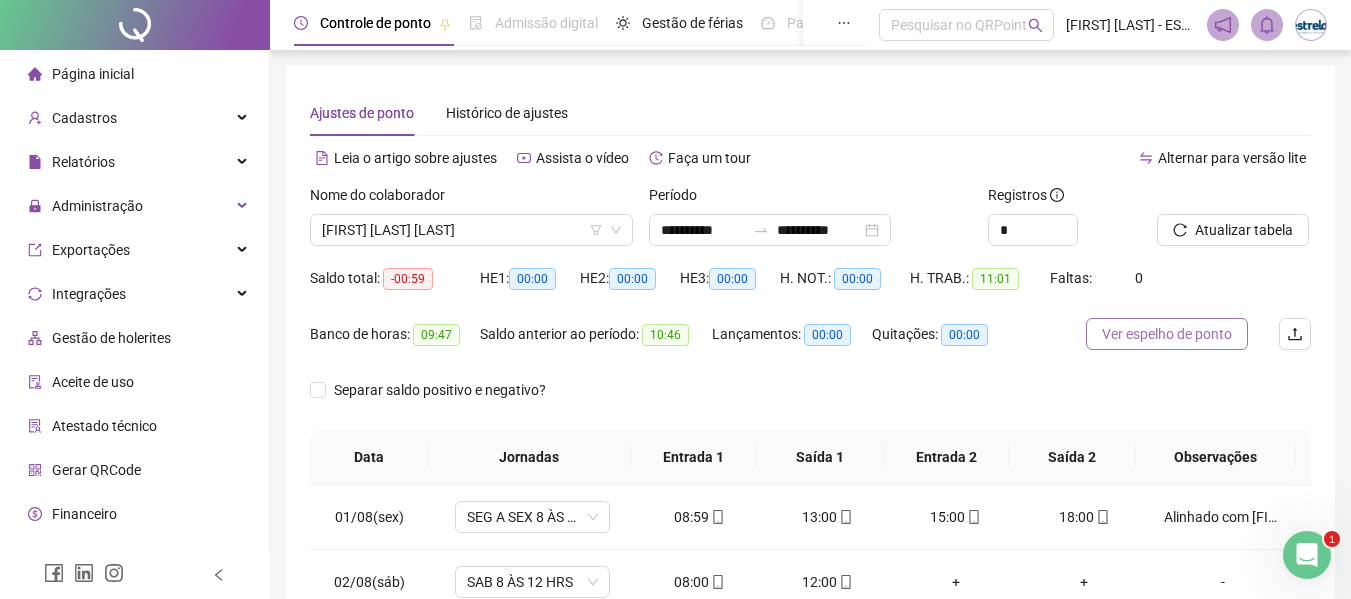 click on "Ver espelho de ponto" at bounding box center (1167, 334) 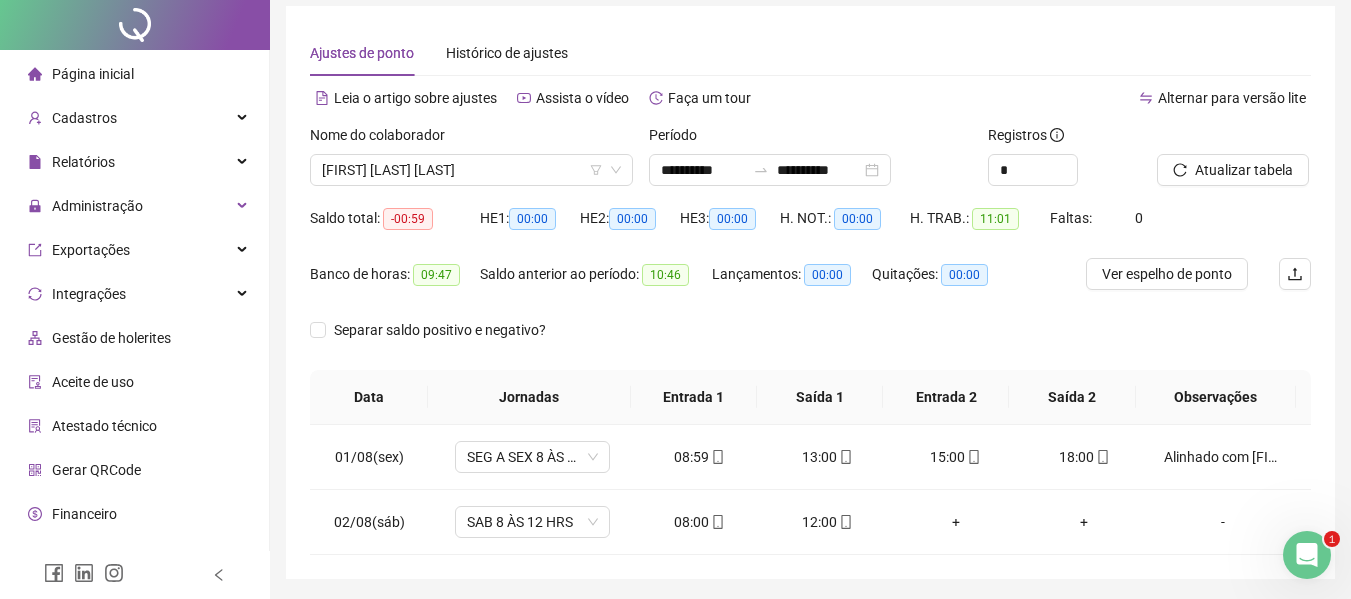 scroll, scrollTop: 0, scrollLeft: 0, axis: both 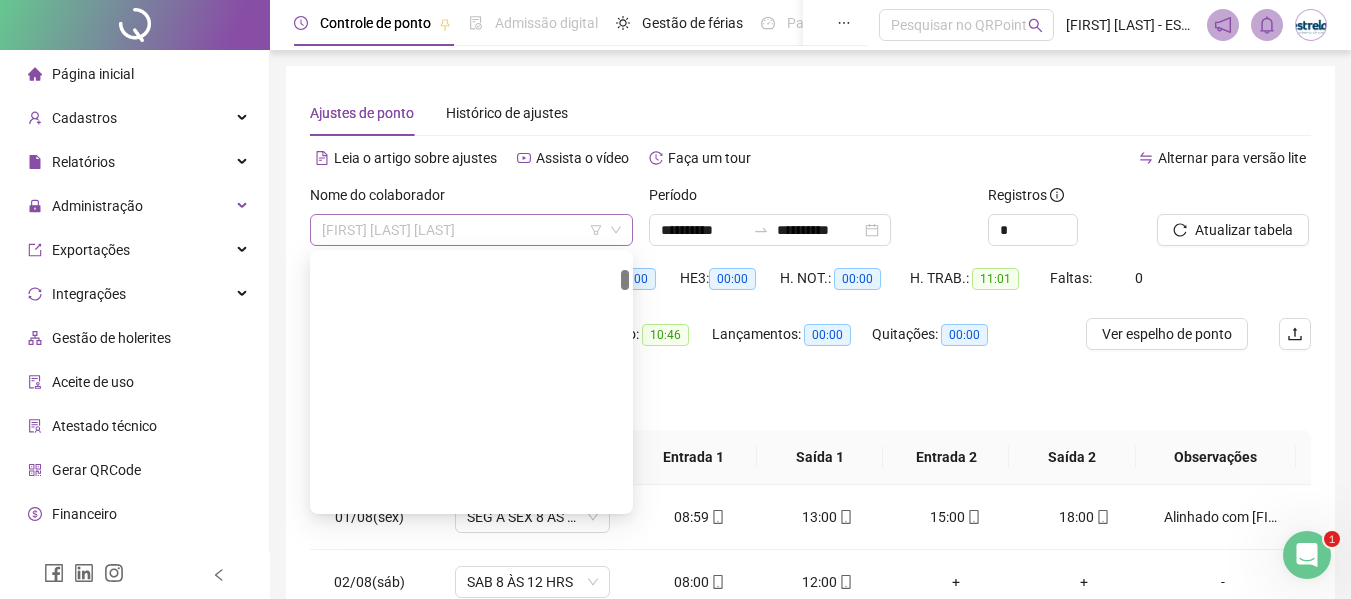 click on "[FIRST] [LAST] [LAST]" at bounding box center [471, 230] 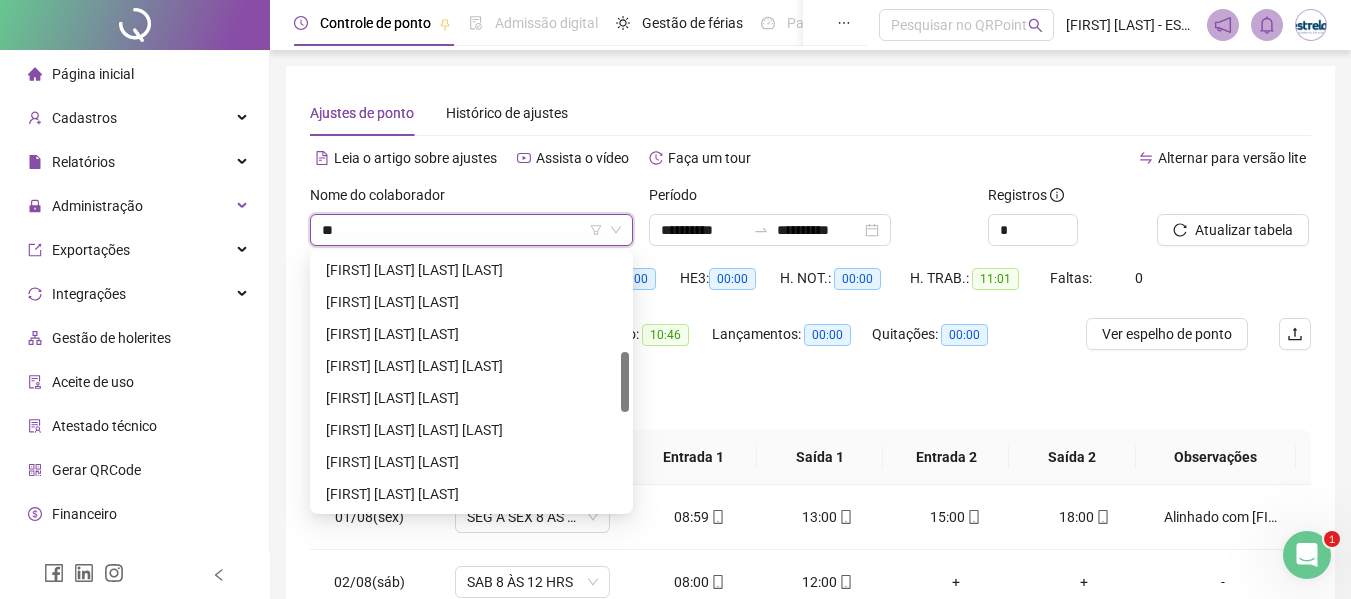 scroll, scrollTop: 0, scrollLeft: 0, axis: both 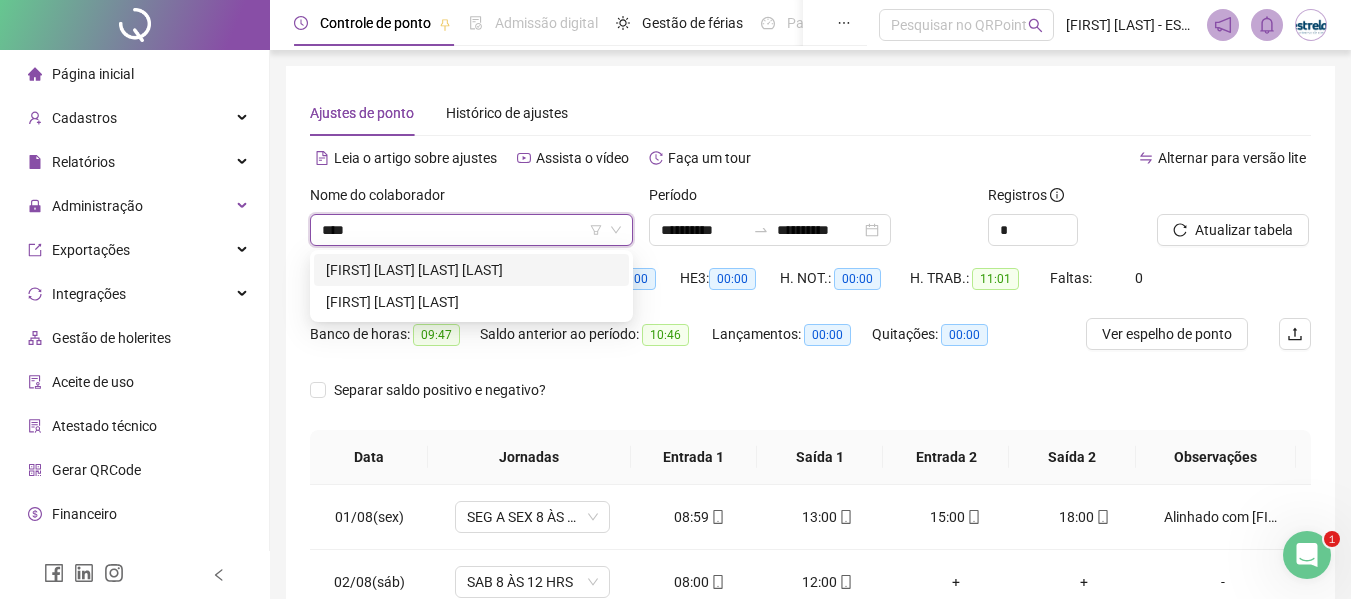 type on "*****" 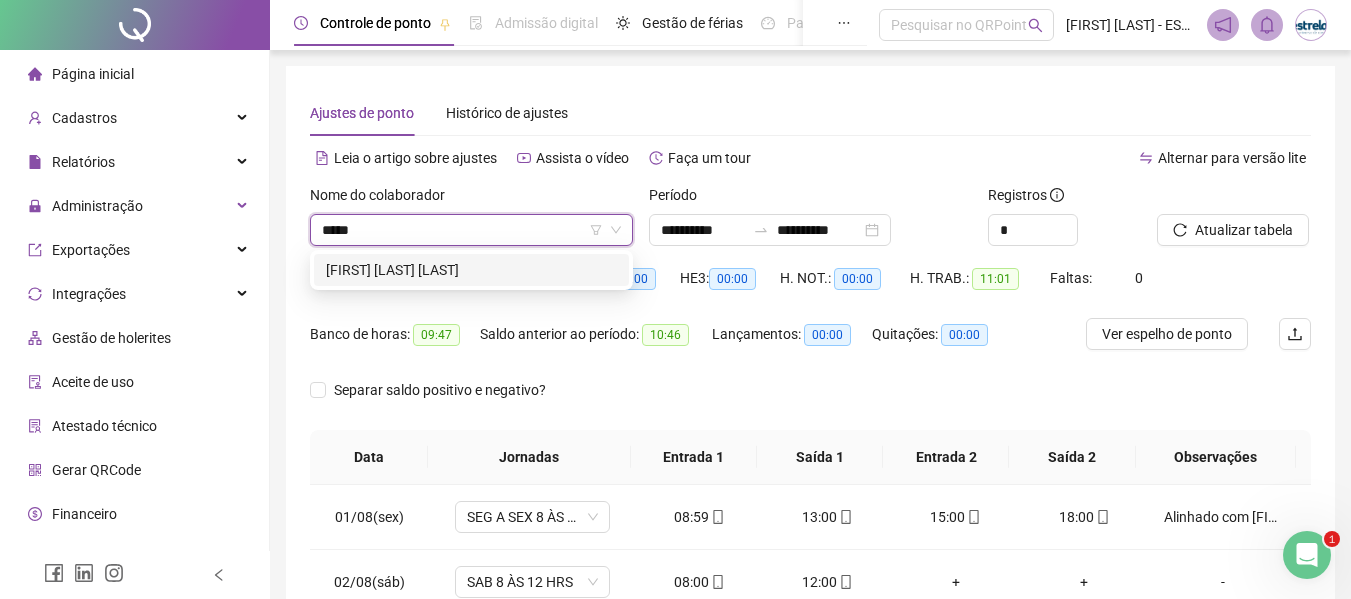 click on "[FIRST] [LAST] [LAST]" at bounding box center (471, 270) 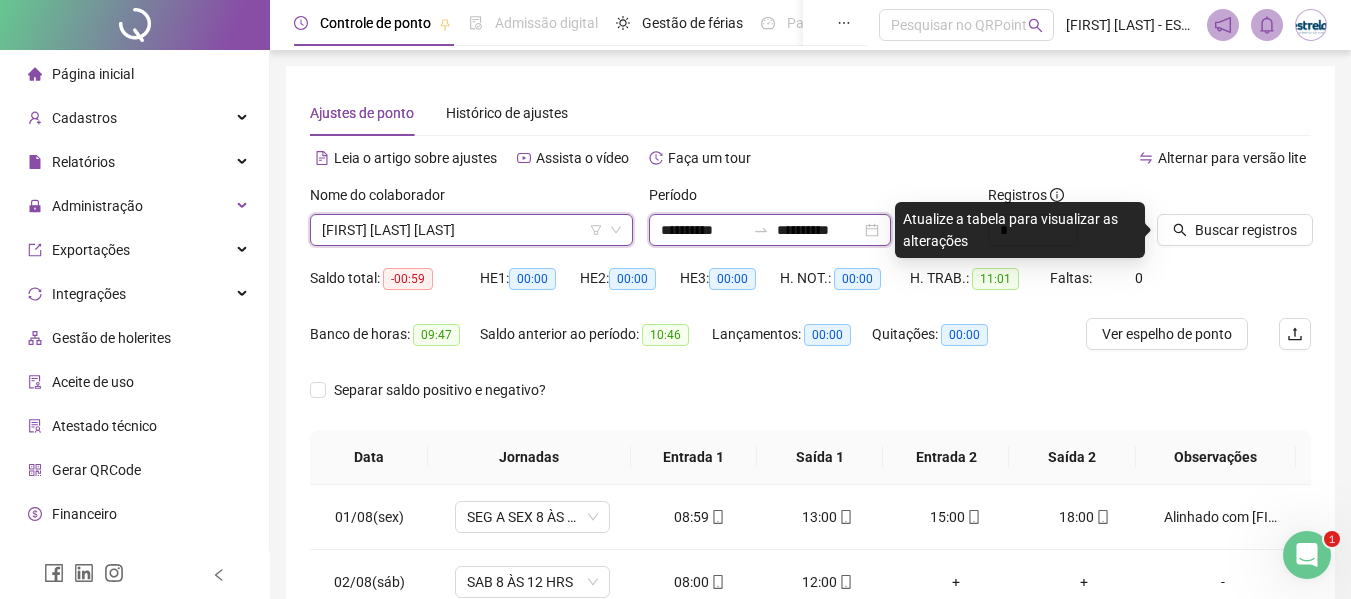 click on "**********" at bounding box center [819, 230] 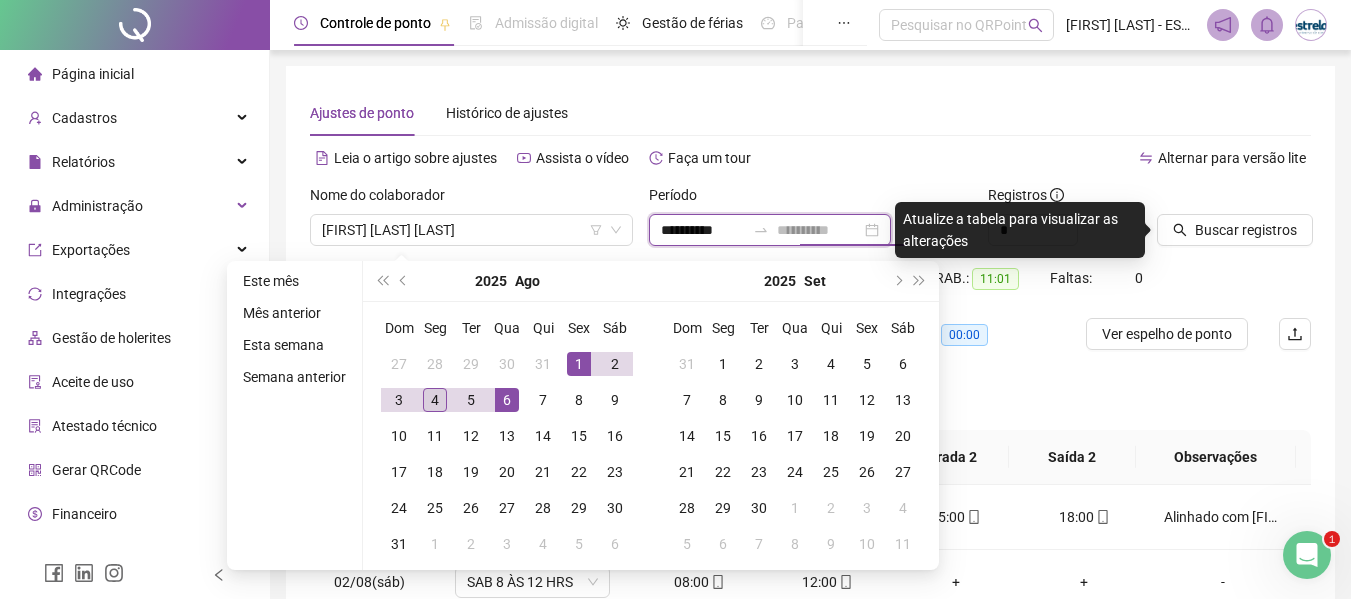 type on "**********" 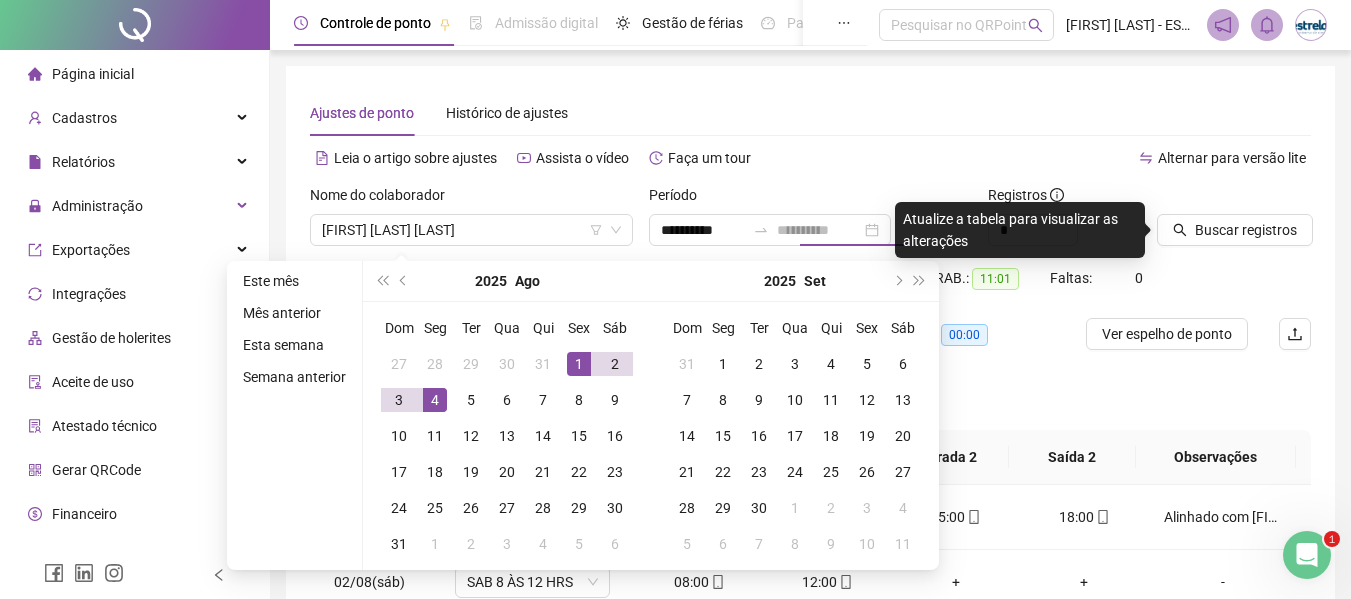 click on "4" at bounding box center (435, 400) 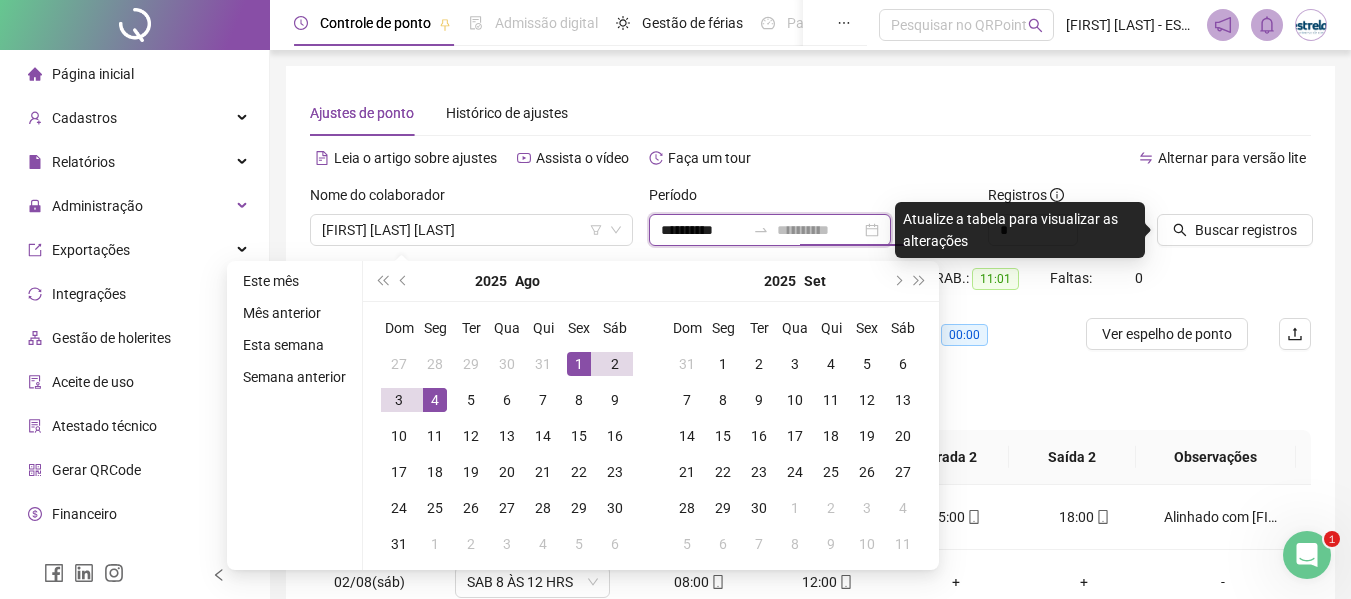 type on "**********" 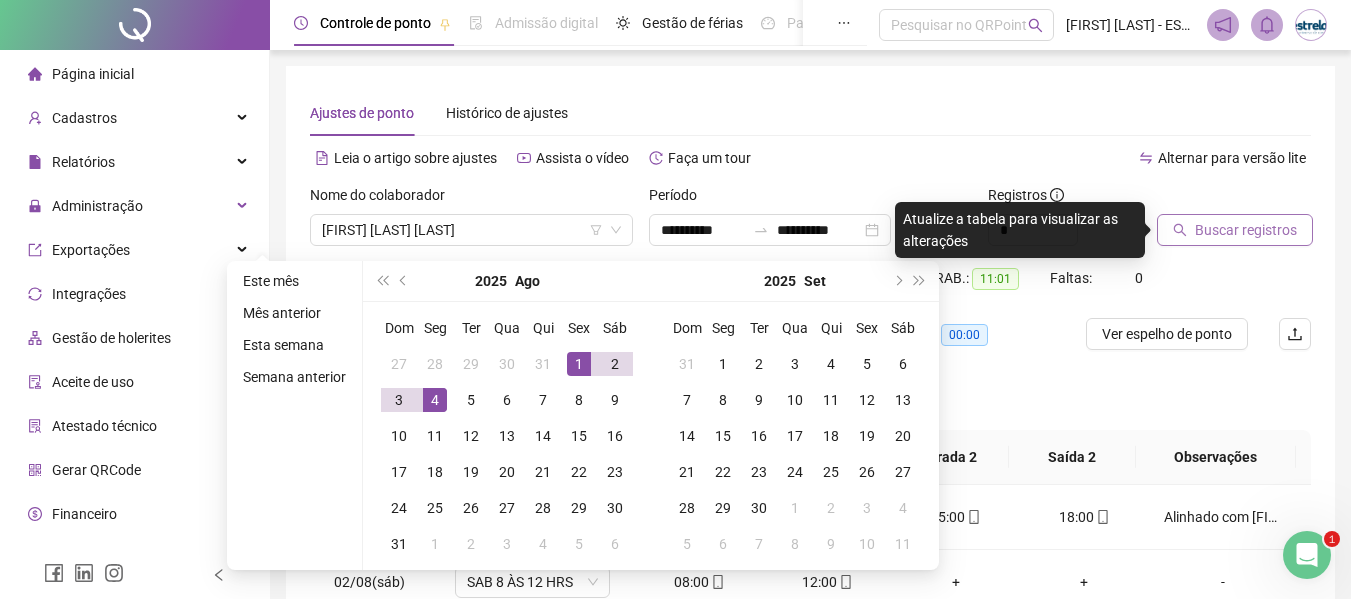 click 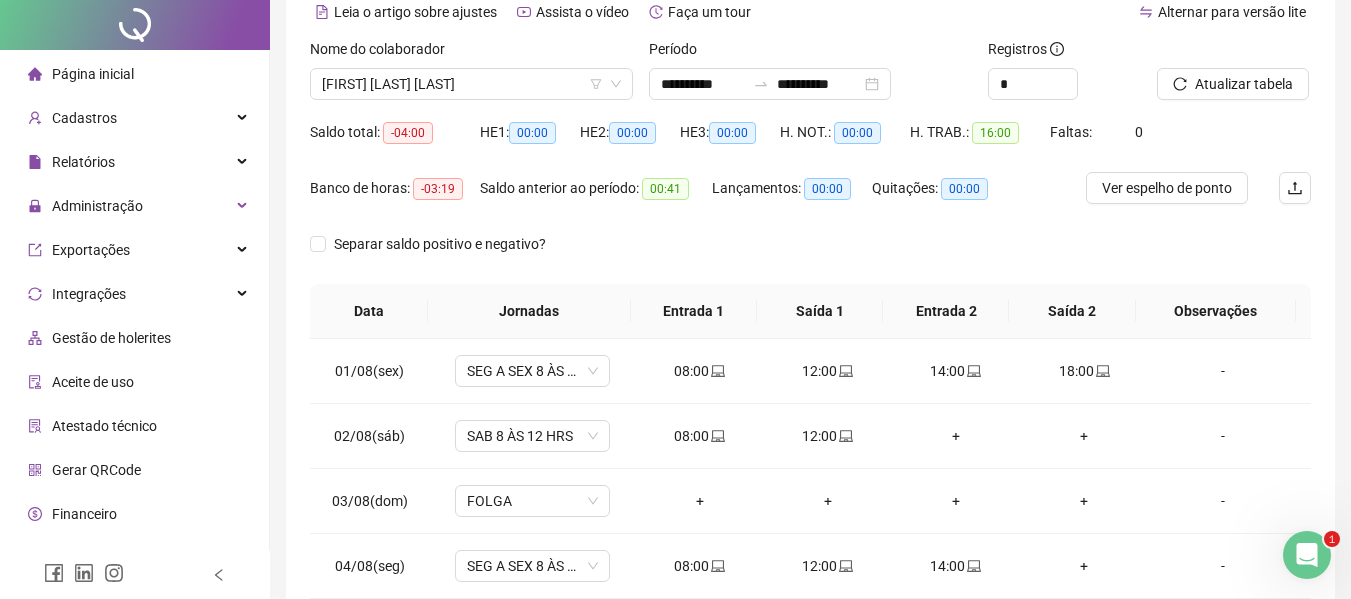 scroll, scrollTop: 256, scrollLeft: 0, axis: vertical 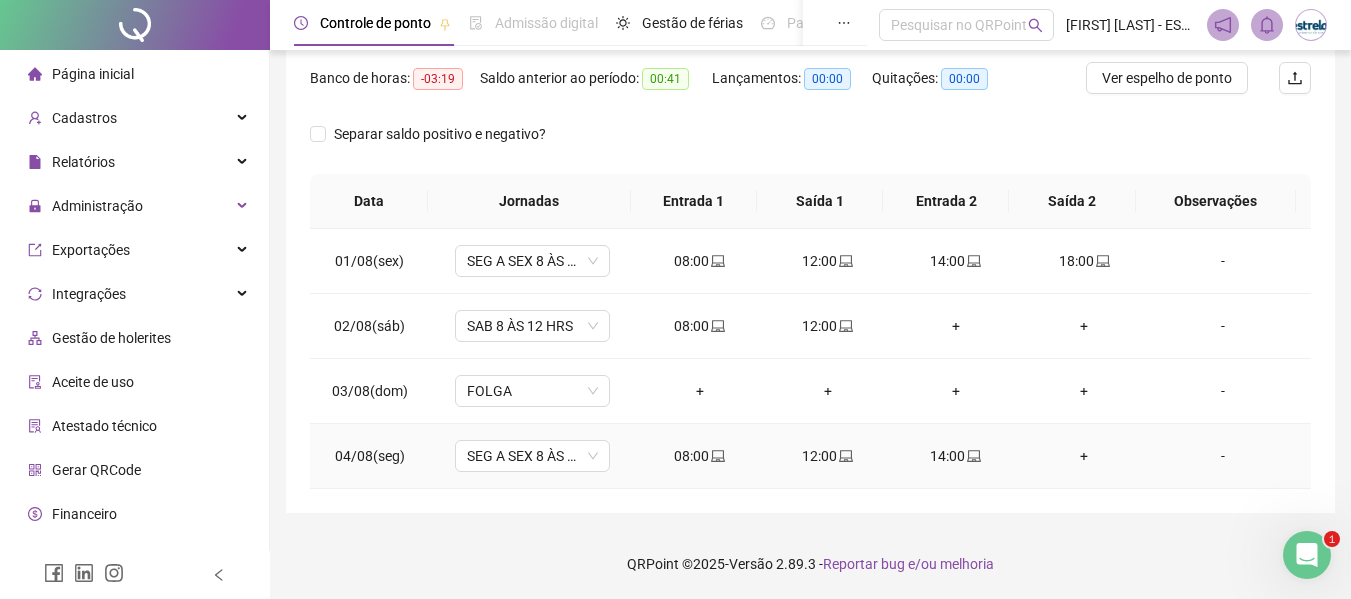 click on "-" at bounding box center (1223, 456) 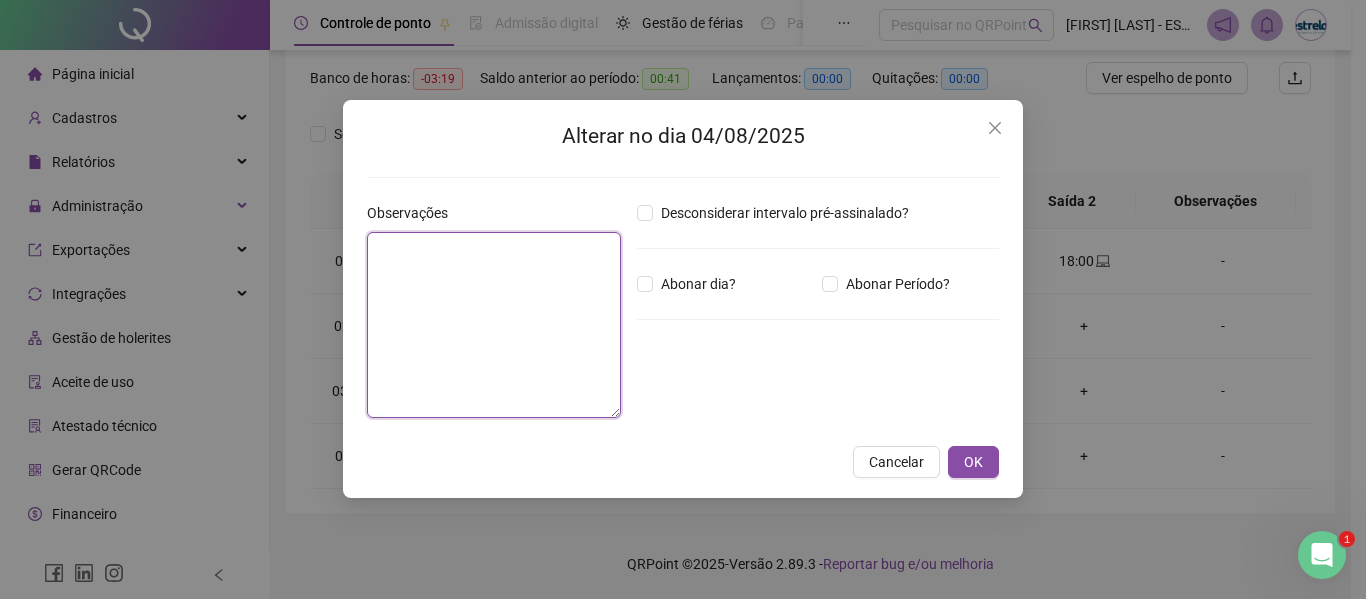 drag, startPoint x: 555, startPoint y: 237, endPoint x: 604, endPoint y: 247, distance: 50.01 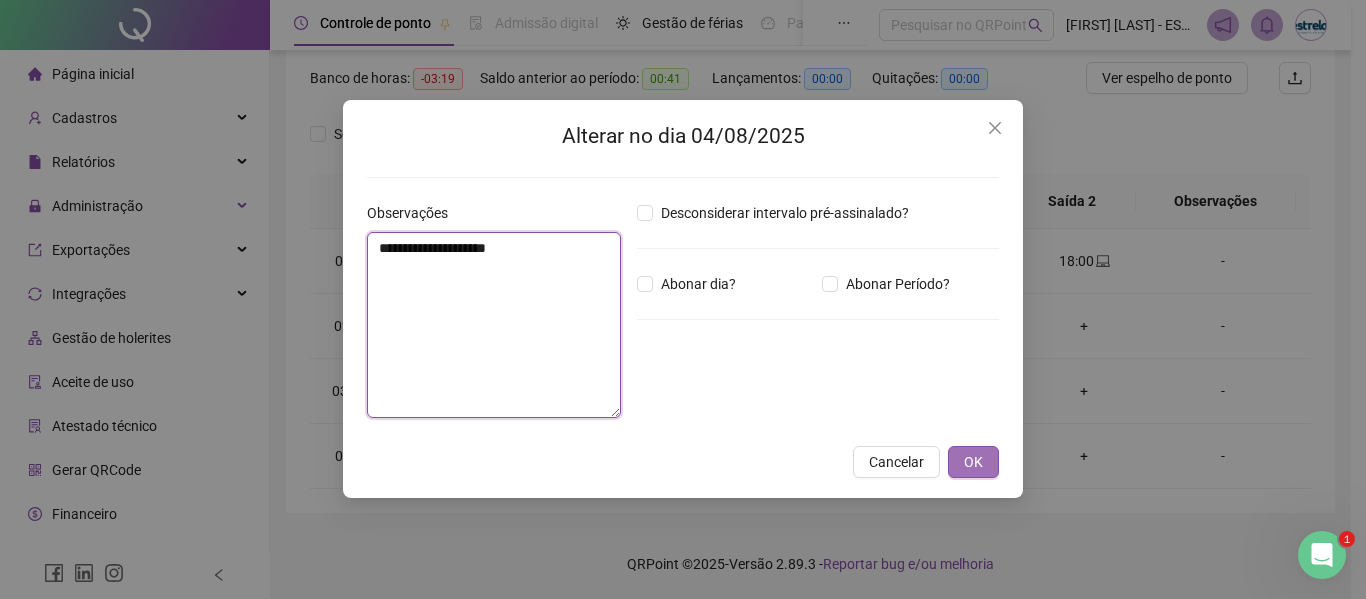 type on "**********" 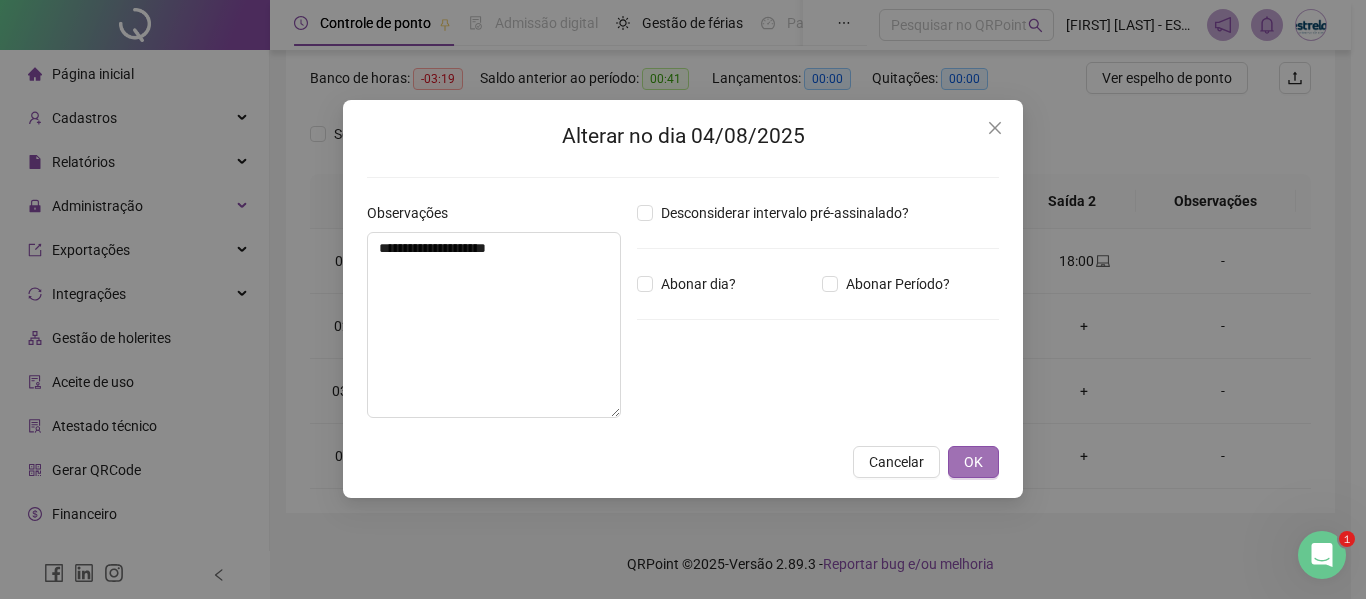 click on "OK" at bounding box center [973, 462] 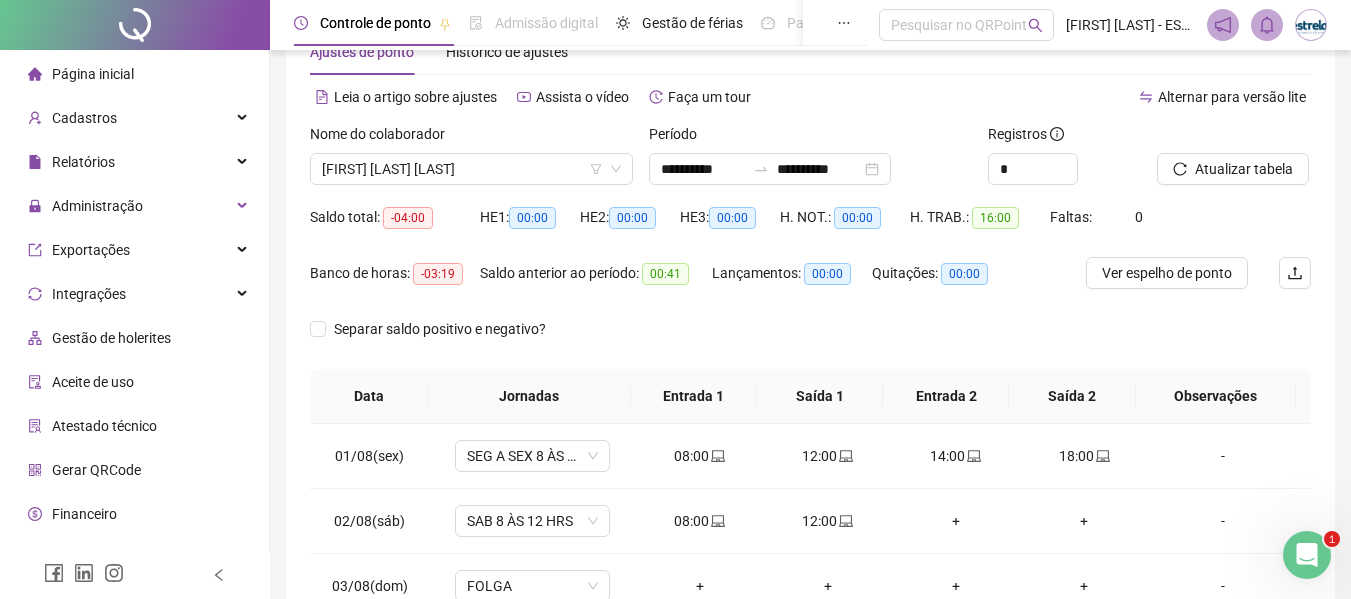 scroll, scrollTop: 56, scrollLeft: 0, axis: vertical 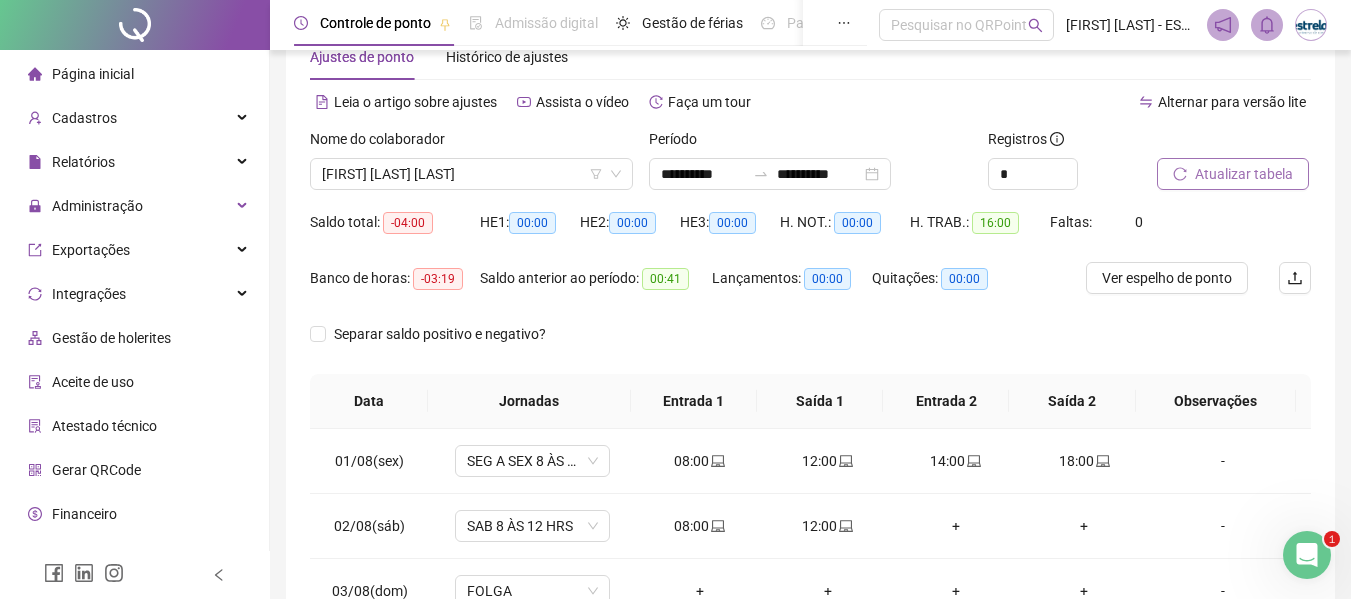 click on "Atualizar tabela" at bounding box center (1233, 174) 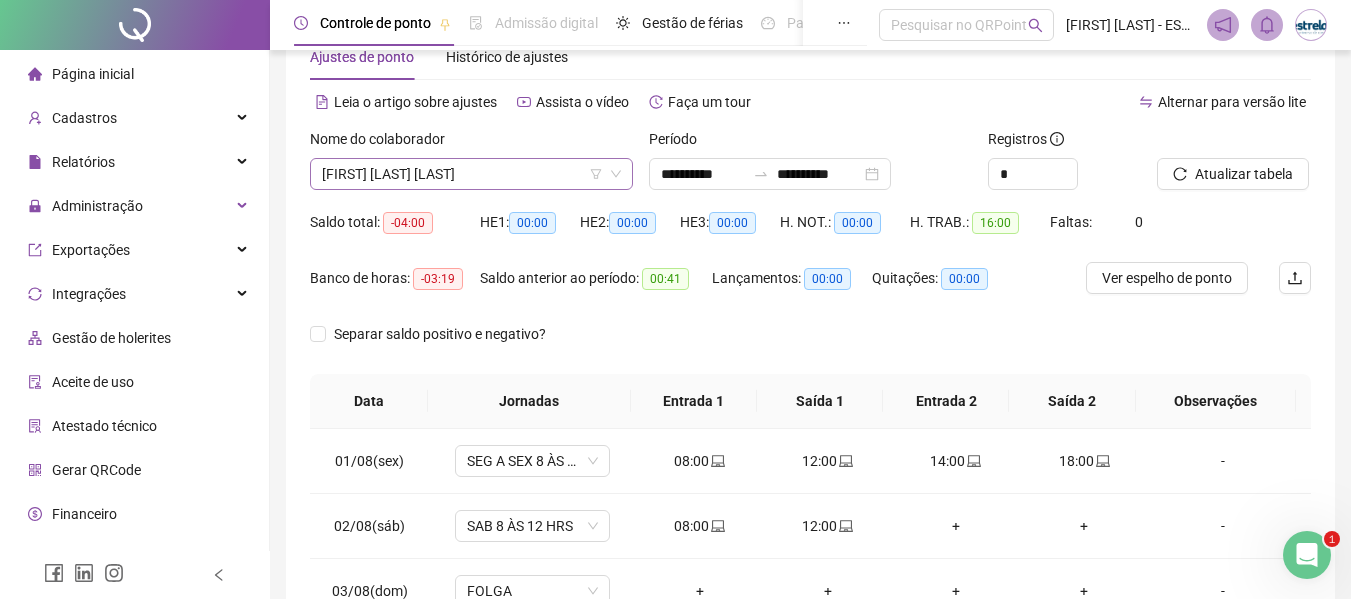 click on "[FIRST] [LAST] [LAST]" at bounding box center (471, 174) 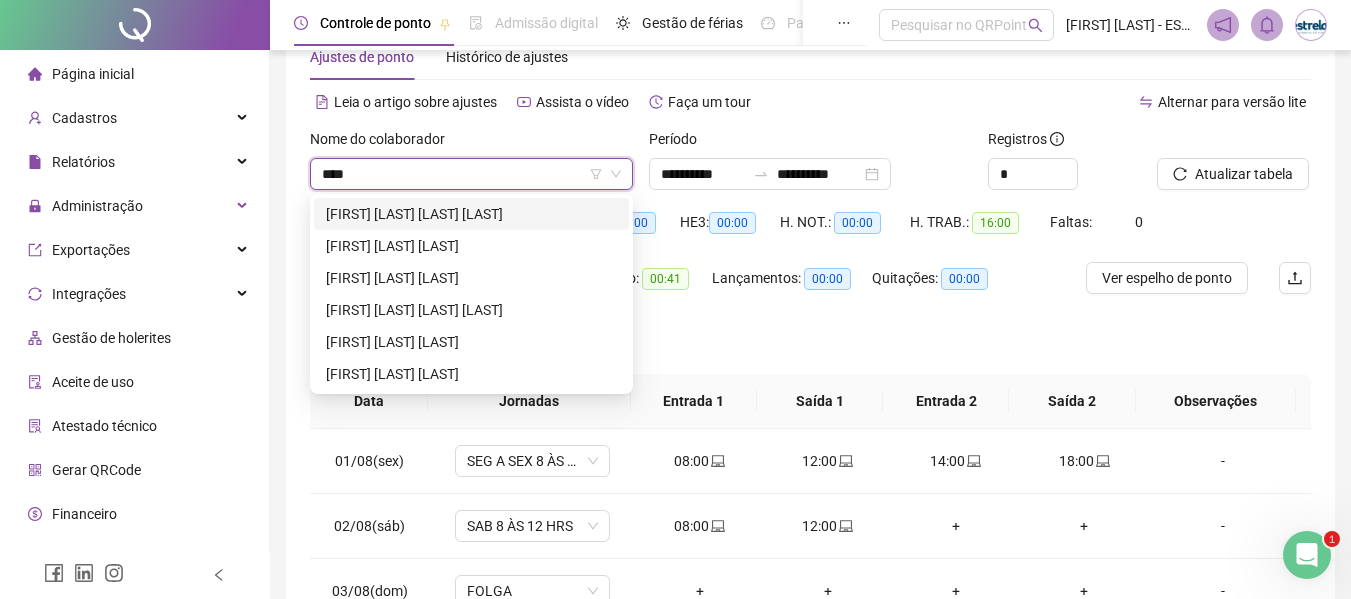 scroll, scrollTop: 0, scrollLeft: 0, axis: both 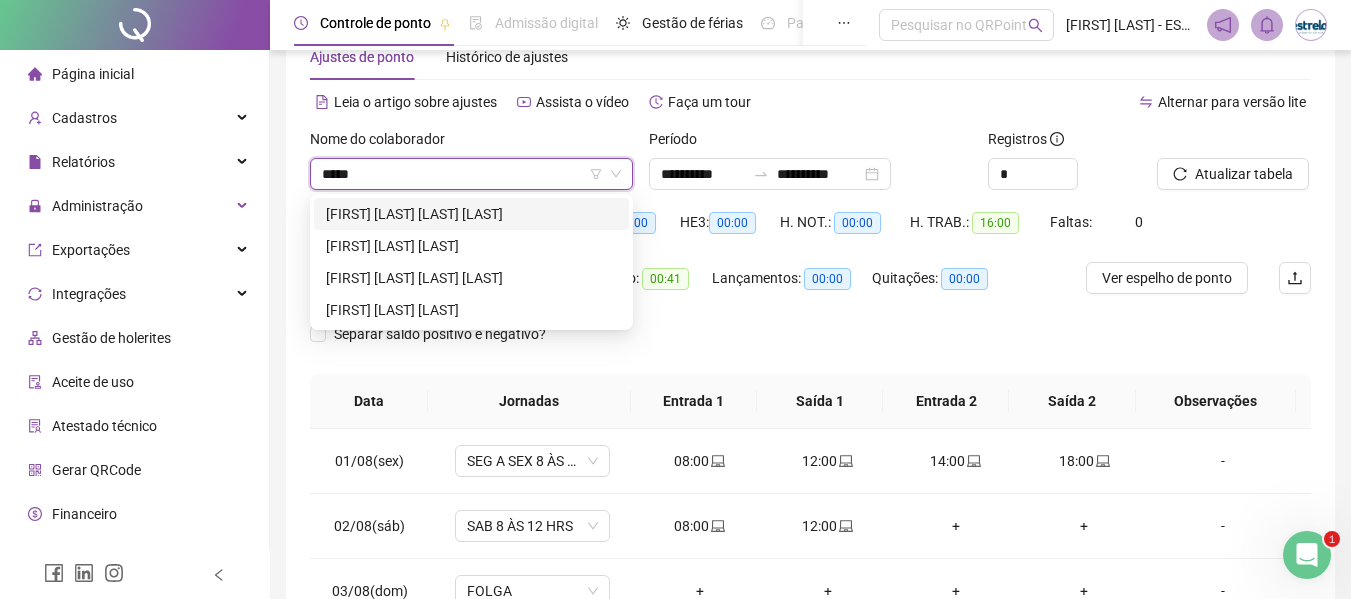 type on "*****" 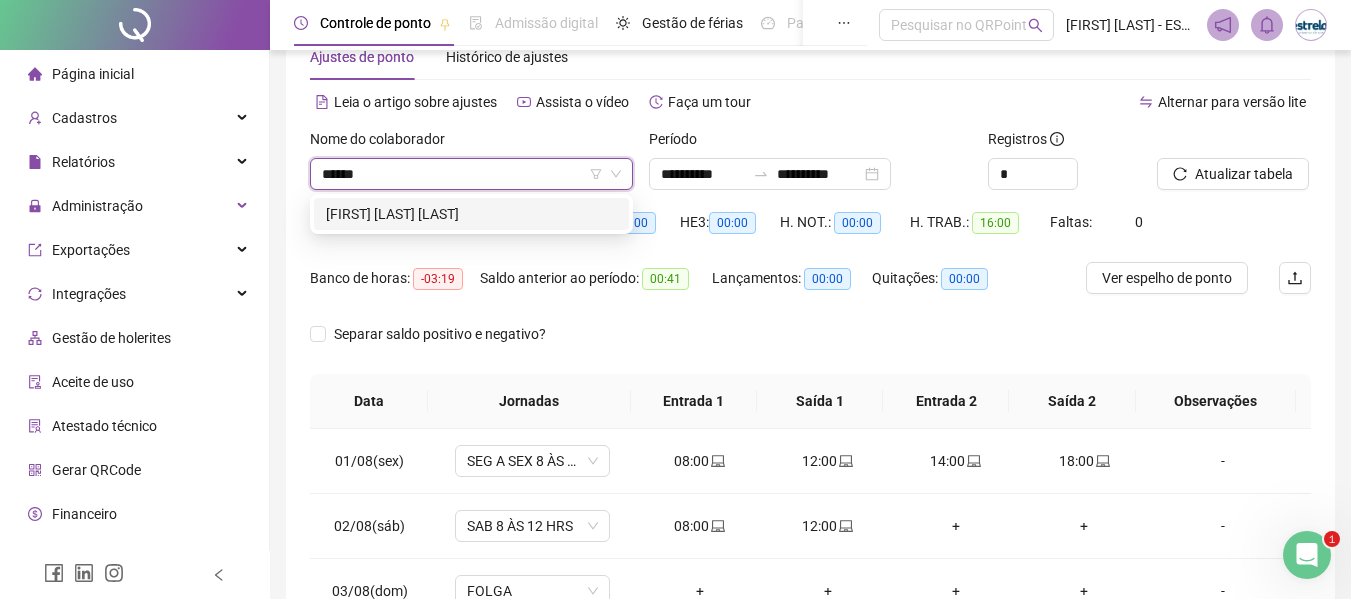 click on "[FIRST] [LAST] [LAST]" at bounding box center (471, 214) 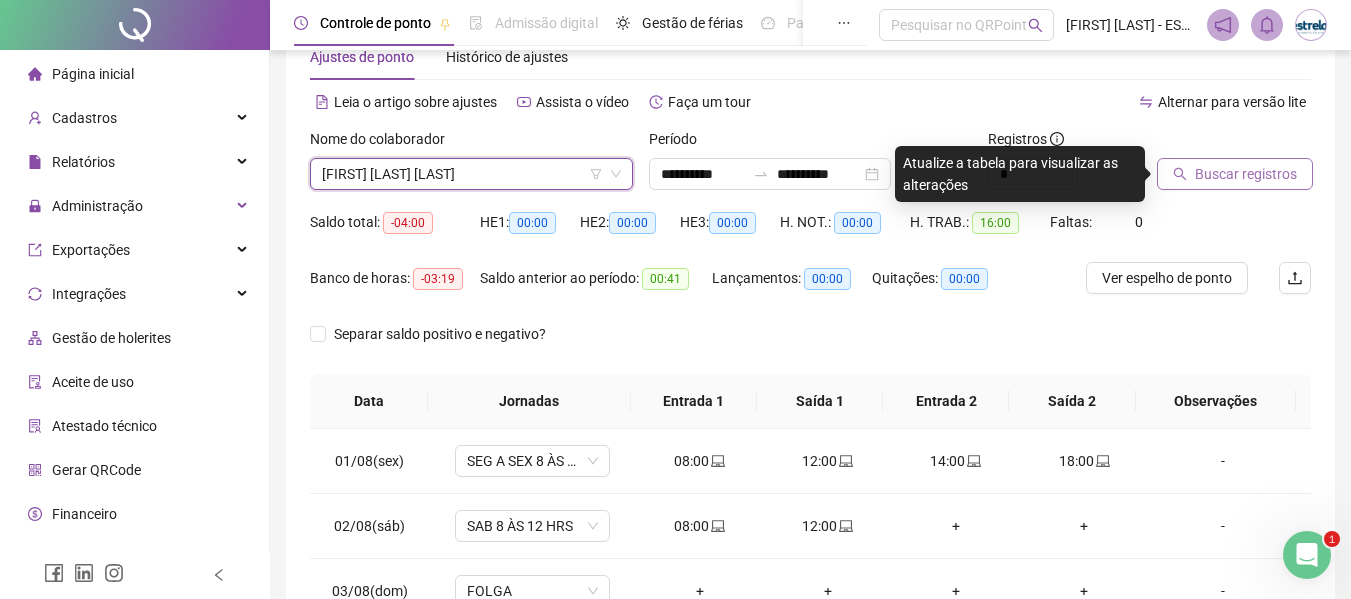 click 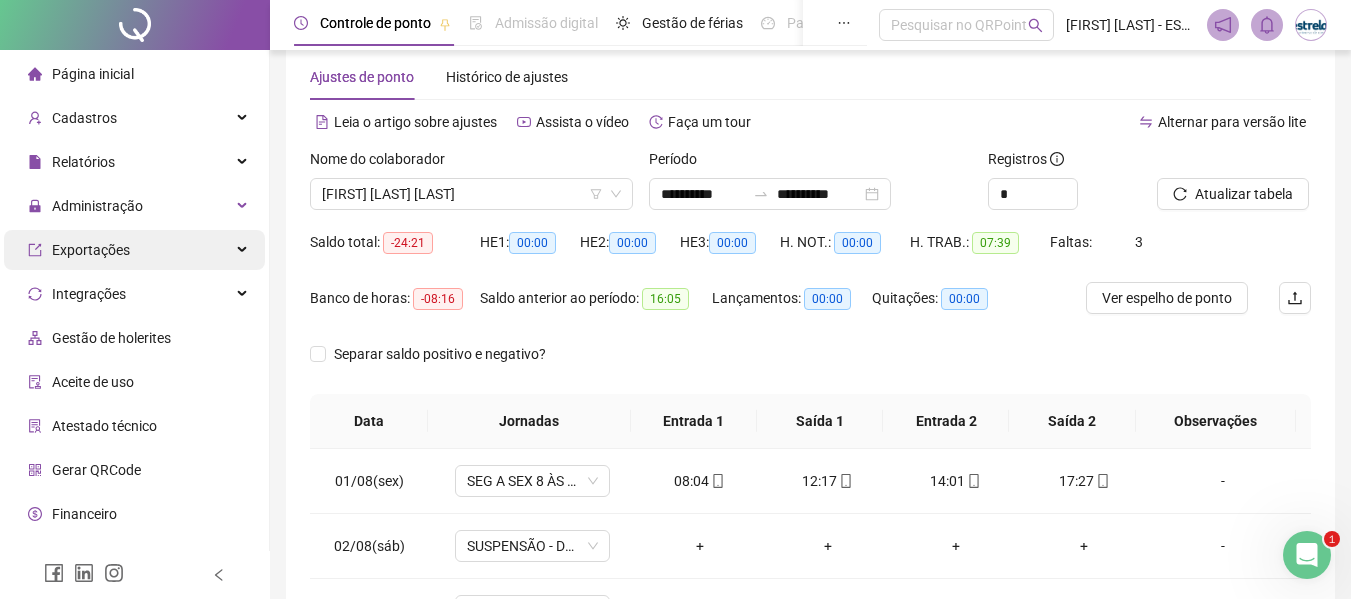 scroll, scrollTop: 0, scrollLeft: 0, axis: both 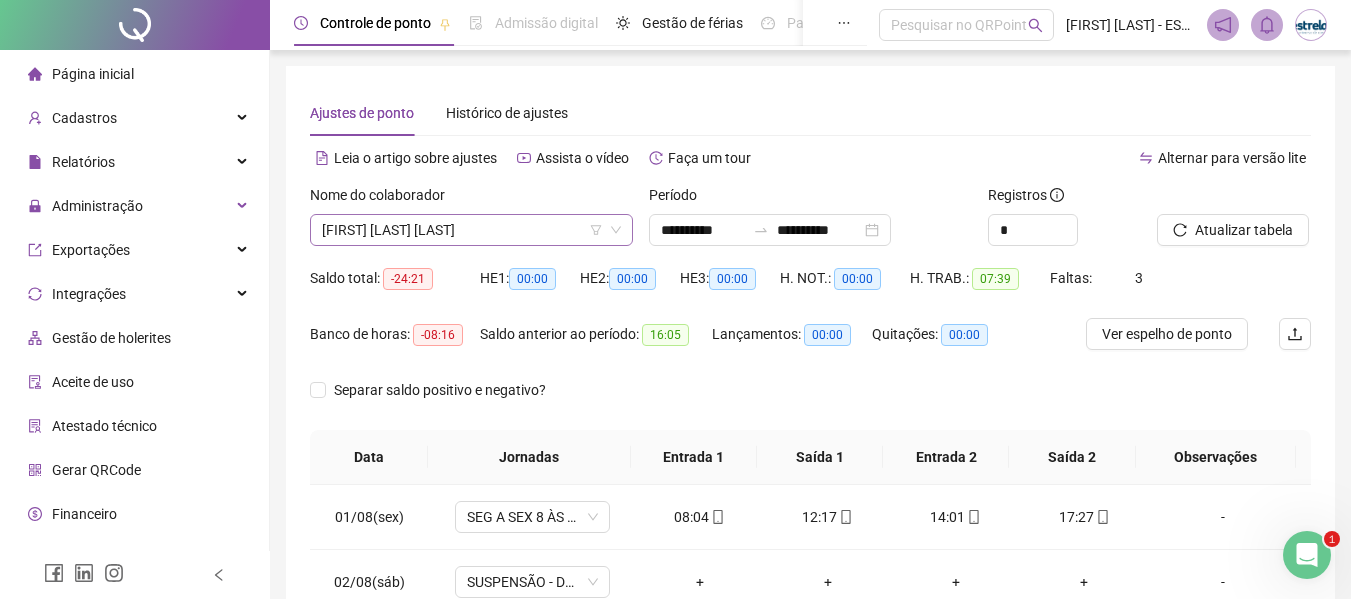 click on "[FIRST] [LAST] [LAST]" at bounding box center [471, 230] 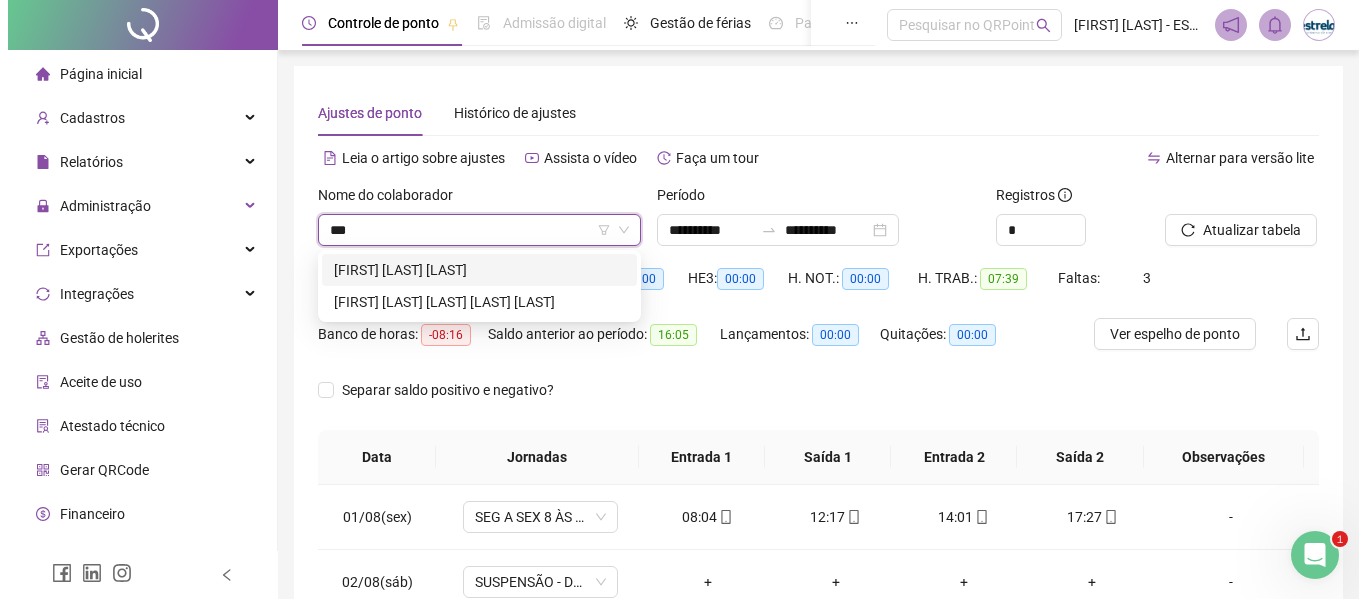 scroll, scrollTop: 0, scrollLeft: 0, axis: both 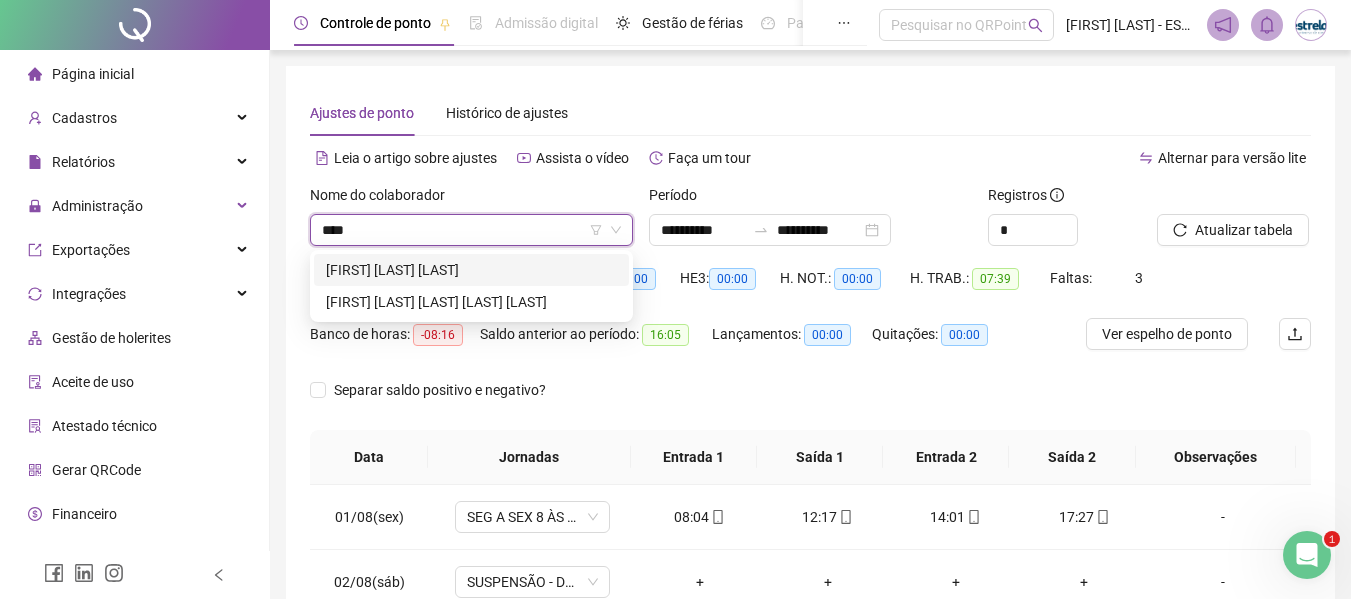 type on "*****" 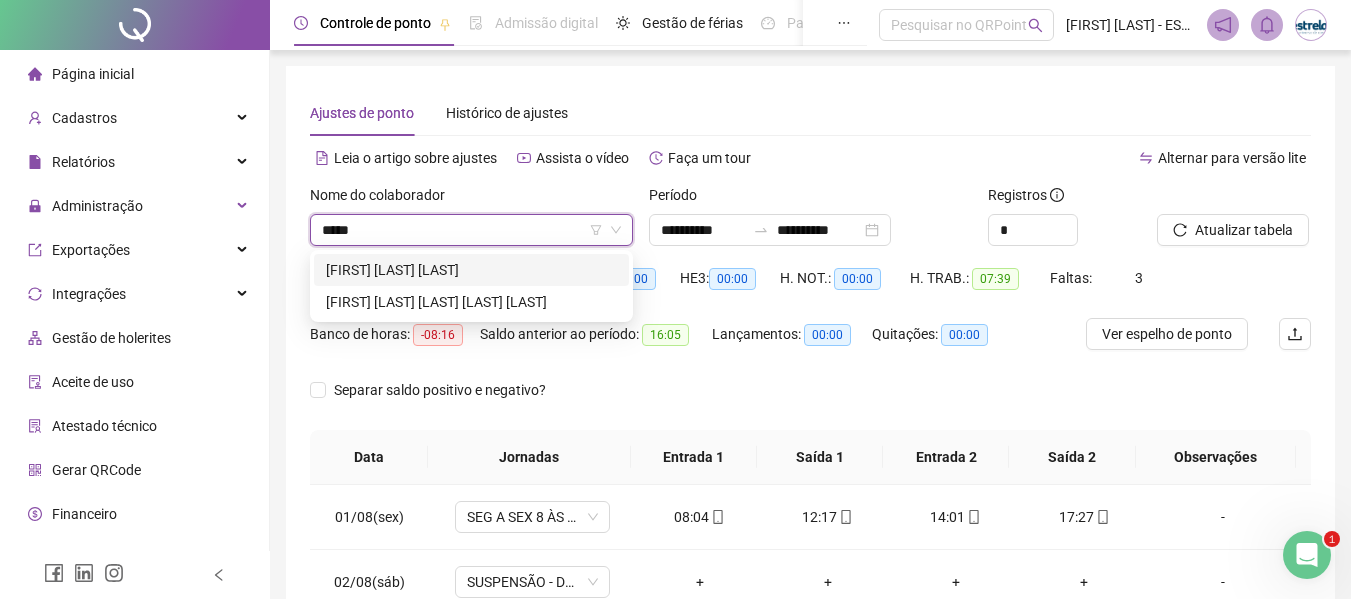 click on "[FIRST] [LAST] [LAST]" at bounding box center [471, 270] 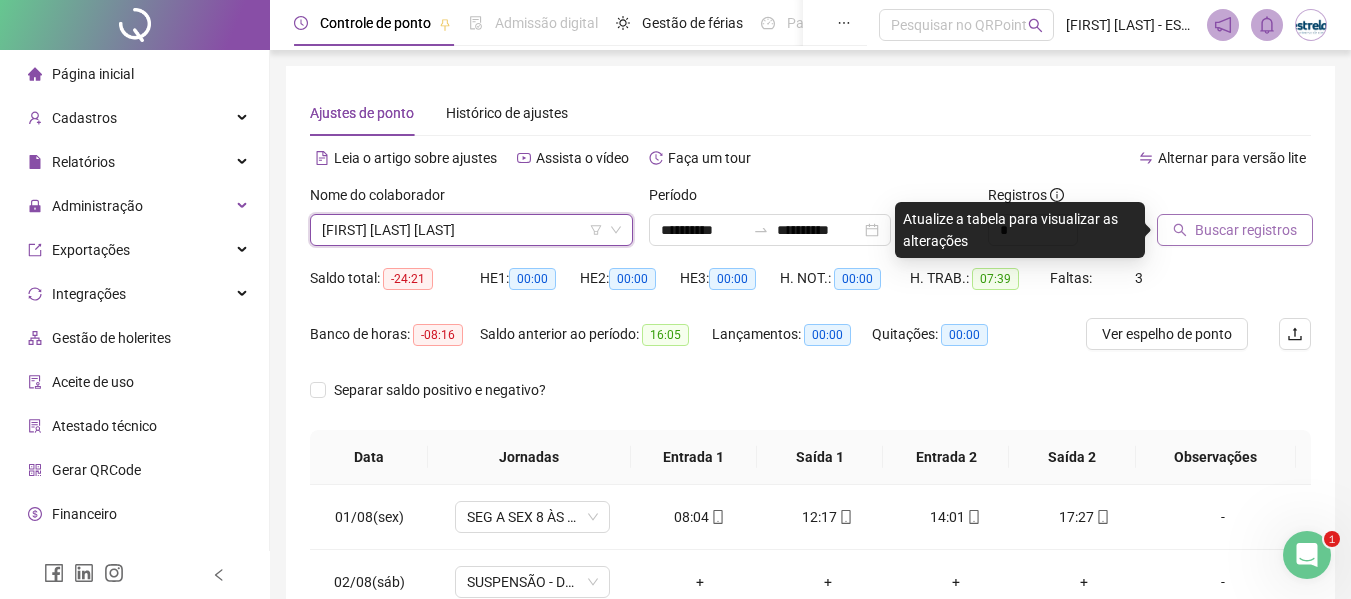 click on "Buscar registros" at bounding box center (1246, 230) 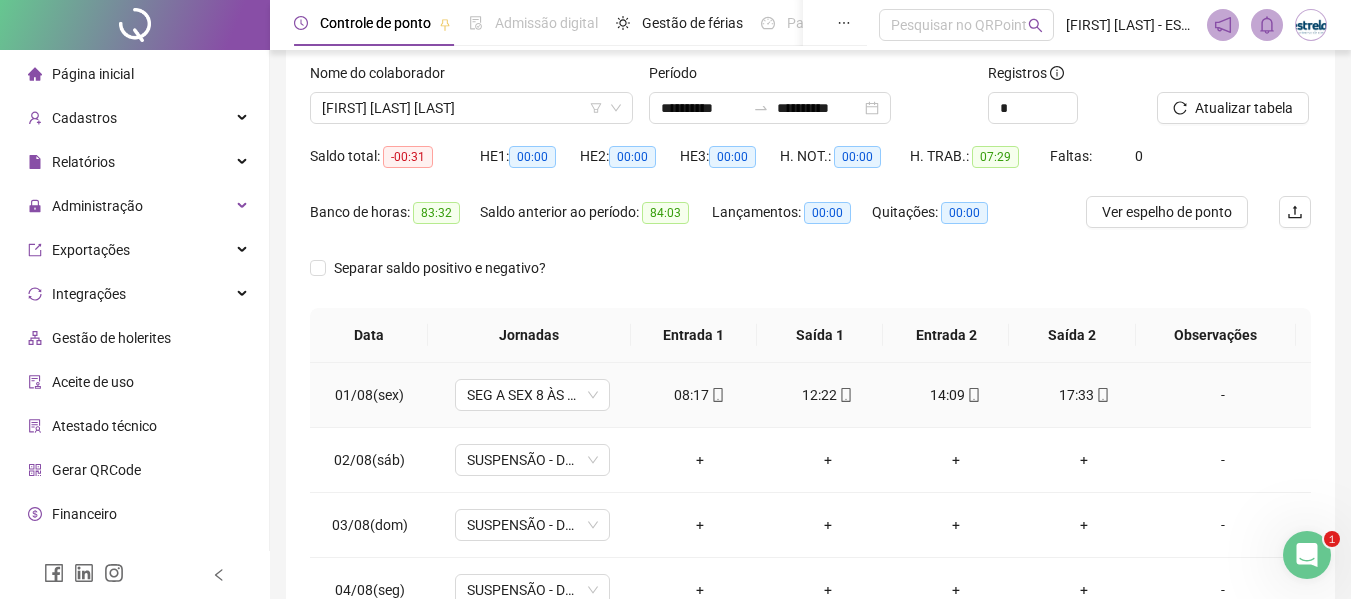 scroll, scrollTop: 0, scrollLeft: 0, axis: both 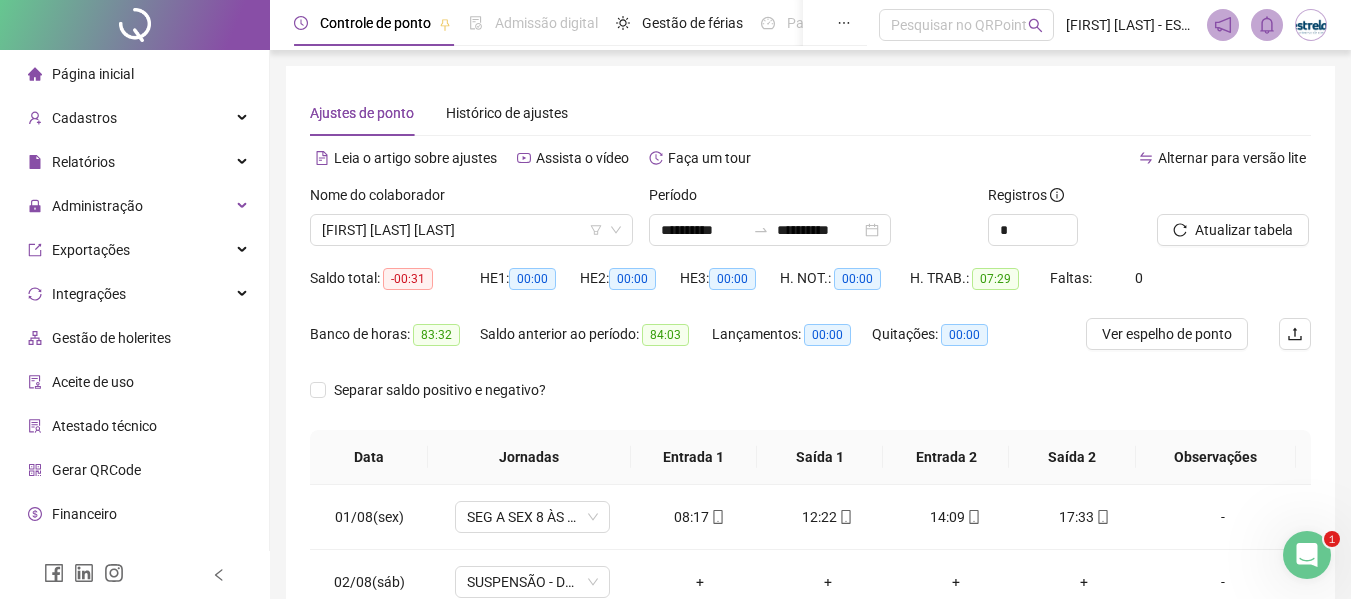 click 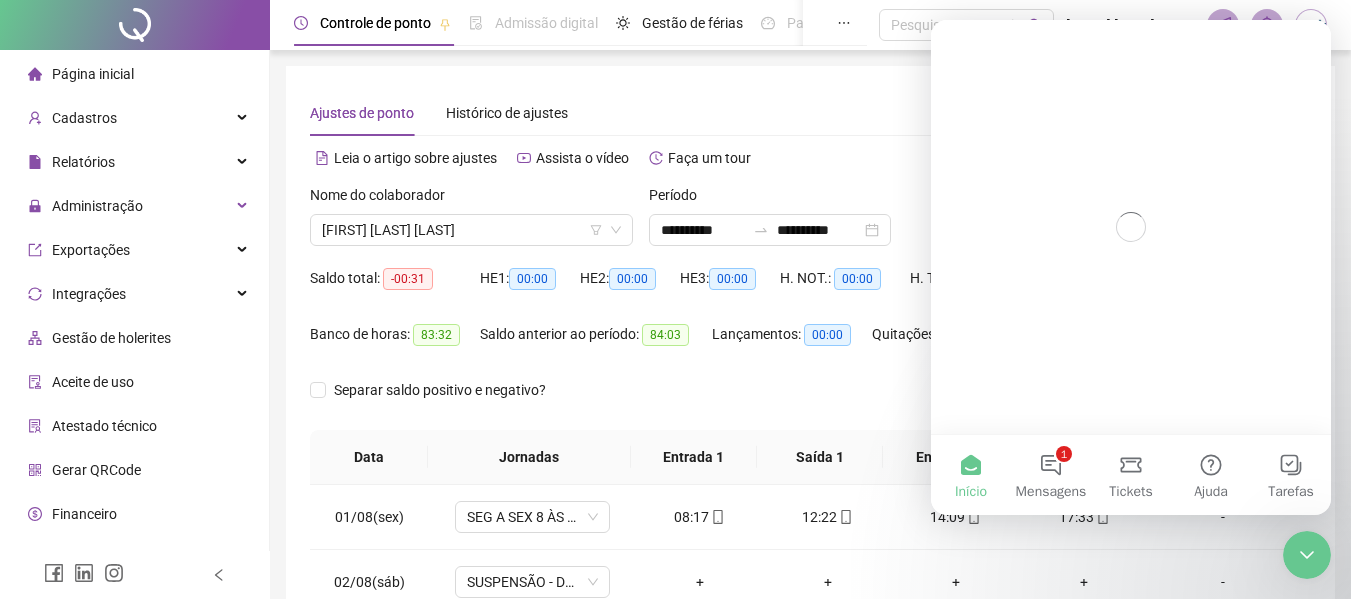 scroll, scrollTop: 0, scrollLeft: 0, axis: both 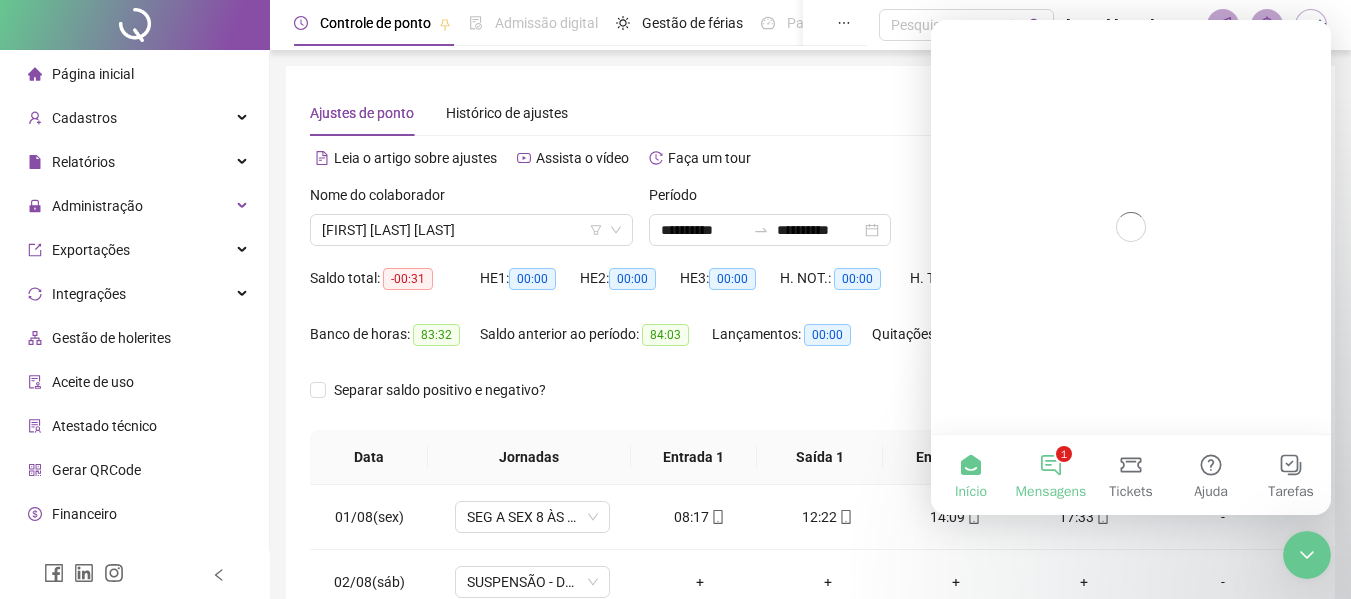 drag, startPoint x: 1056, startPoint y: 475, endPoint x: 1682, endPoint y: 320, distance: 644.9039 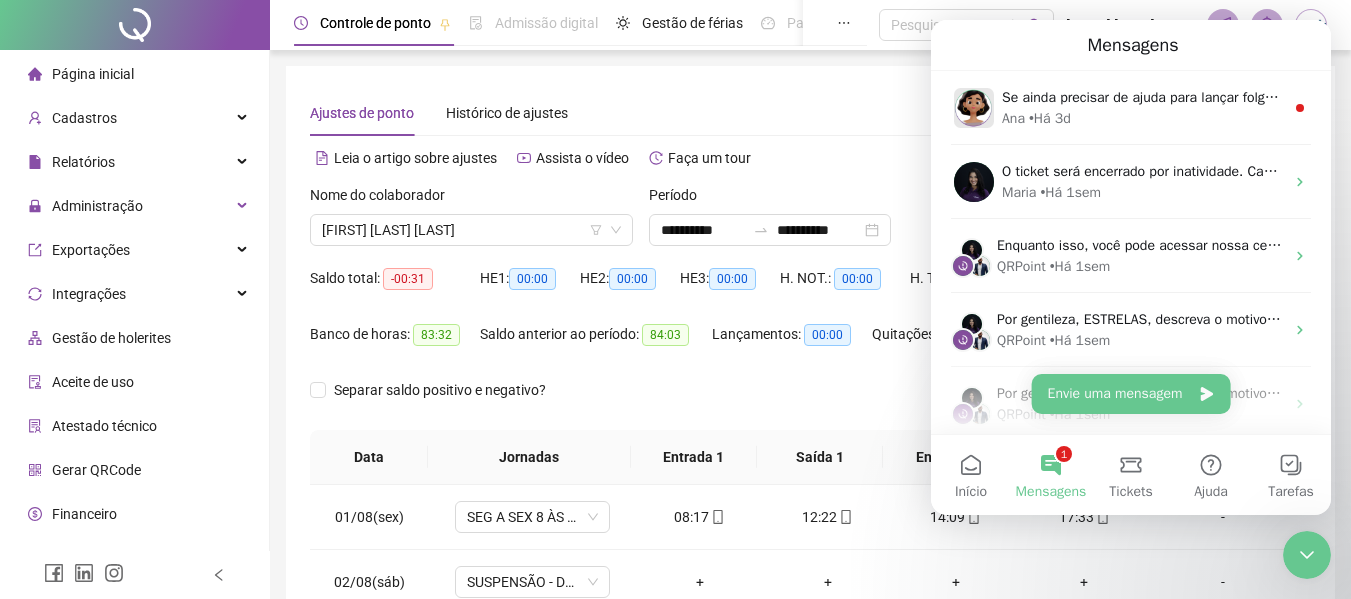 click on "1 Mensagens" at bounding box center [1051, 475] 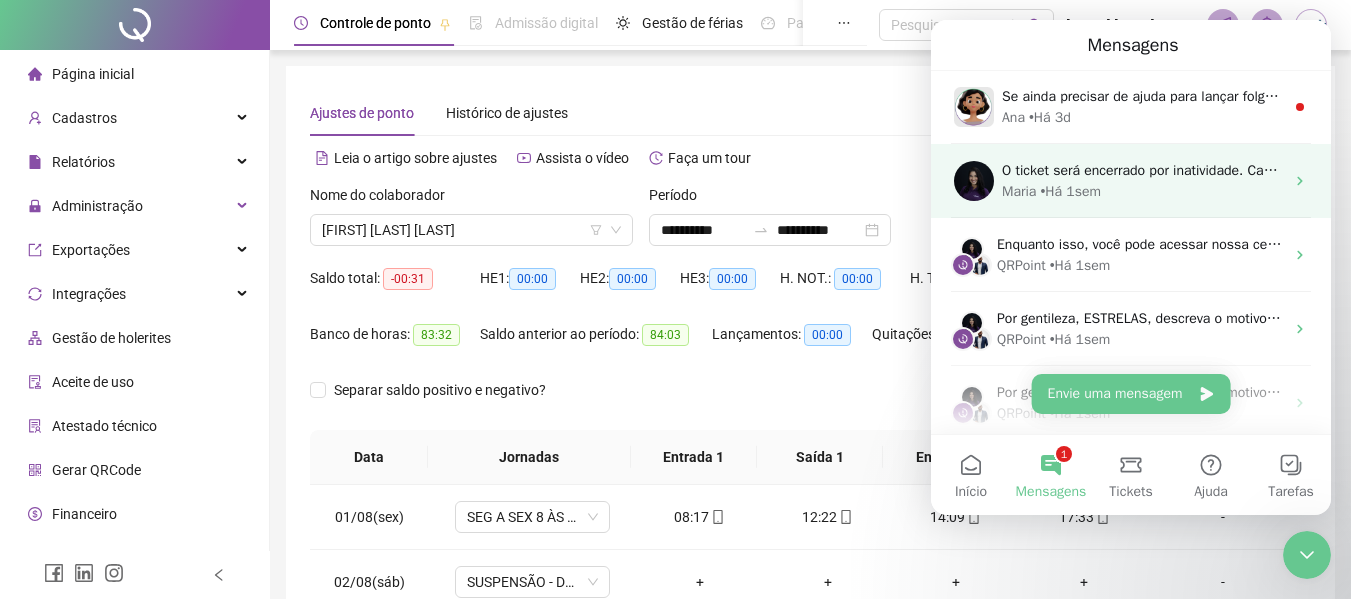 scroll, scrollTop: 0, scrollLeft: 0, axis: both 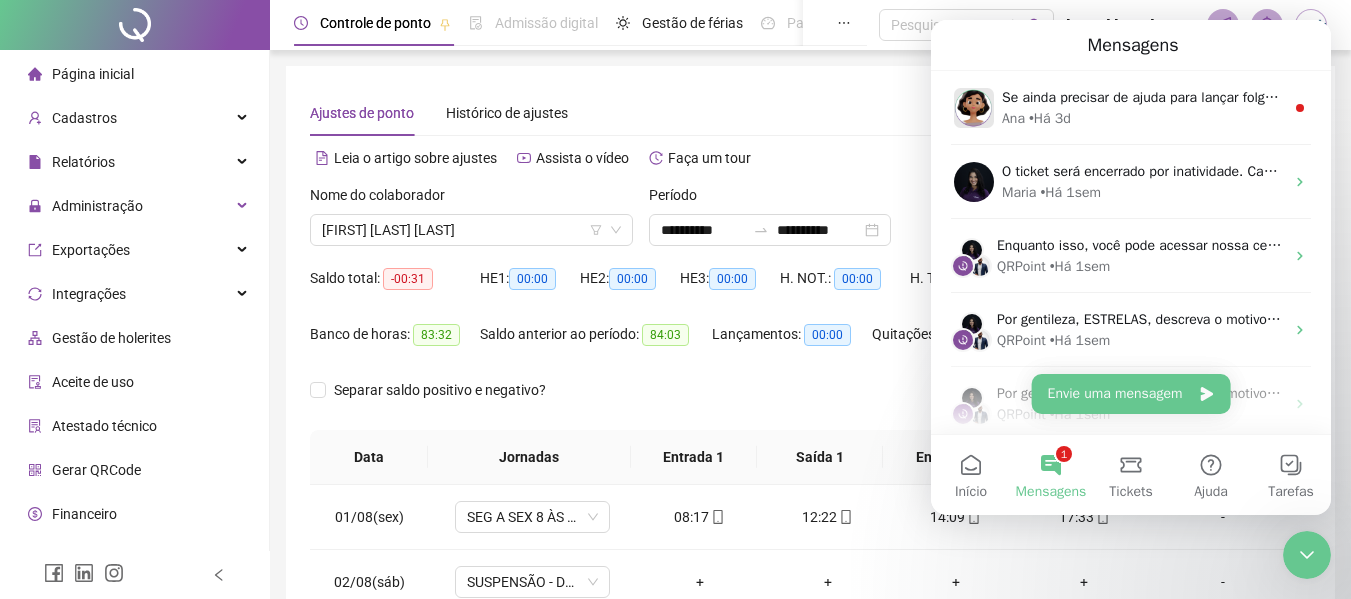 click on "1 Mensagens" at bounding box center (1051, 475) 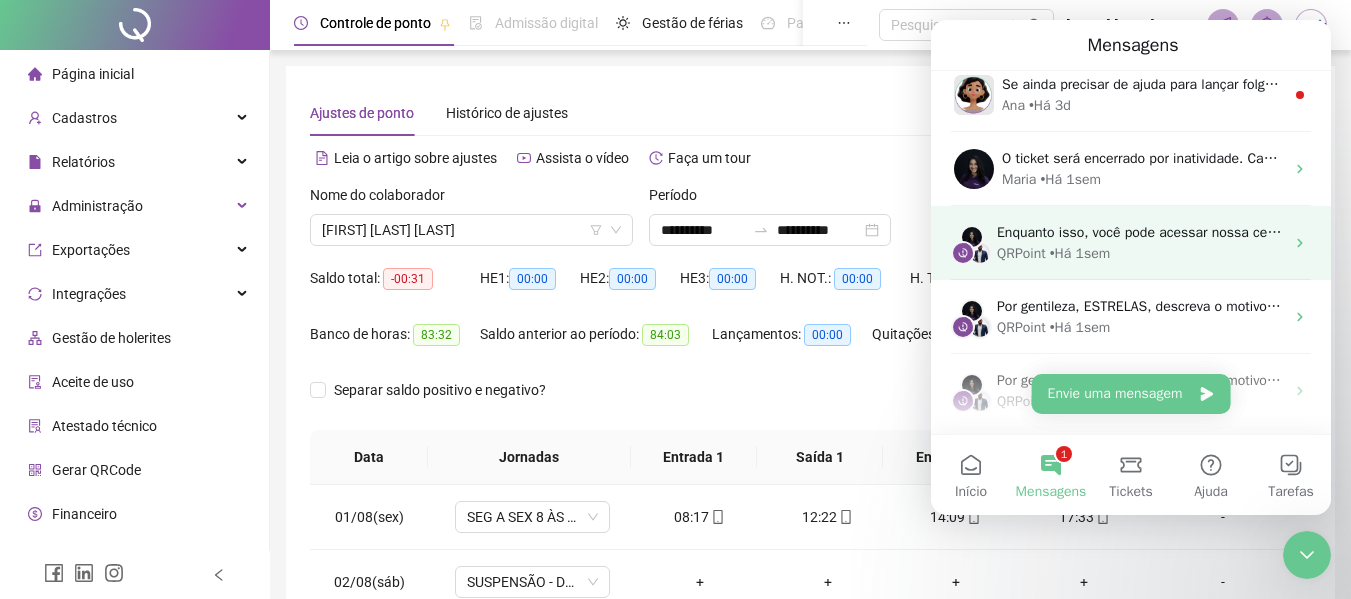 scroll, scrollTop: 0, scrollLeft: 0, axis: both 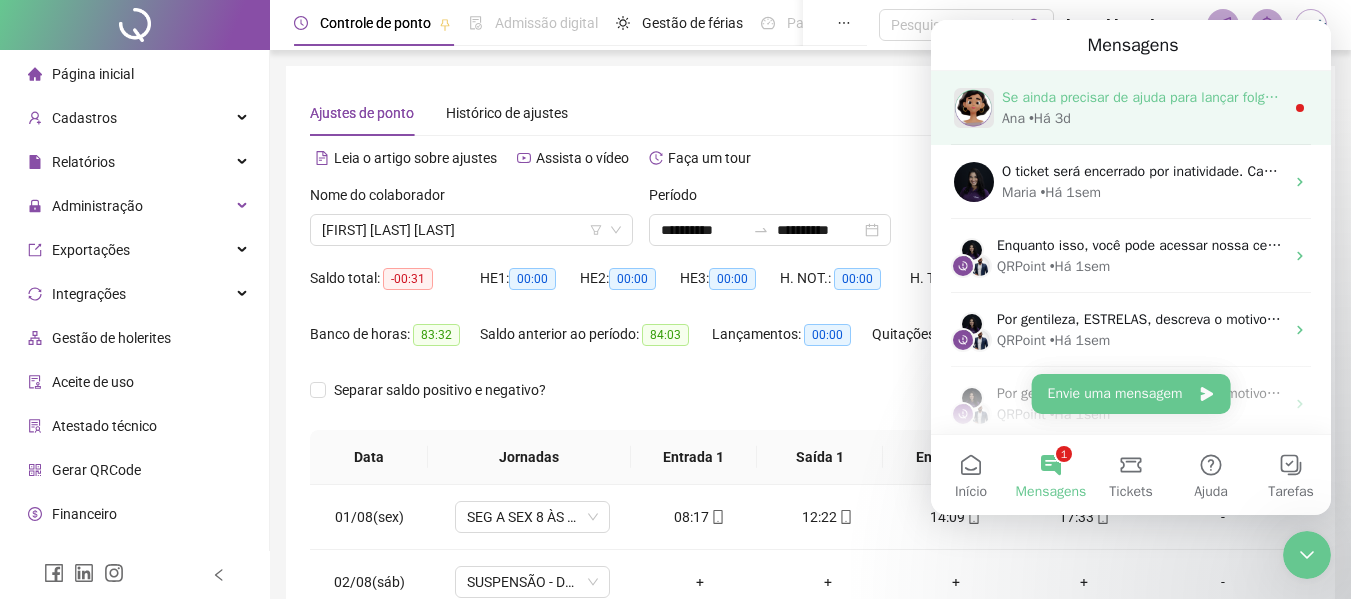 click on "Se ainda precisar de ajuda para lançar folgas em datas distantes, estou à disposição para esclarecer. Gostaria de compartilhar mais detalhes sobre o que está tentando fazer? [FIRST] •   Há 3d" at bounding box center (1131, 108) 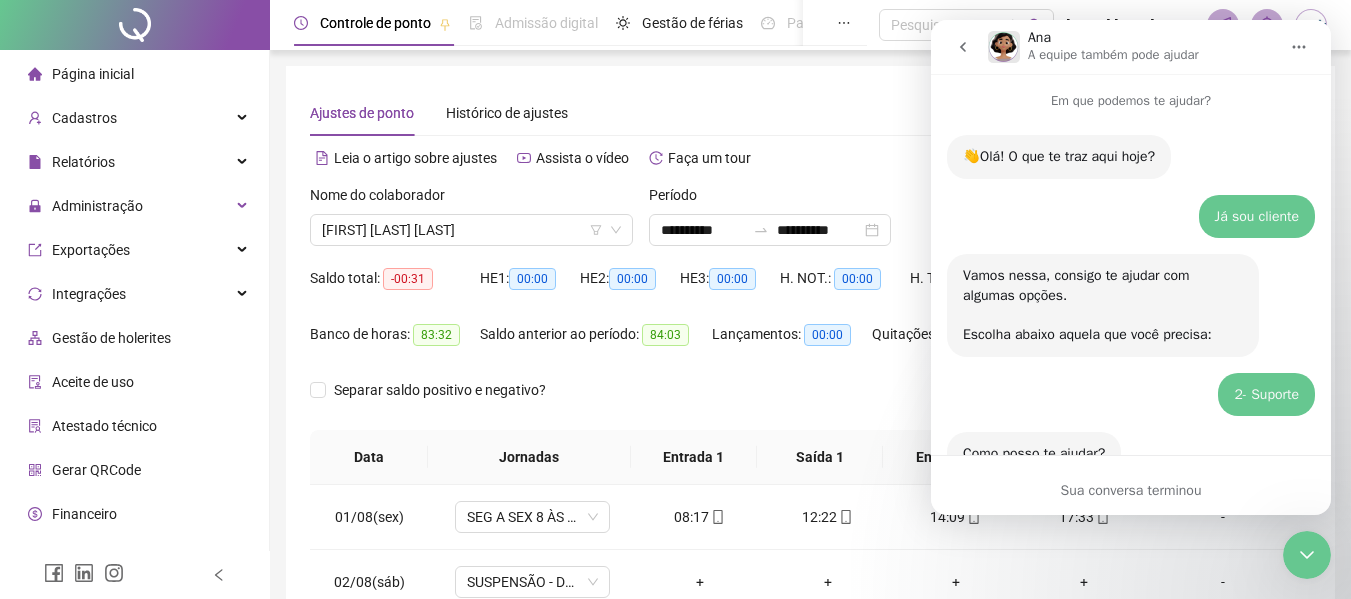 scroll, scrollTop: 3, scrollLeft: 0, axis: vertical 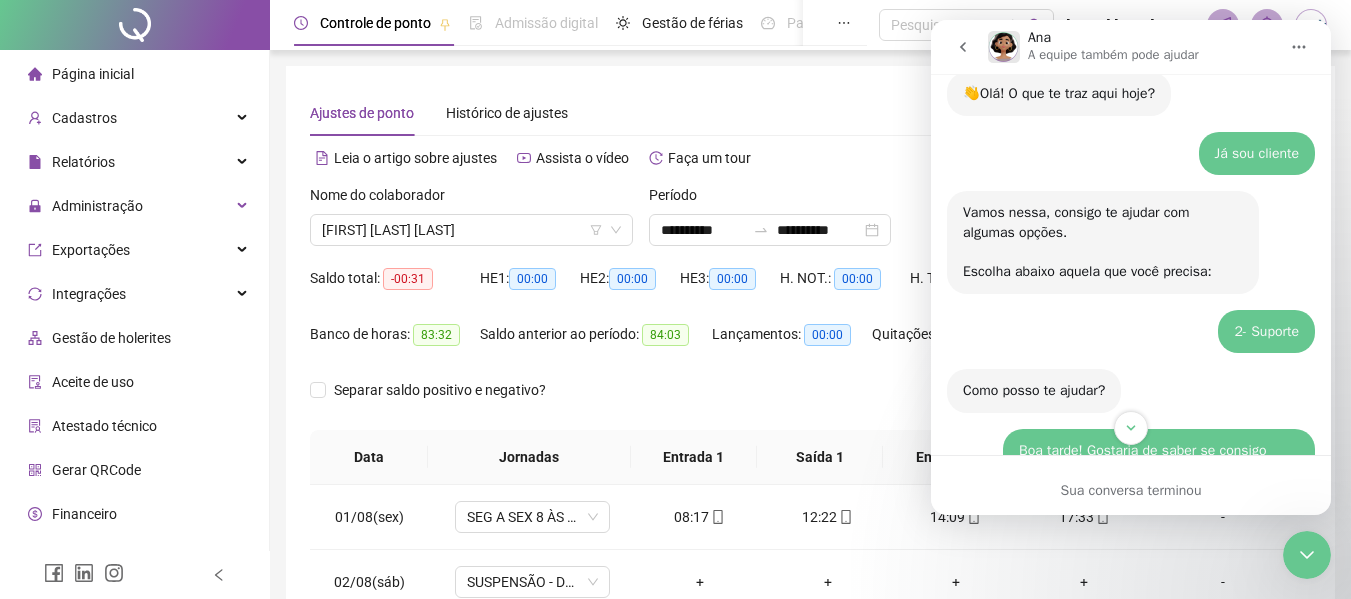 click 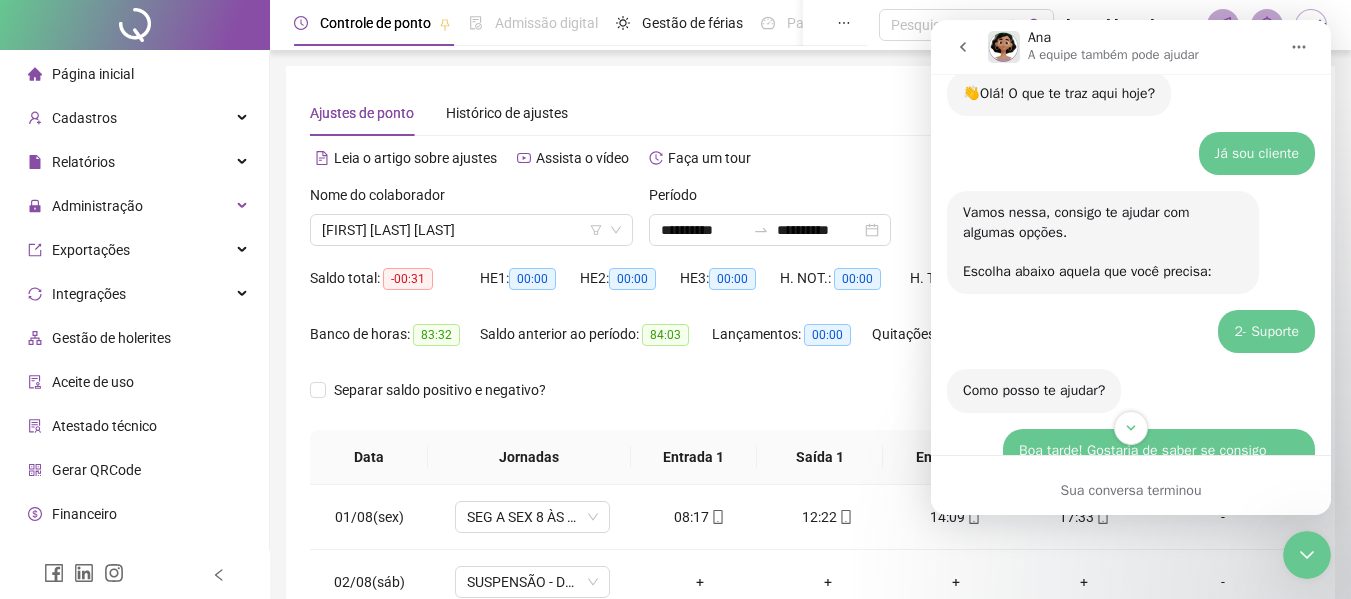 scroll, scrollTop: 0, scrollLeft: 0, axis: both 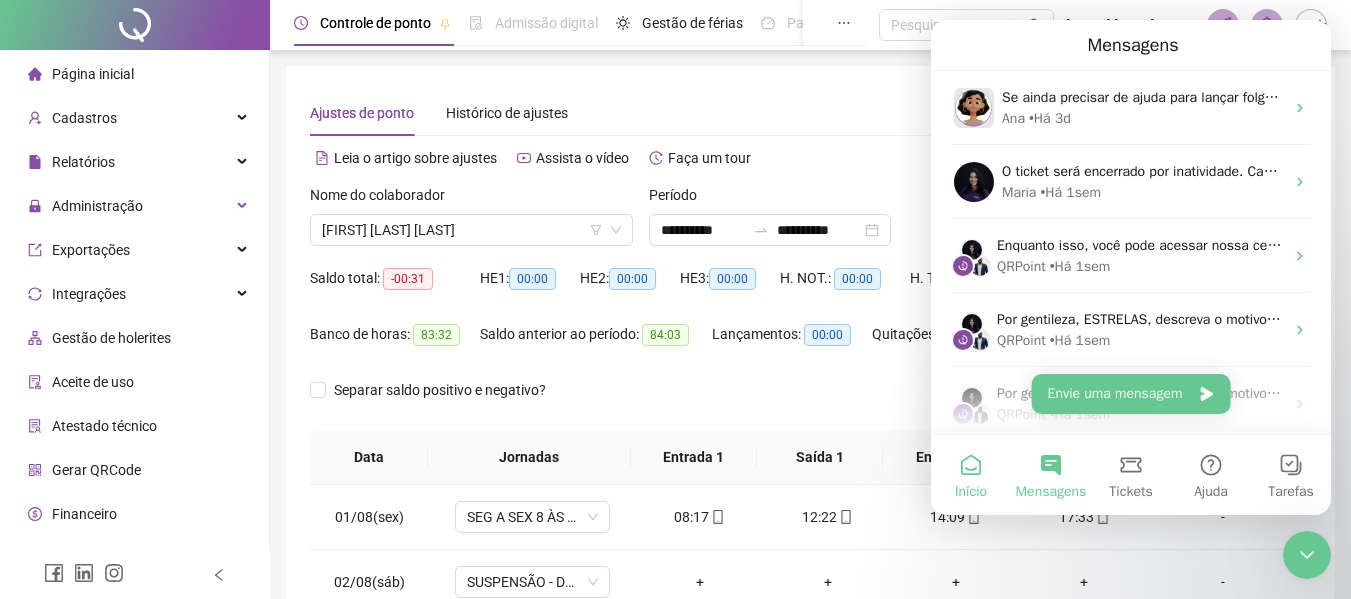 click on "Início" at bounding box center [971, 475] 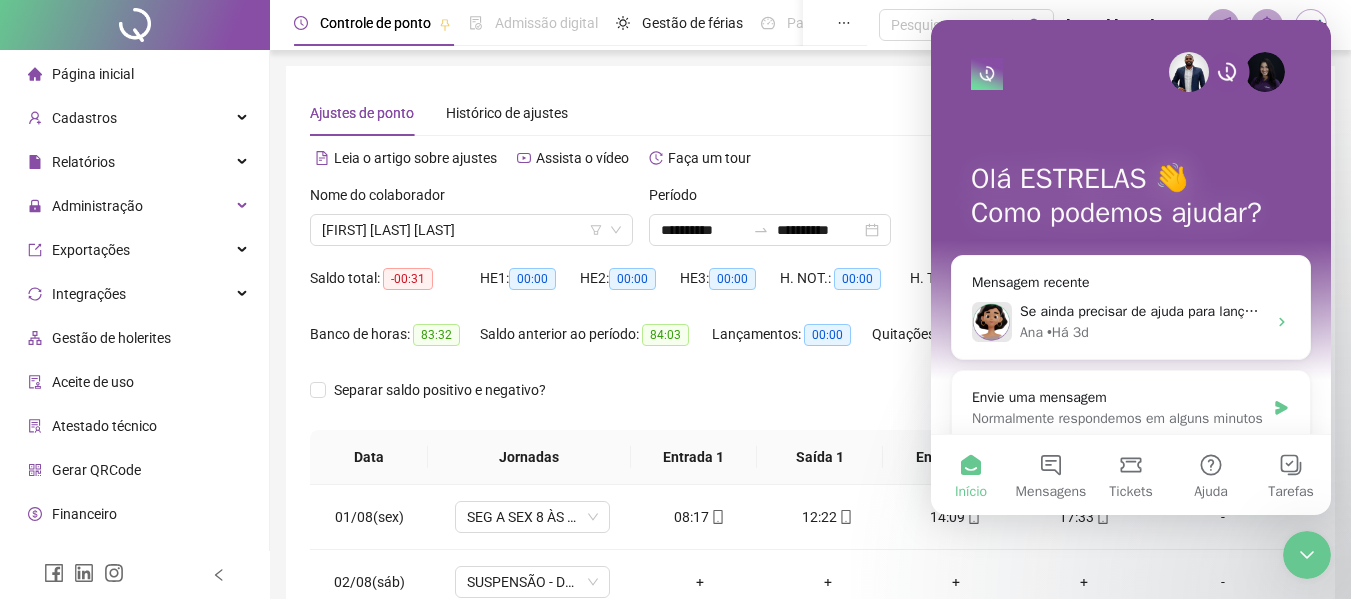 click 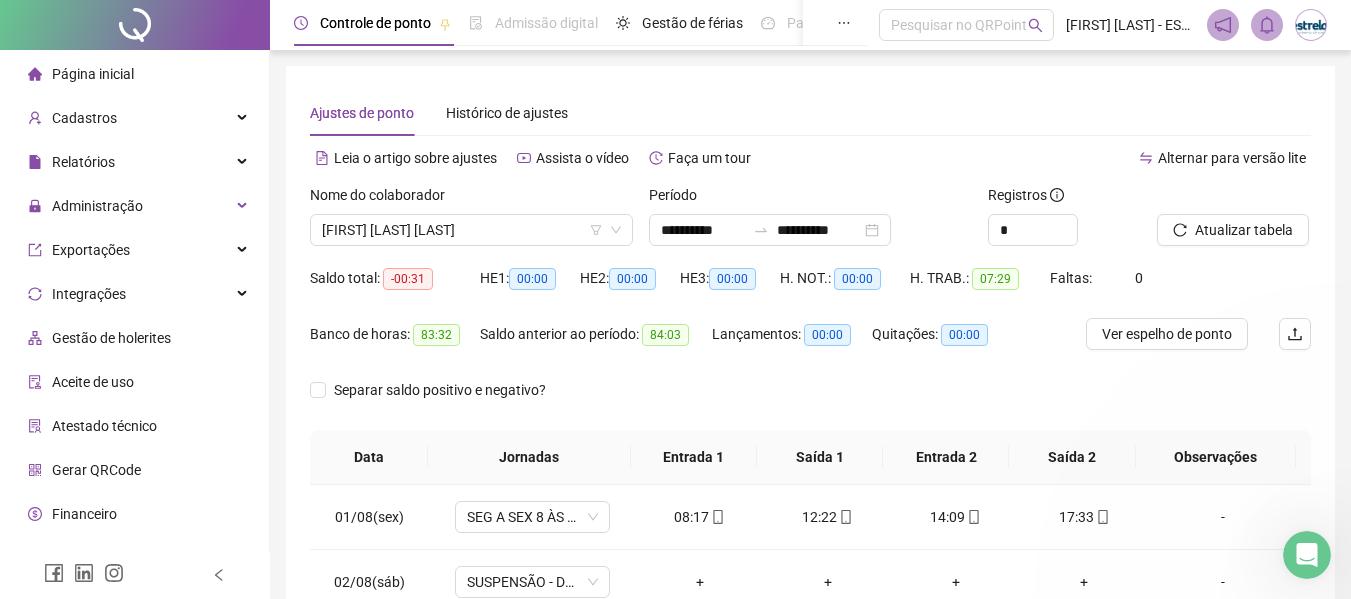 scroll, scrollTop: 0, scrollLeft: 0, axis: both 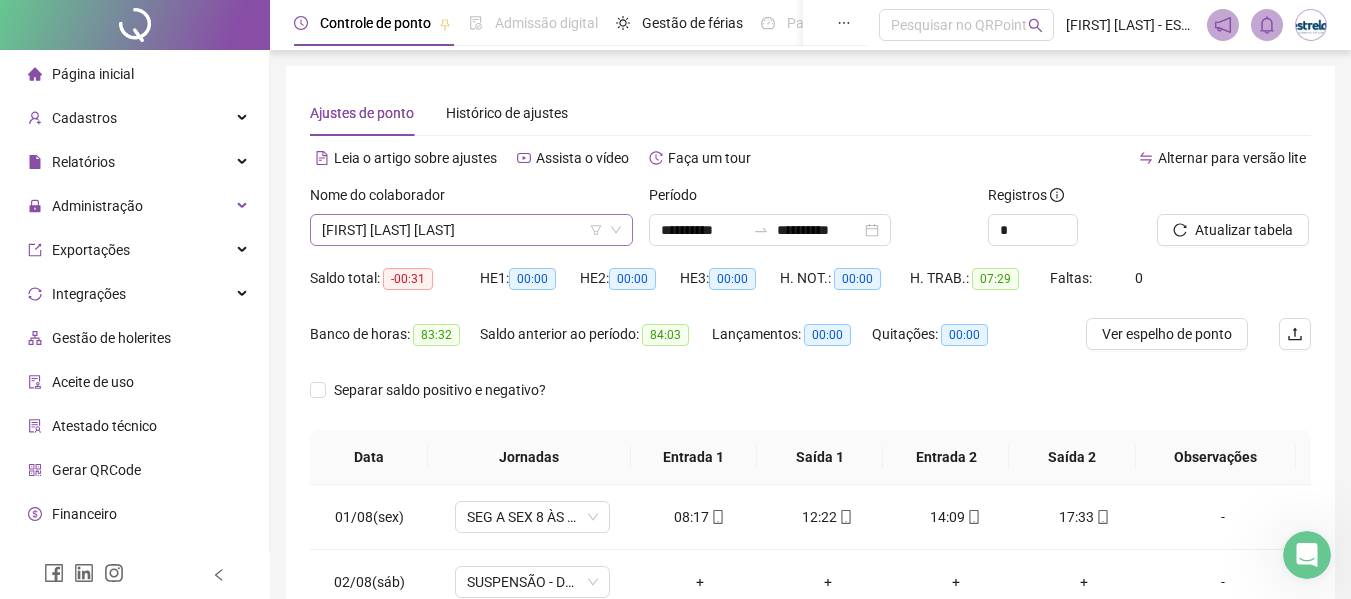 click on "[FIRST] [LAST] [LAST]" at bounding box center (471, 230) 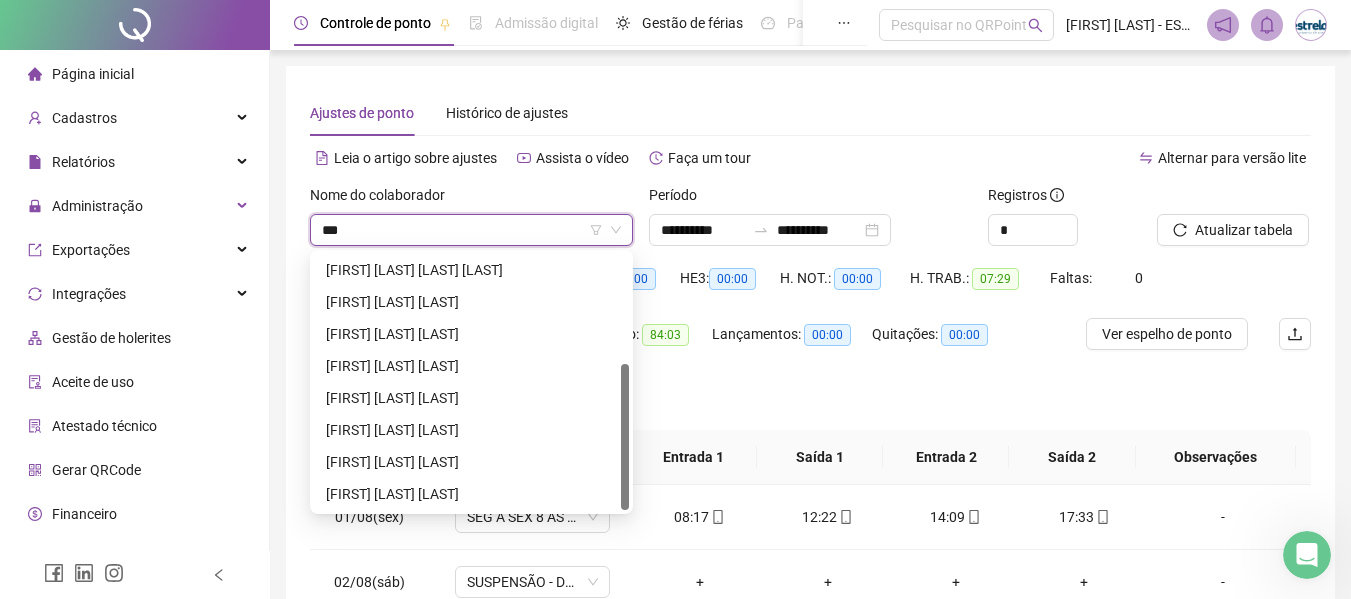 scroll, scrollTop: 0, scrollLeft: 0, axis: both 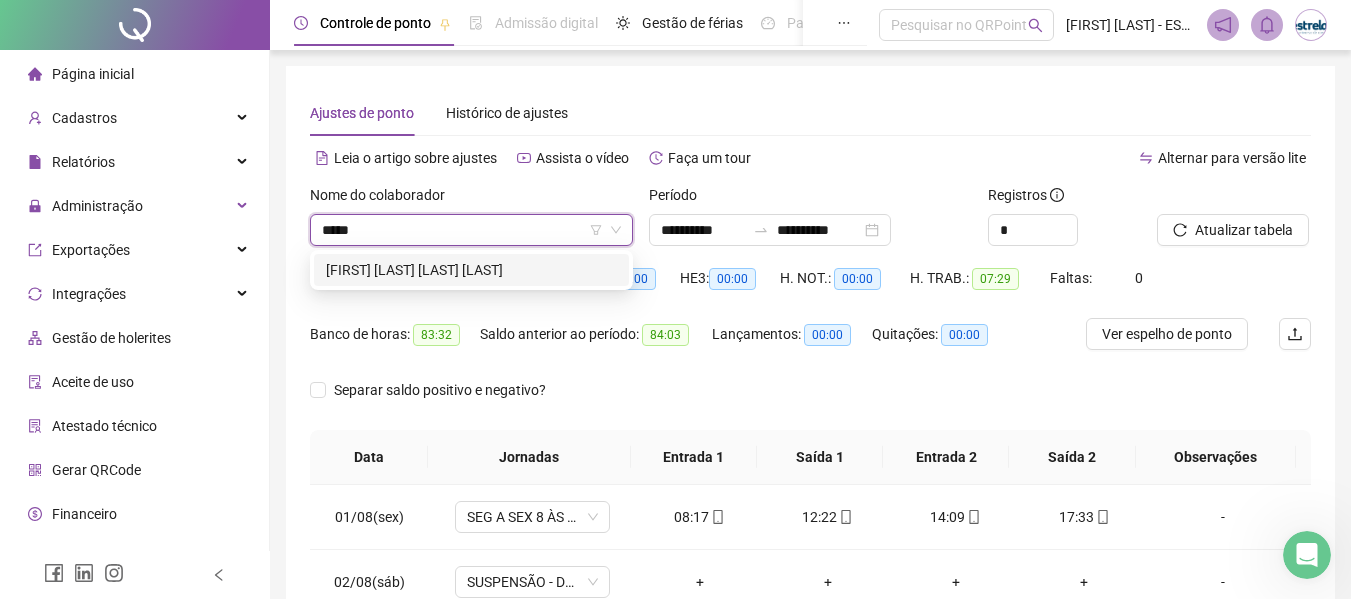 type on "******" 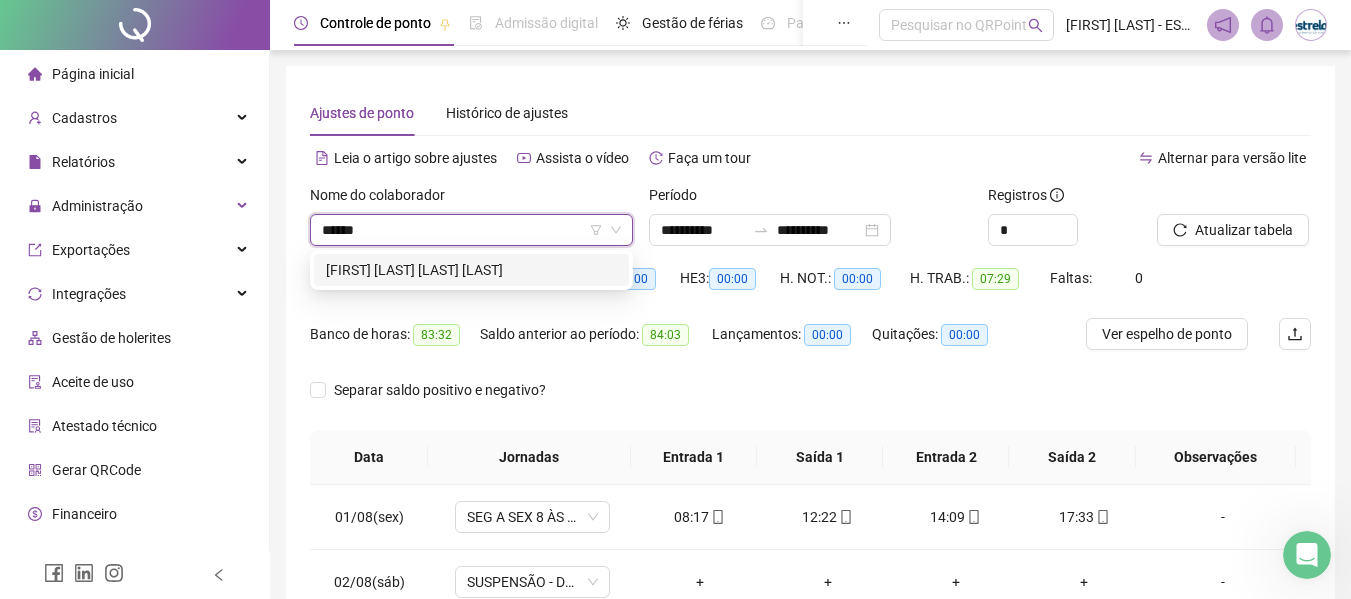 drag, startPoint x: 436, startPoint y: 272, endPoint x: 475, endPoint y: 267, distance: 39.319206 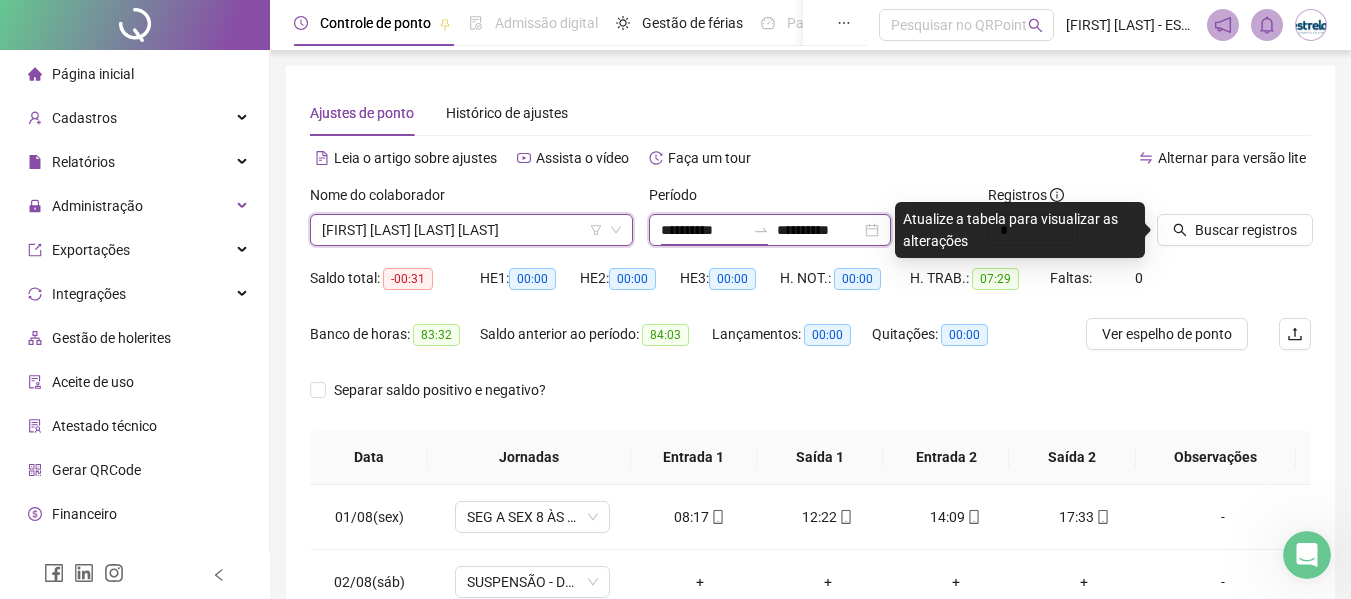 click on "**********" at bounding box center (703, 230) 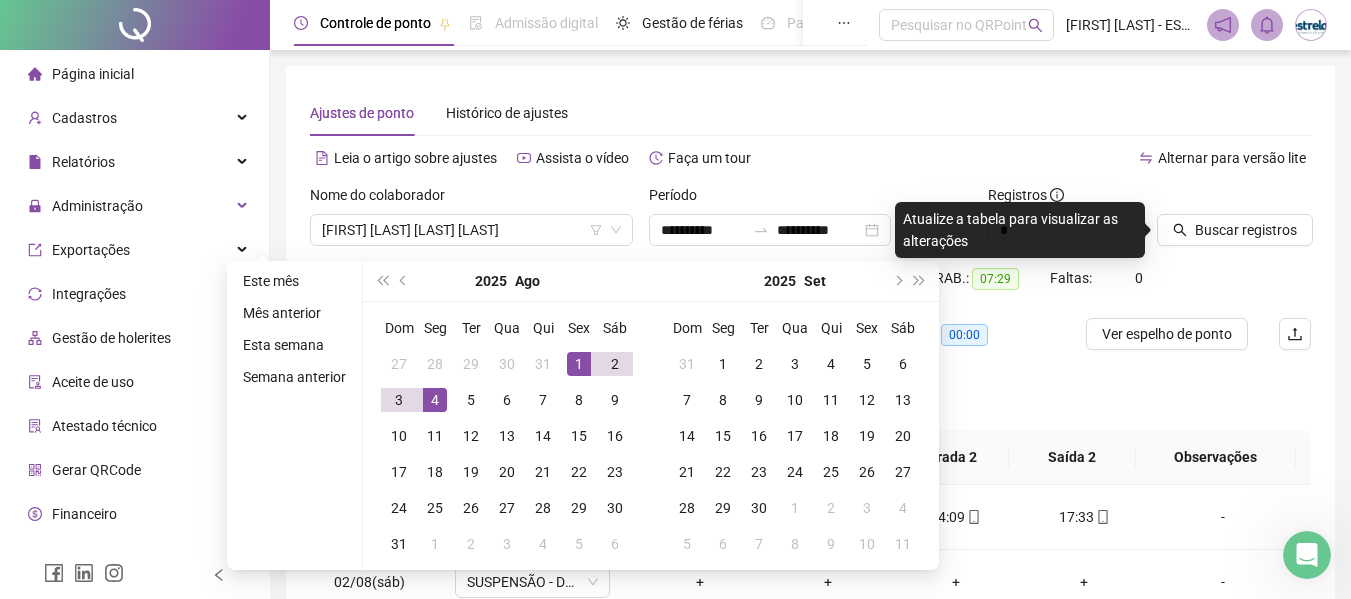 drag, startPoint x: 807, startPoint y: 155, endPoint x: 1120, endPoint y: 234, distance: 322.81573 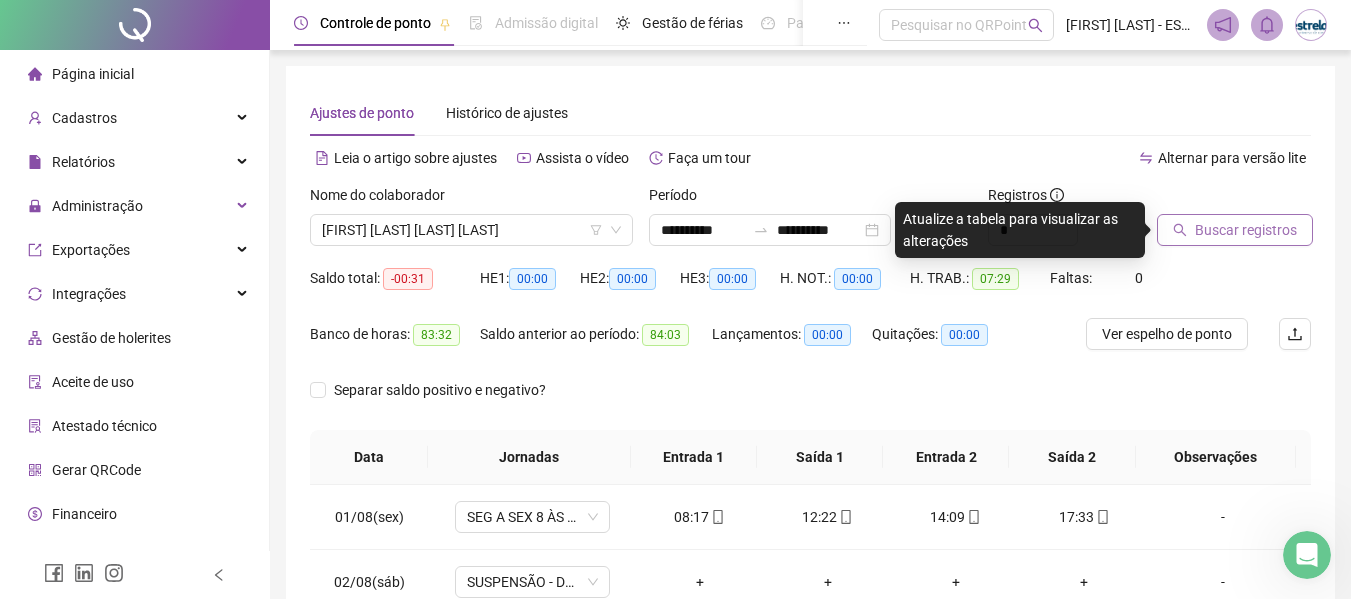 click on "Buscar registros" at bounding box center [1246, 230] 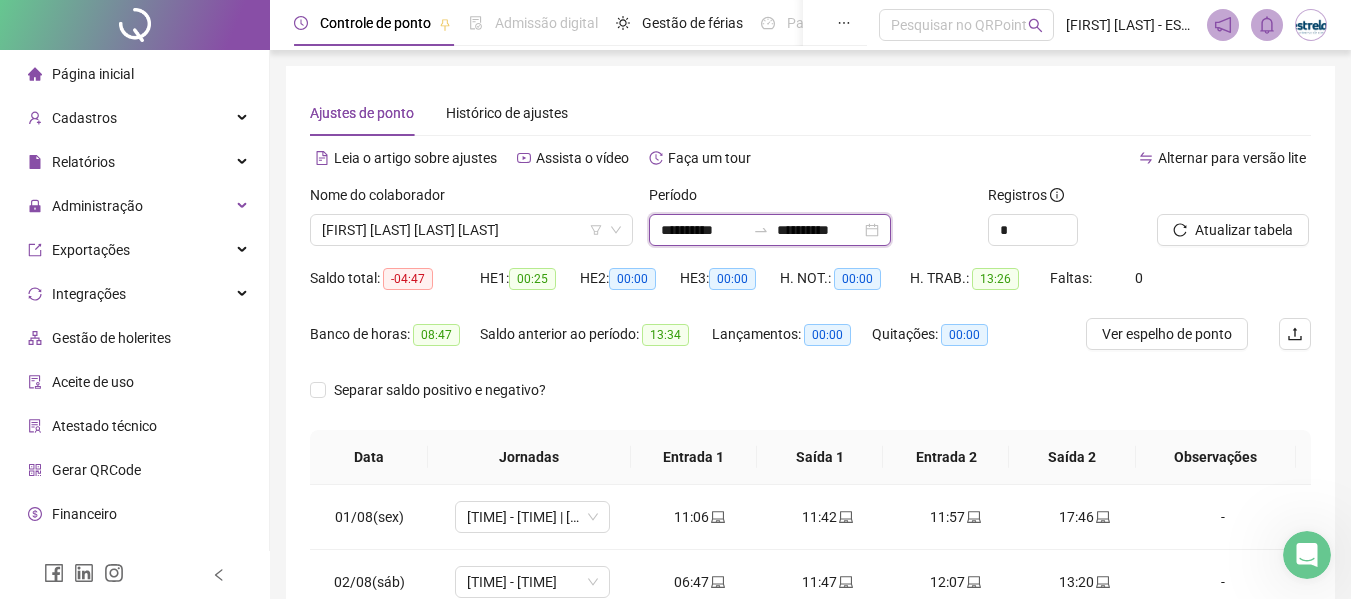 click on "**********" at bounding box center (703, 230) 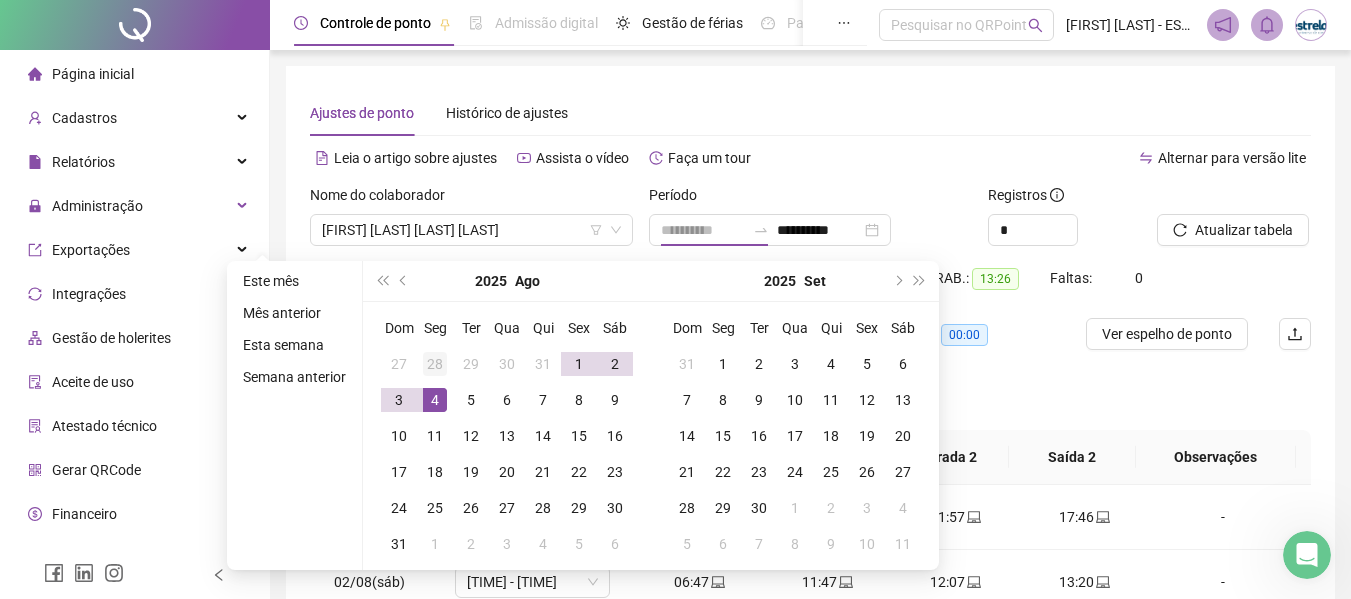 click on "28" at bounding box center (435, 364) 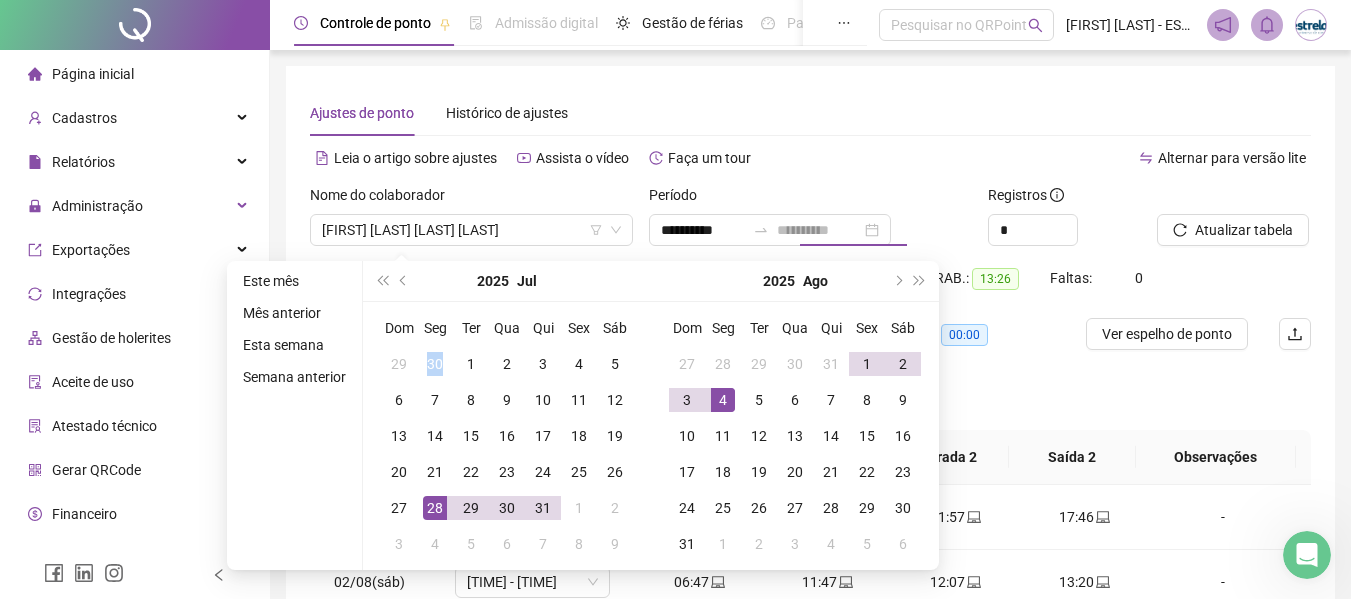 drag, startPoint x: 433, startPoint y: 362, endPoint x: 672, endPoint y: 329, distance: 241.26749 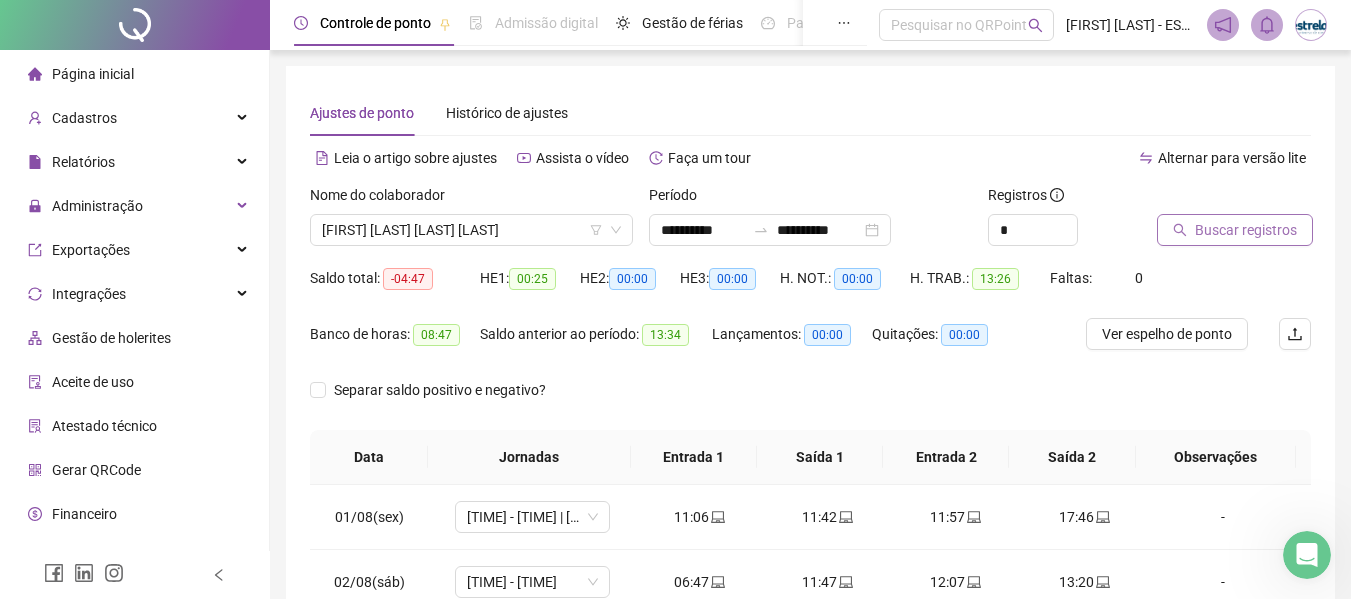 click on "Buscar registros" at bounding box center [1235, 230] 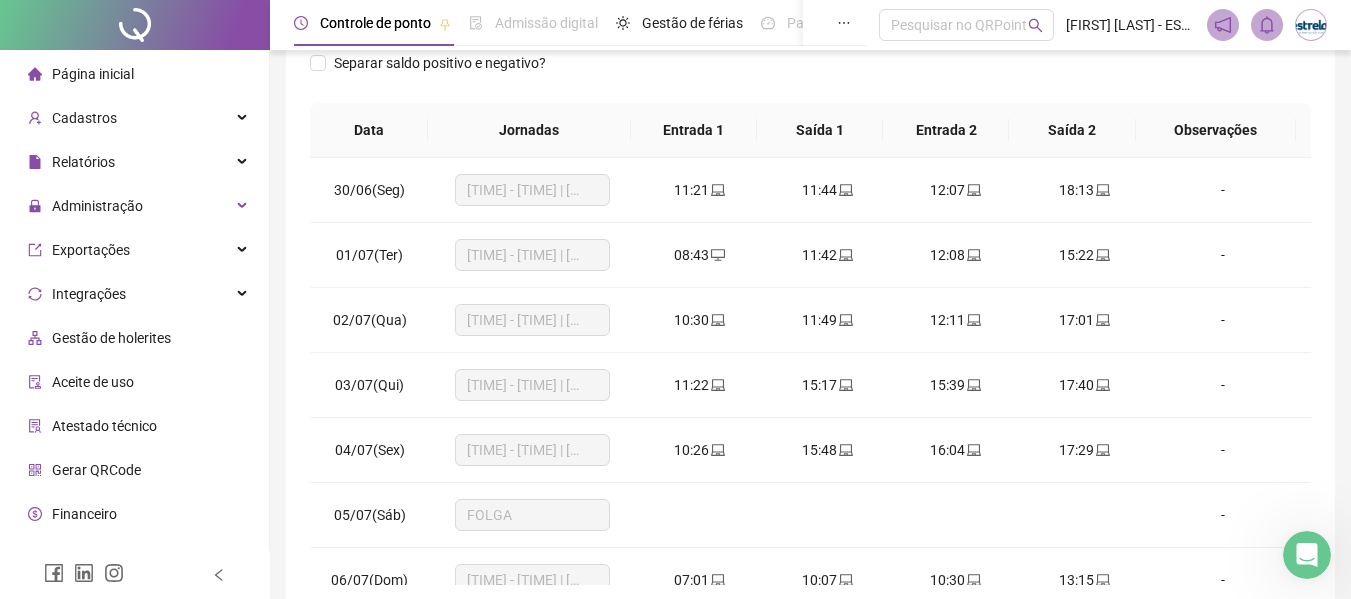 scroll, scrollTop: 423, scrollLeft: 0, axis: vertical 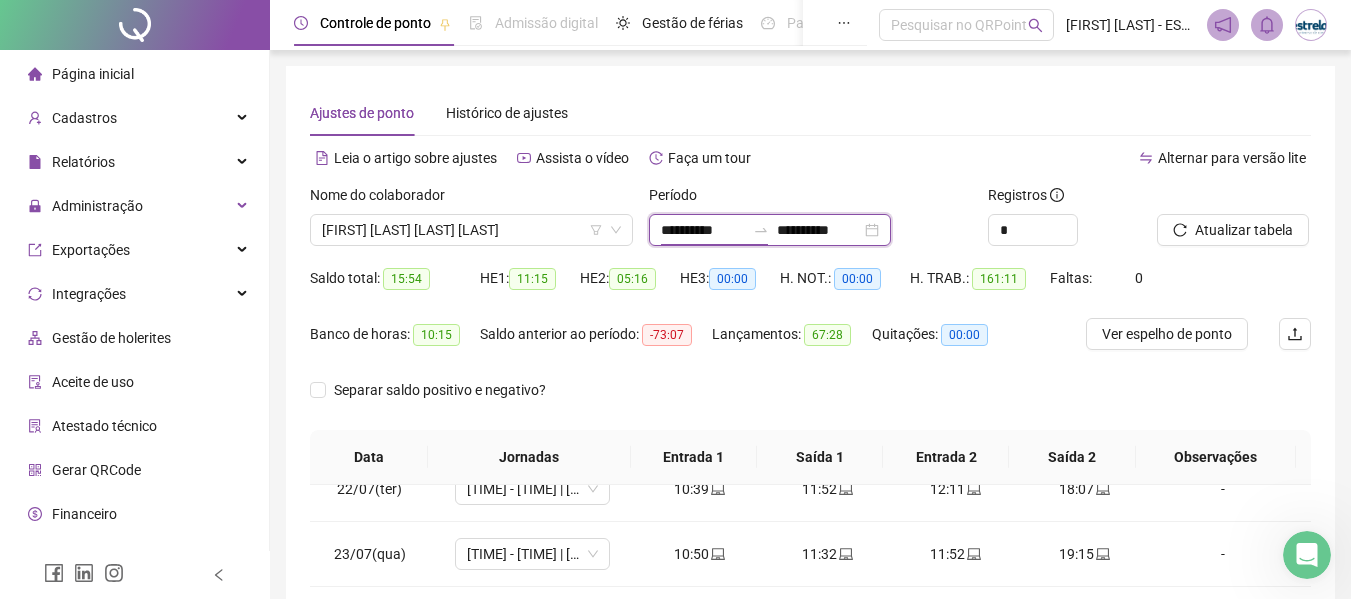 click on "**********" at bounding box center [703, 230] 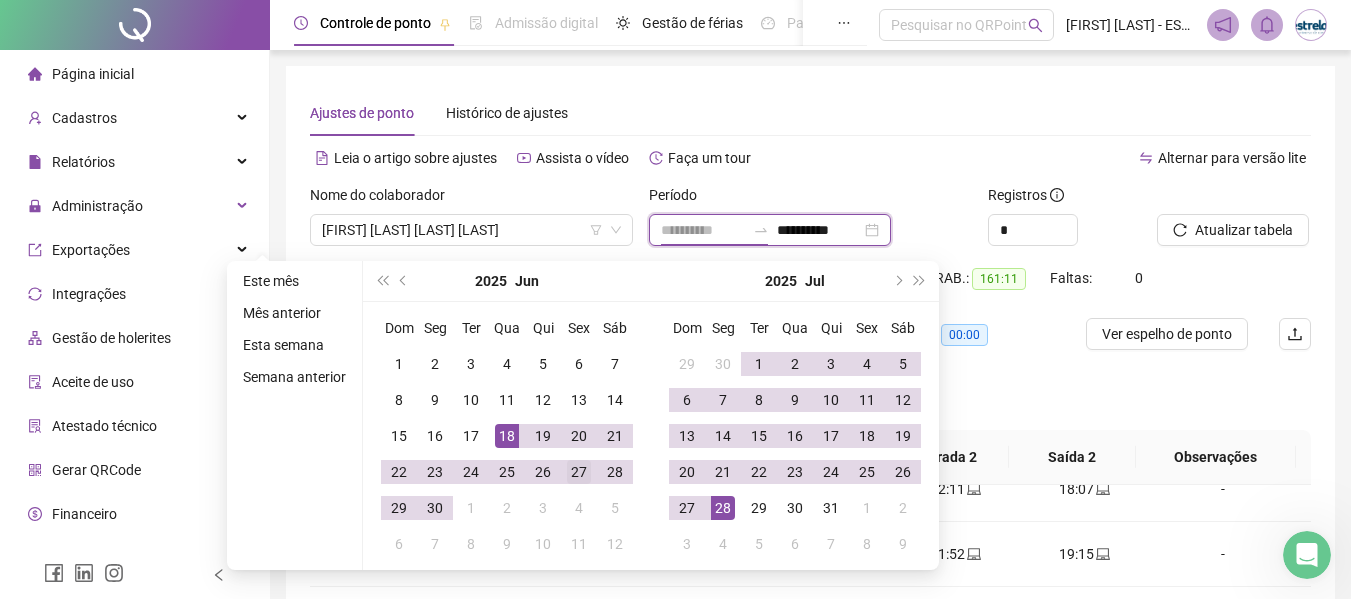 type on "**********" 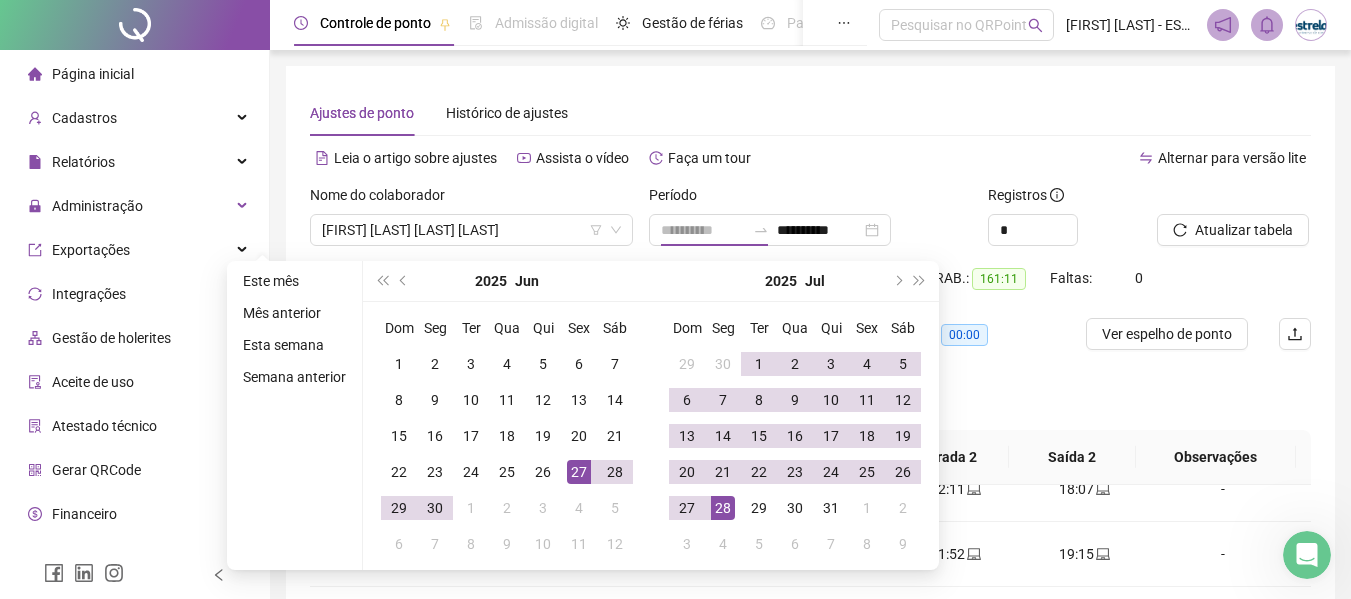 click on "27" at bounding box center (579, 472) 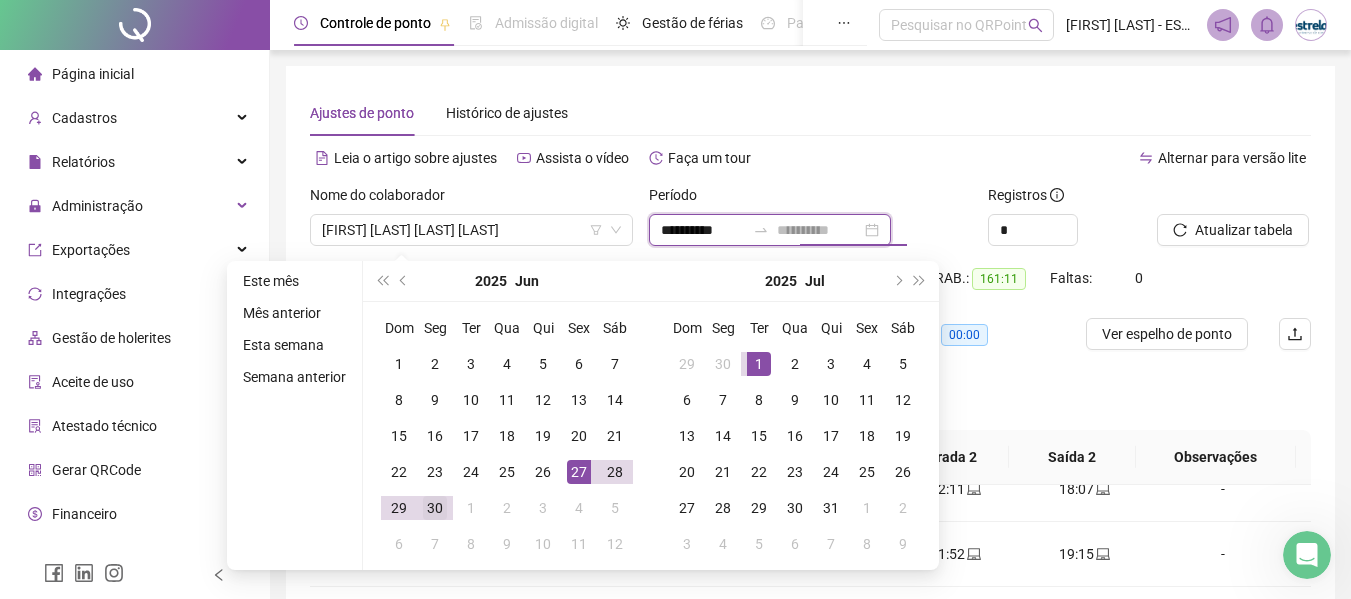 type on "**********" 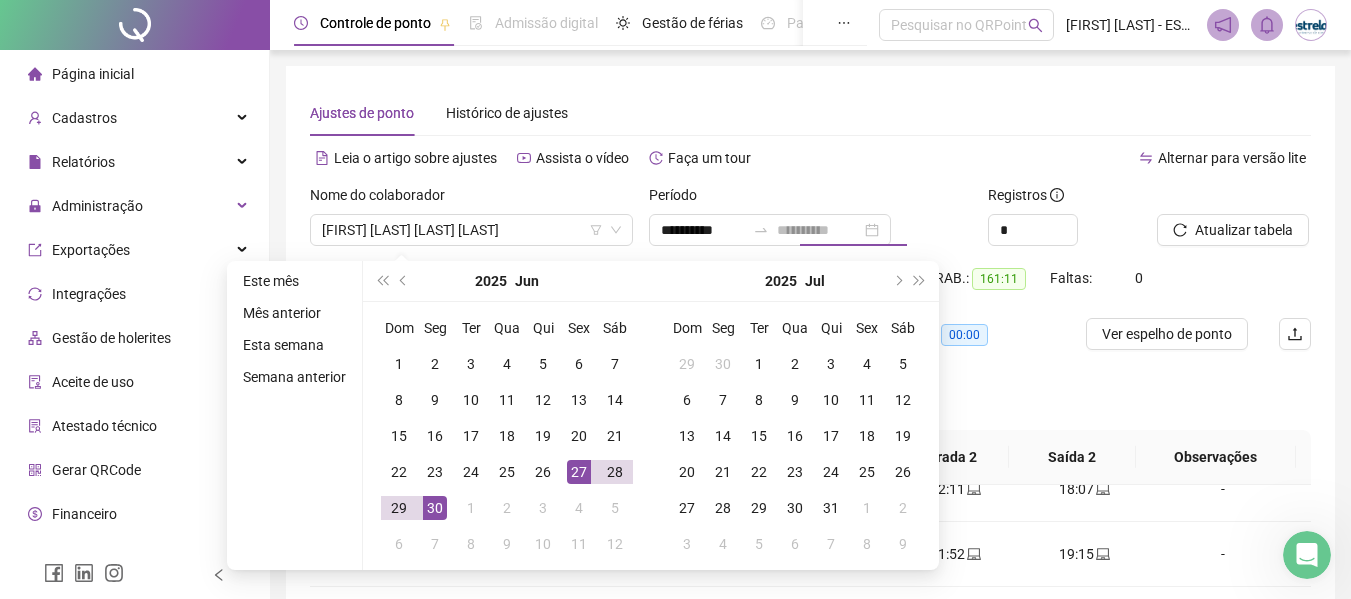 click on "30" at bounding box center [435, 508] 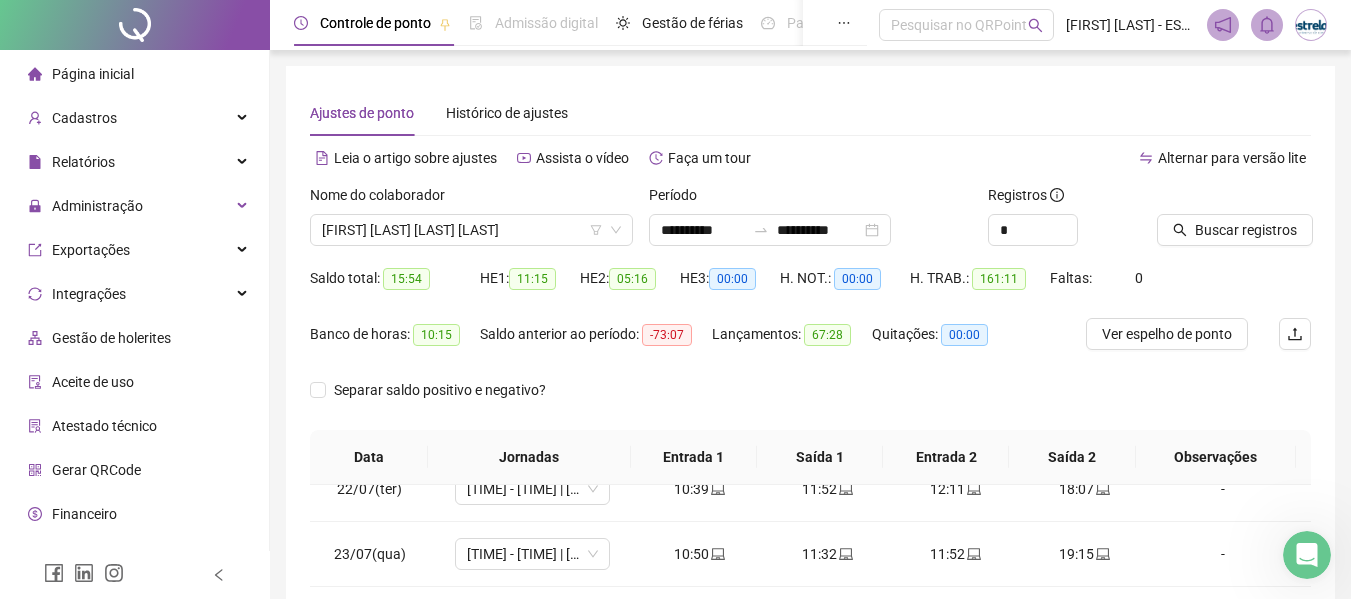 click on "Buscar registros" at bounding box center (1234, 223) 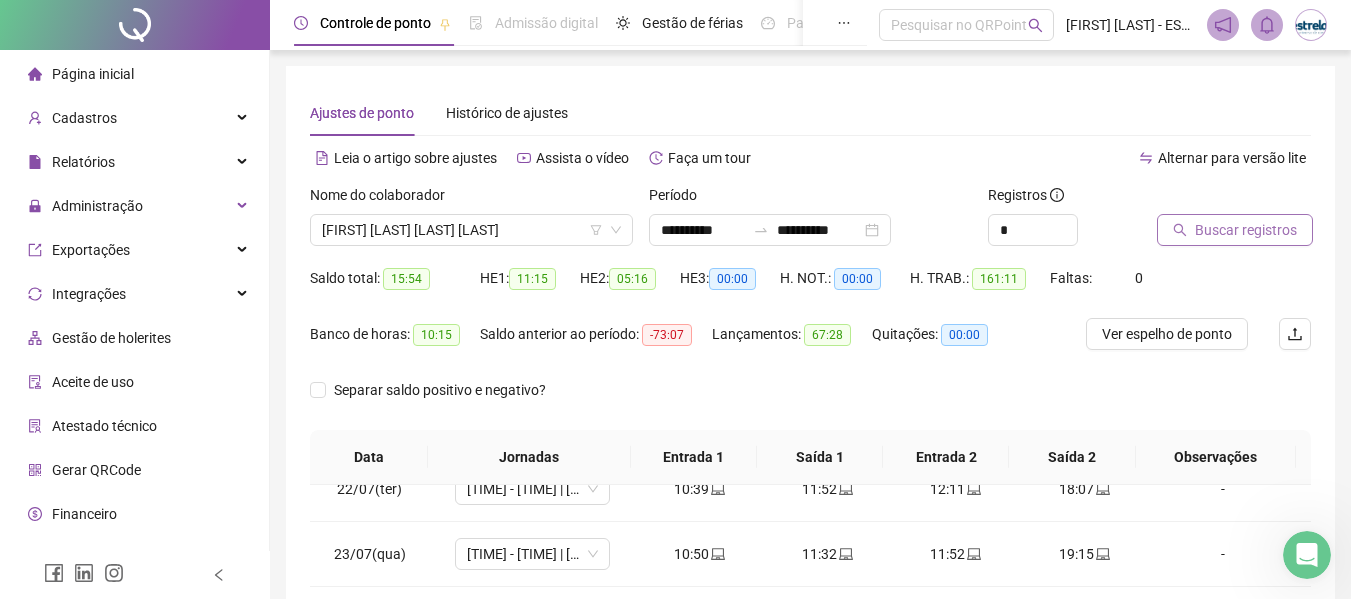 click on "Buscar registros" at bounding box center (1246, 230) 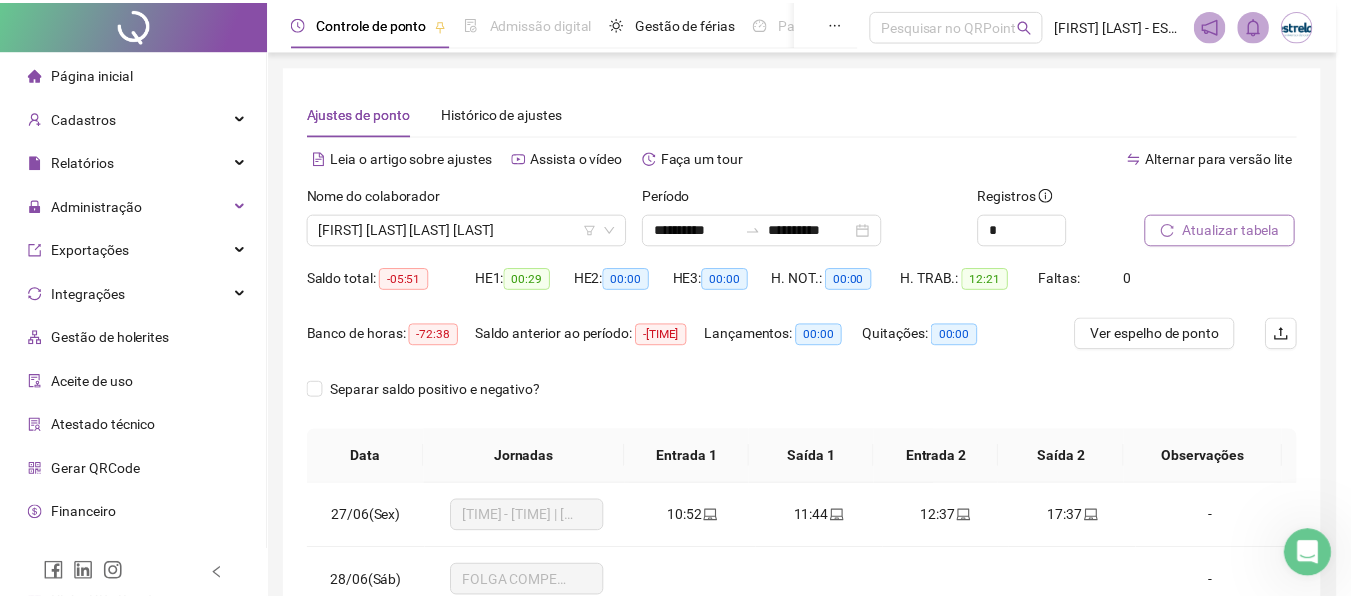 scroll, scrollTop: 0, scrollLeft: 0, axis: both 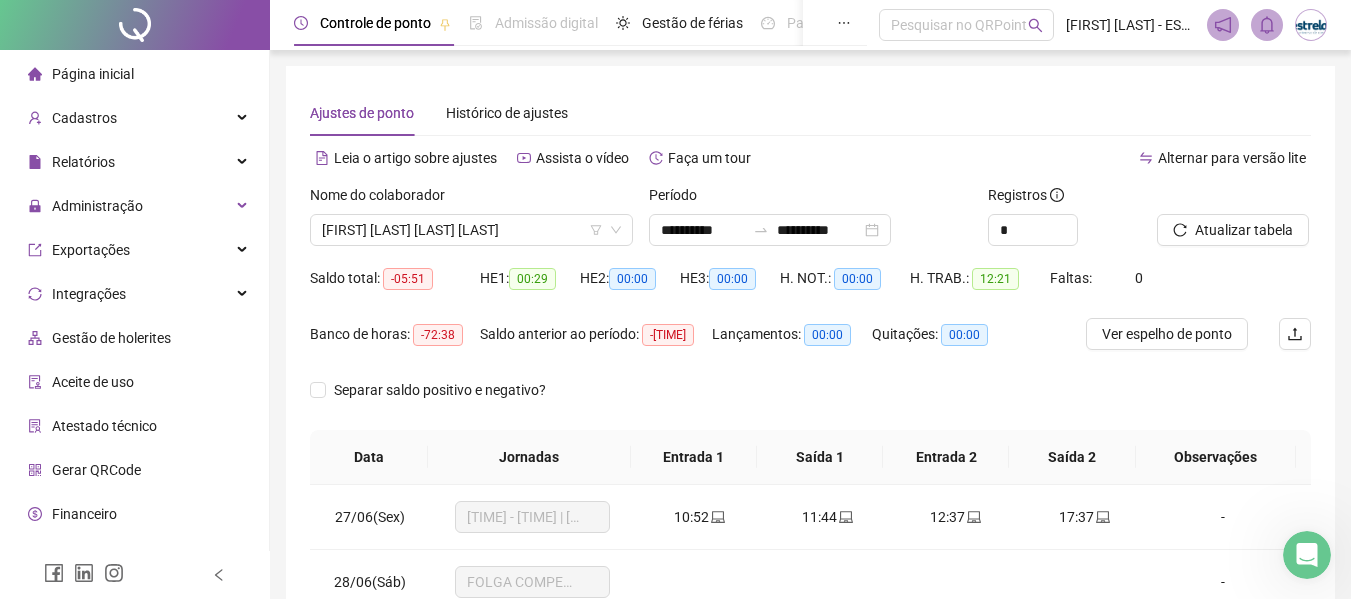 drag, startPoint x: 1158, startPoint y: 334, endPoint x: 1204, endPoint y: 287, distance: 65.76473 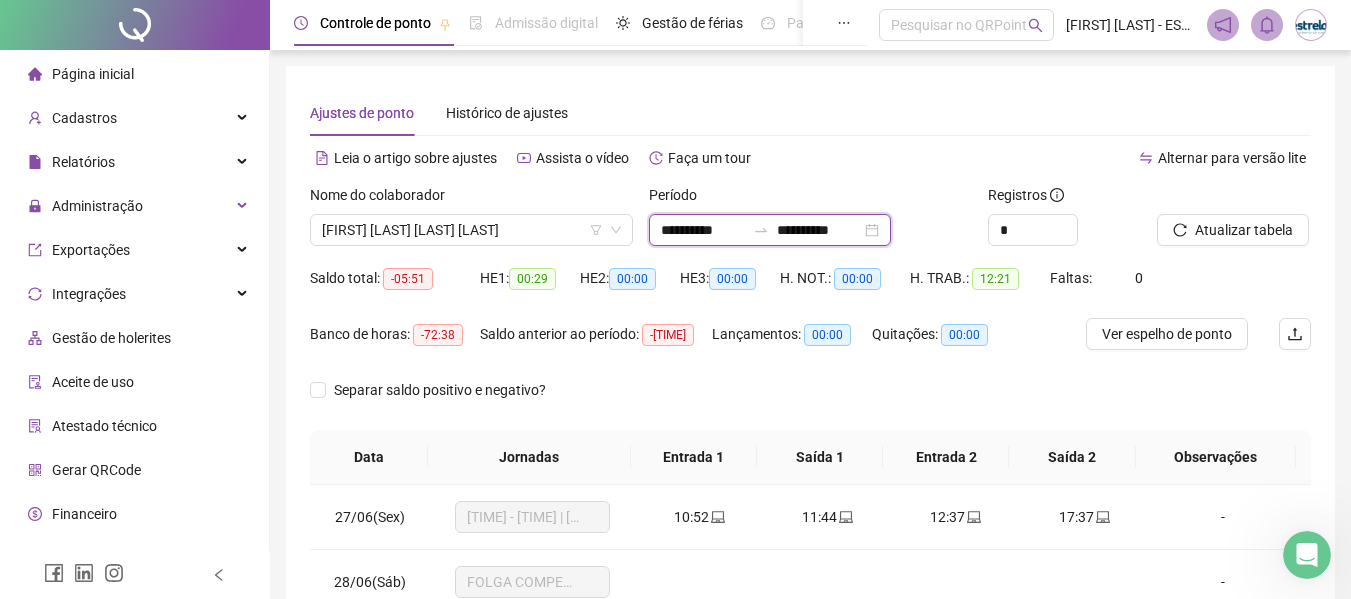 click on "**********" at bounding box center (703, 230) 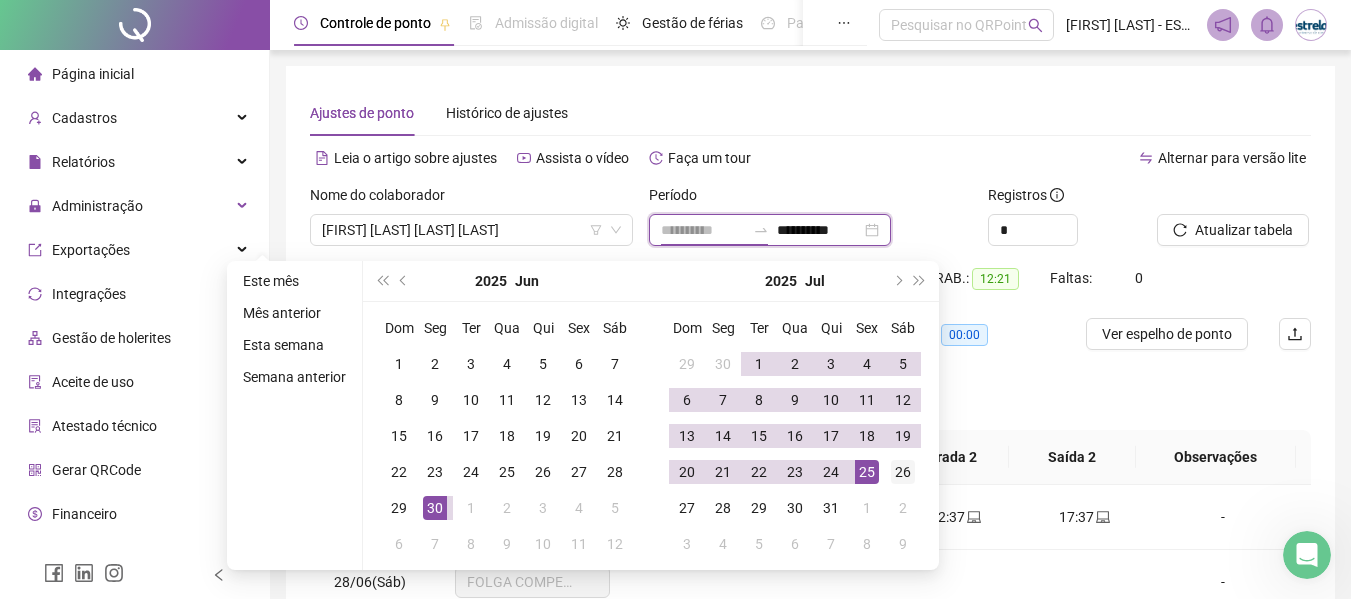 type on "**********" 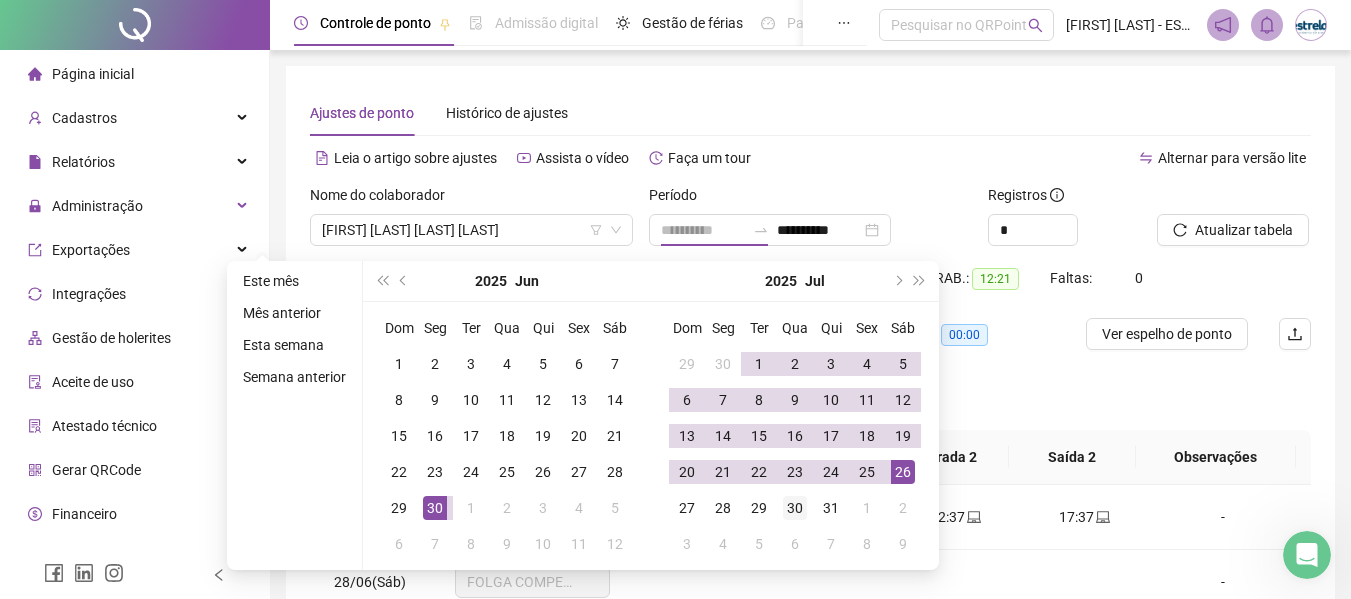 drag, startPoint x: 904, startPoint y: 473, endPoint x: 786, endPoint y: 509, distance: 123.36936 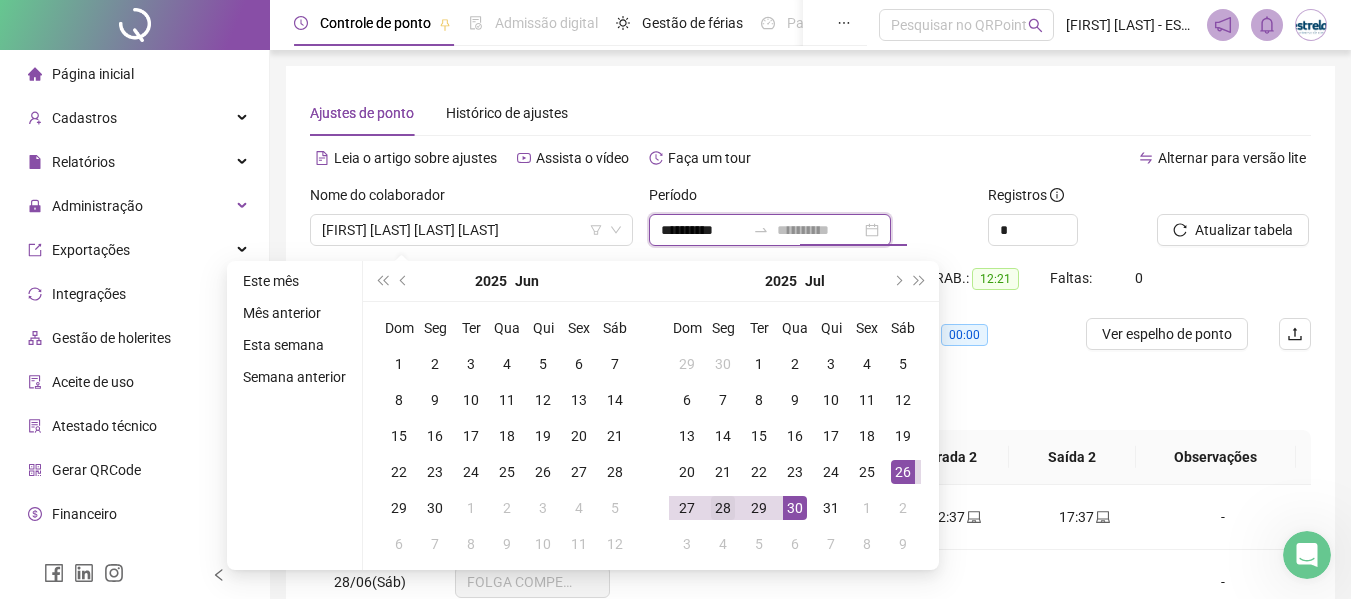 type on "**********" 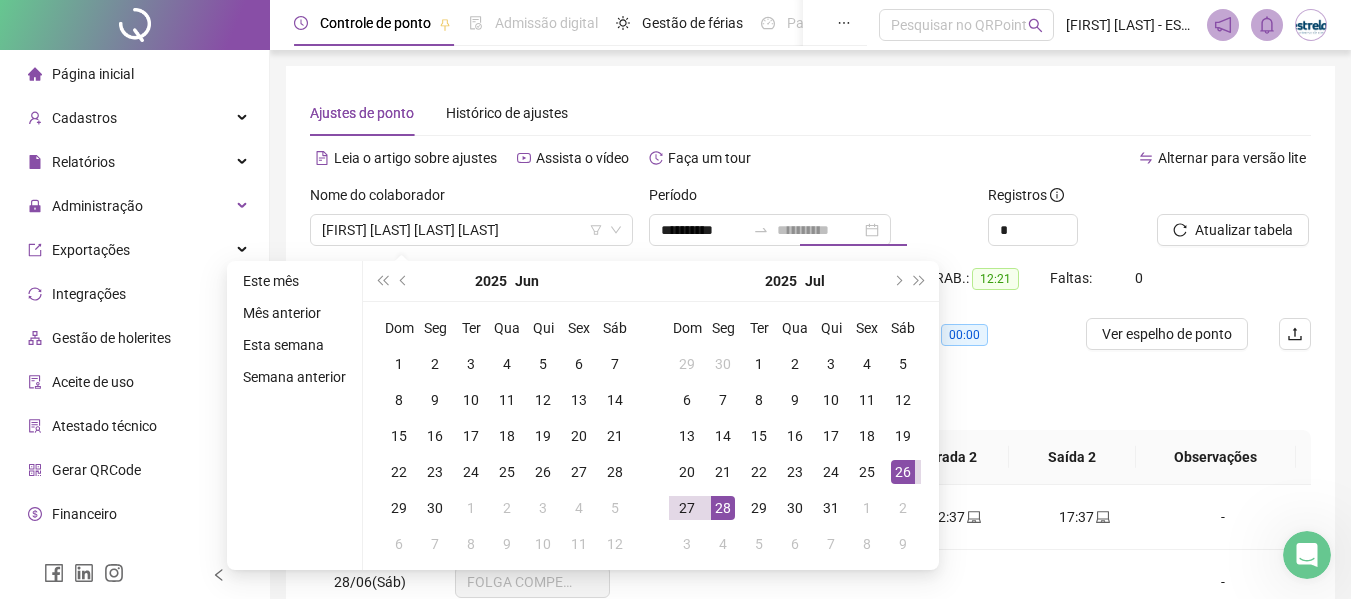 click on "28" at bounding box center [723, 508] 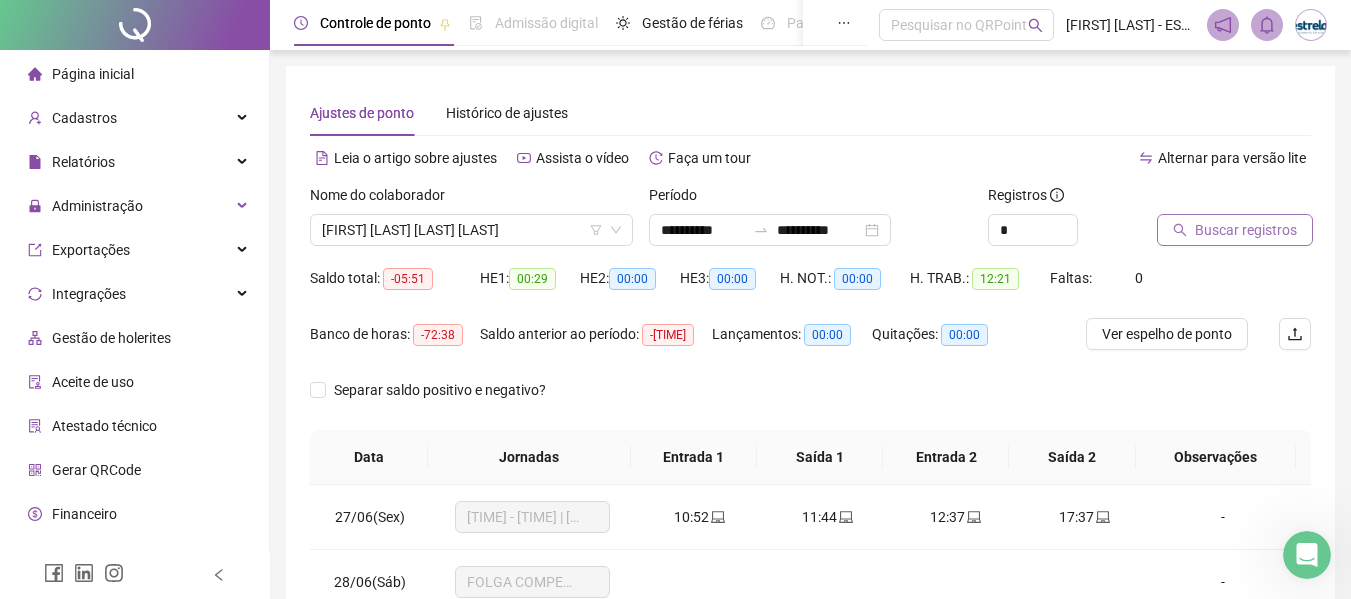 click on "Buscar registros" at bounding box center [1246, 230] 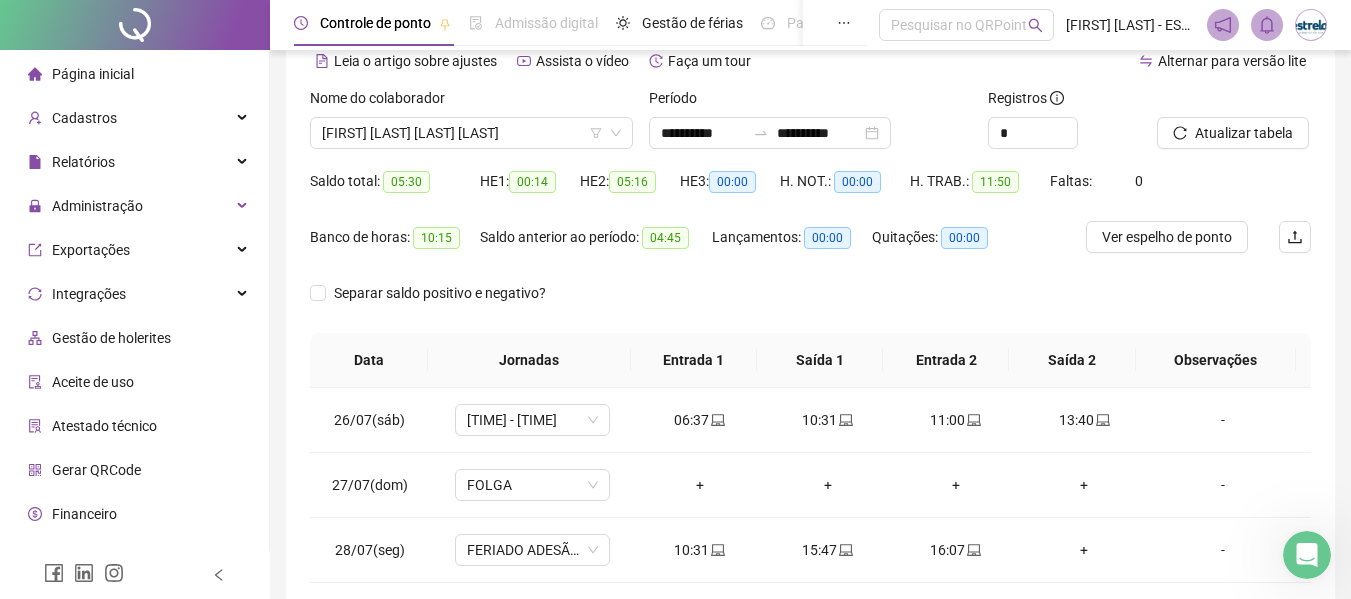 scroll, scrollTop: 191, scrollLeft: 0, axis: vertical 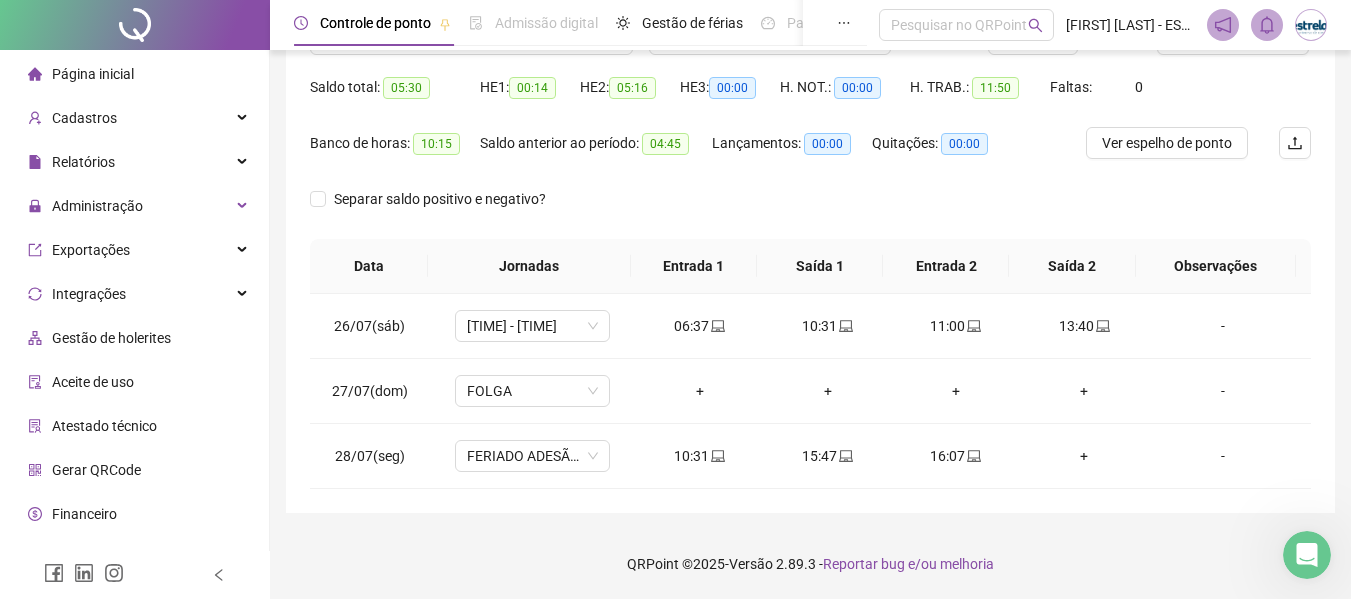 drag, startPoint x: 1170, startPoint y: 148, endPoint x: 1191, endPoint y: 164, distance: 26.400757 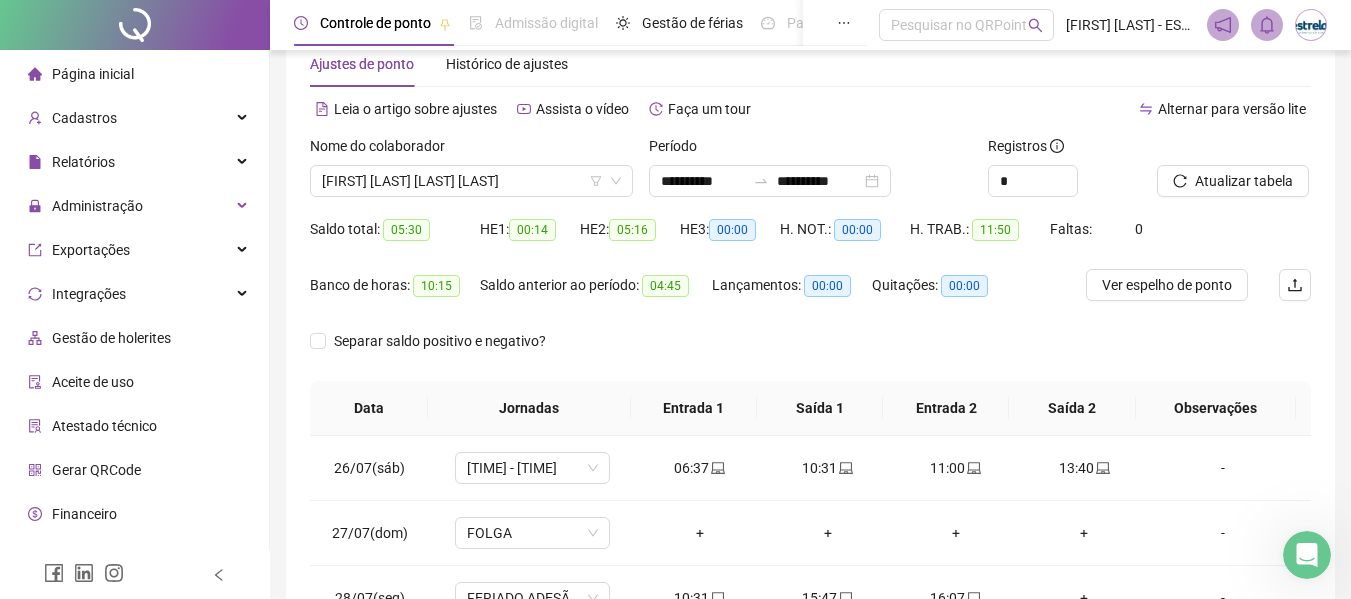 scroll, scrollTop: 0, scrollLeft: 0, axis: both 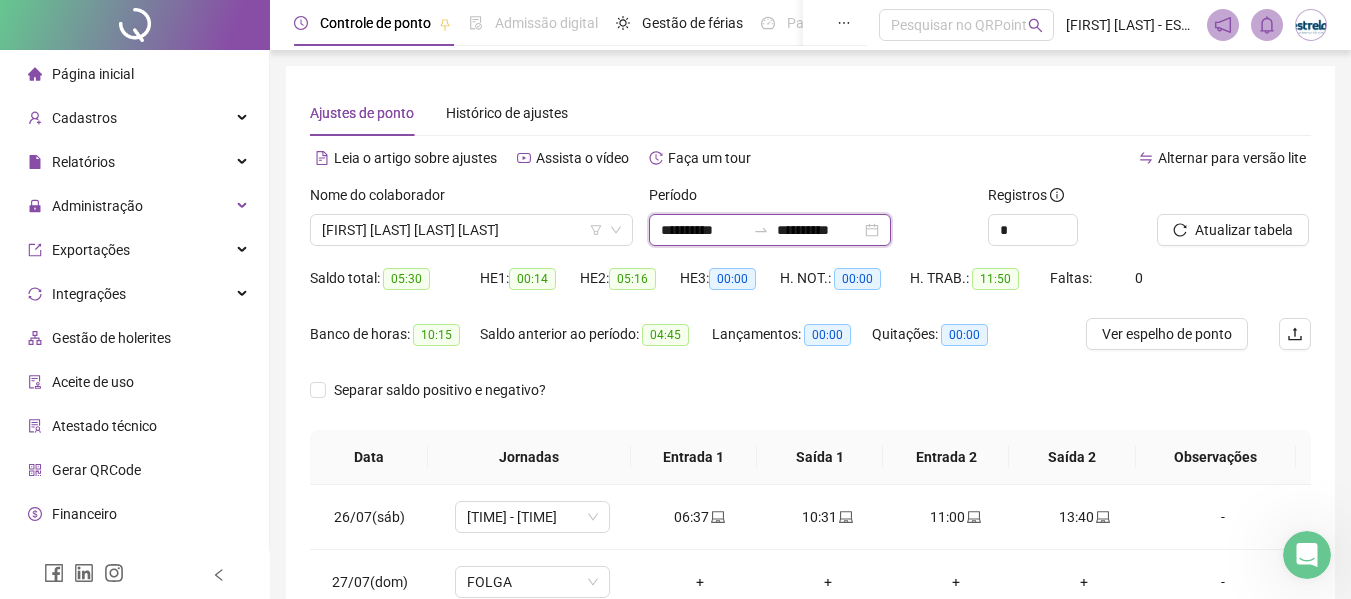click on "**********" at bounding box center (703, 230) 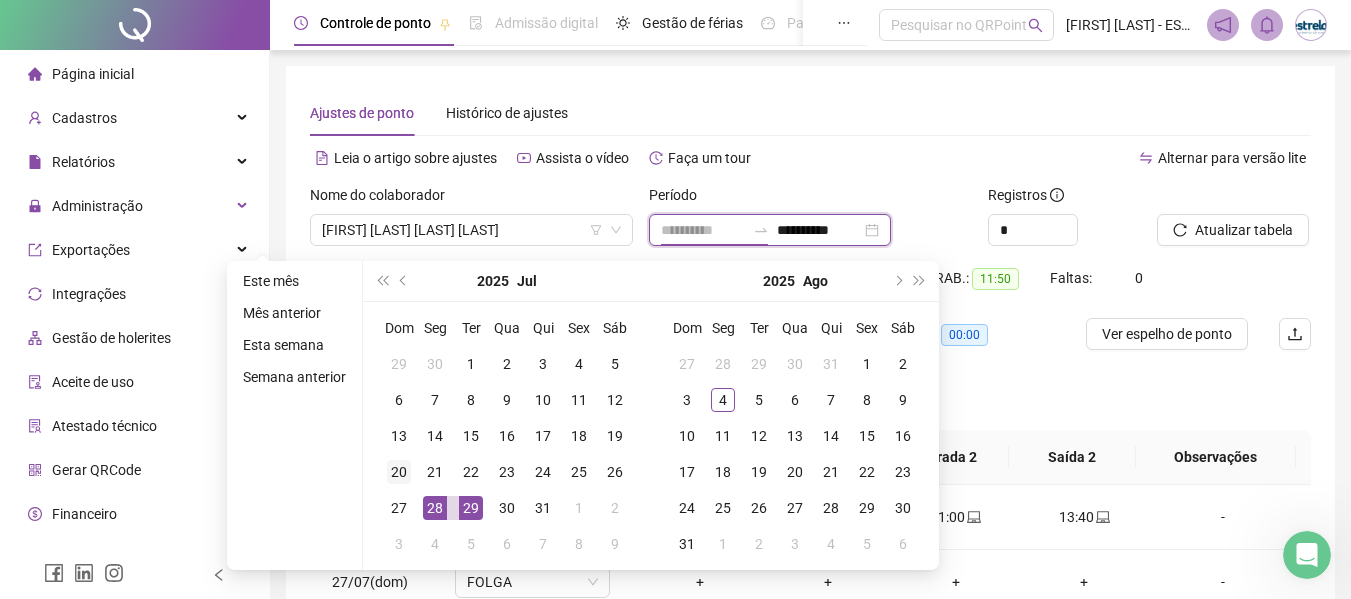 type on "**********" 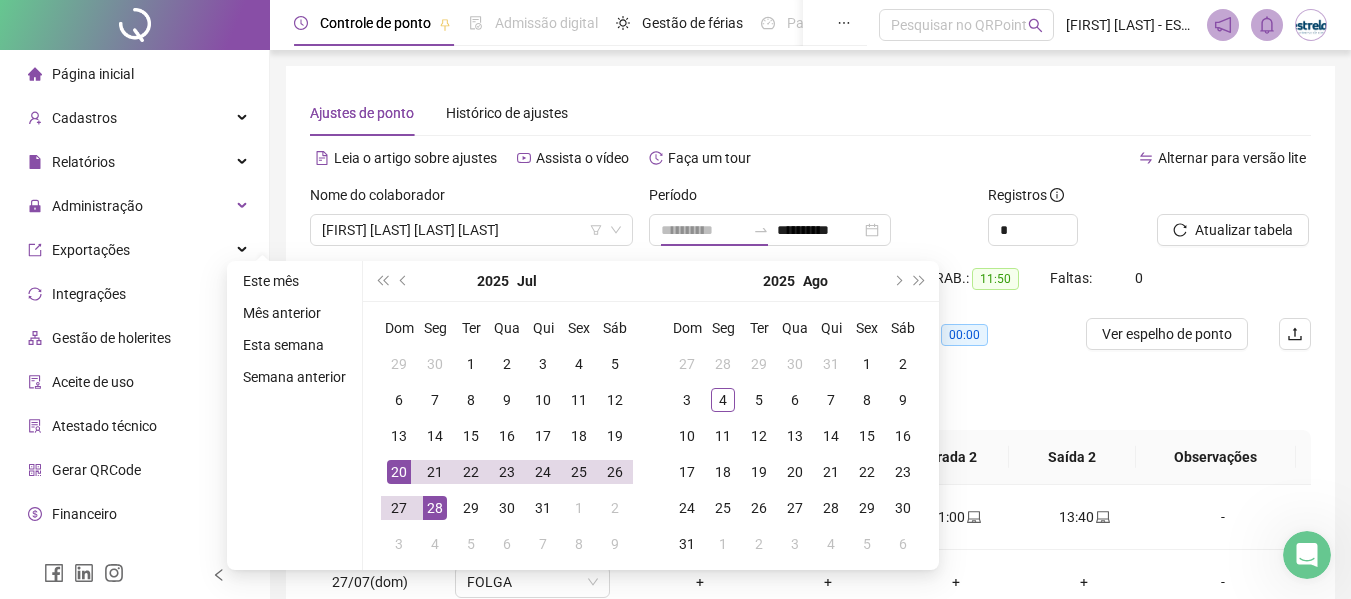 click on "20" at bounding box center (399, 472) 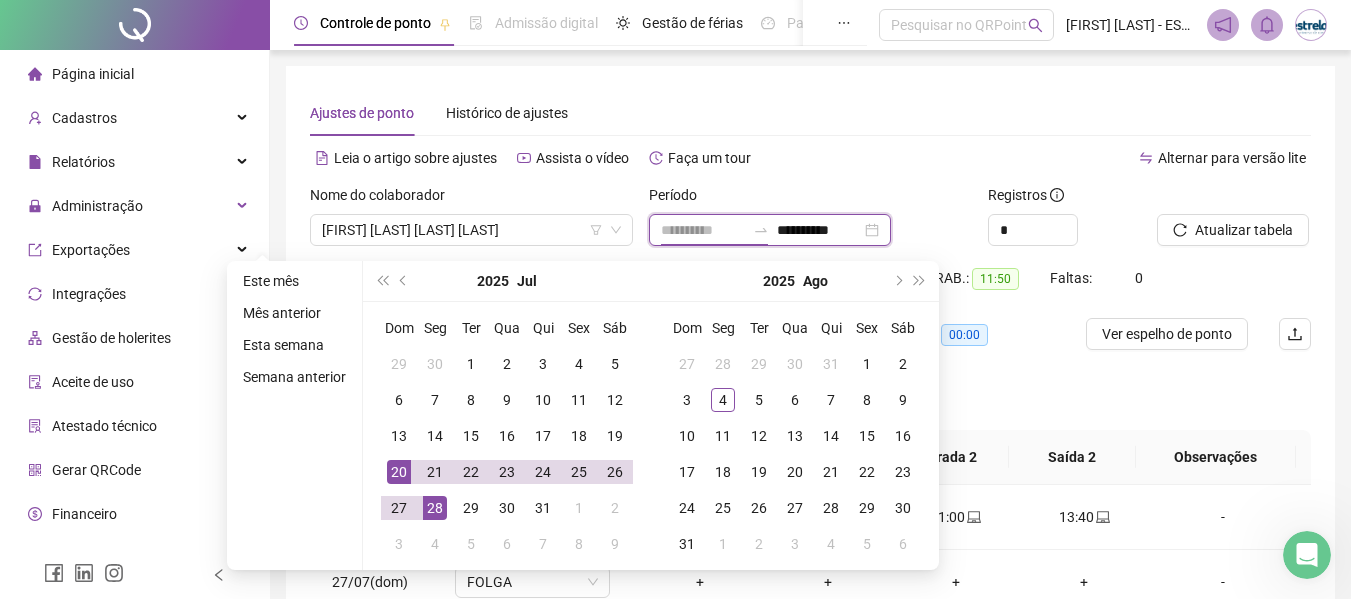 type on "**********" 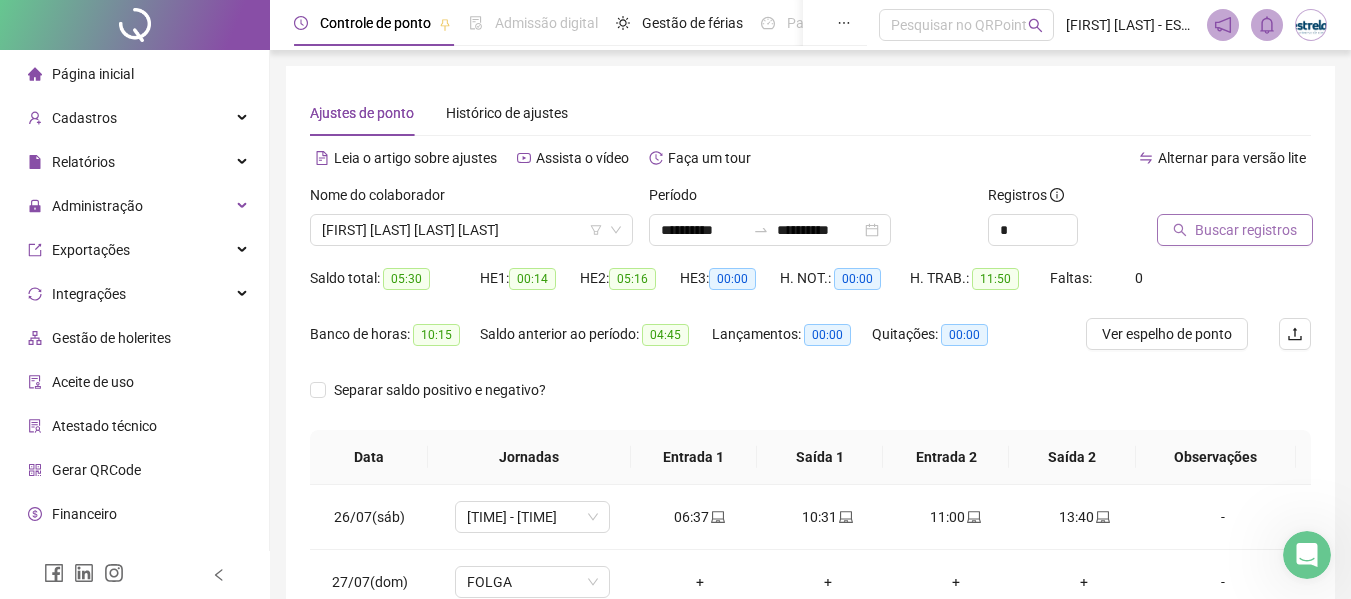 click on "Buscar registros" at bounding box center (1209, 215) 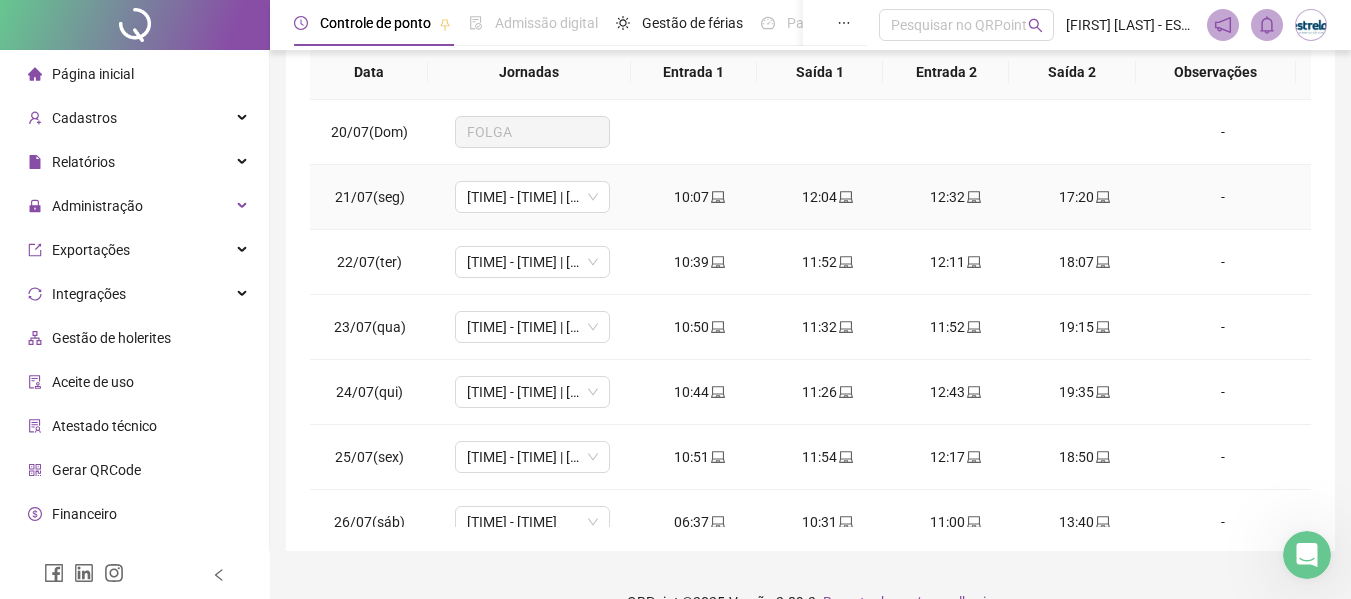 scroll, scrollTop: 400, scrollLeft: 0, axis: vertical 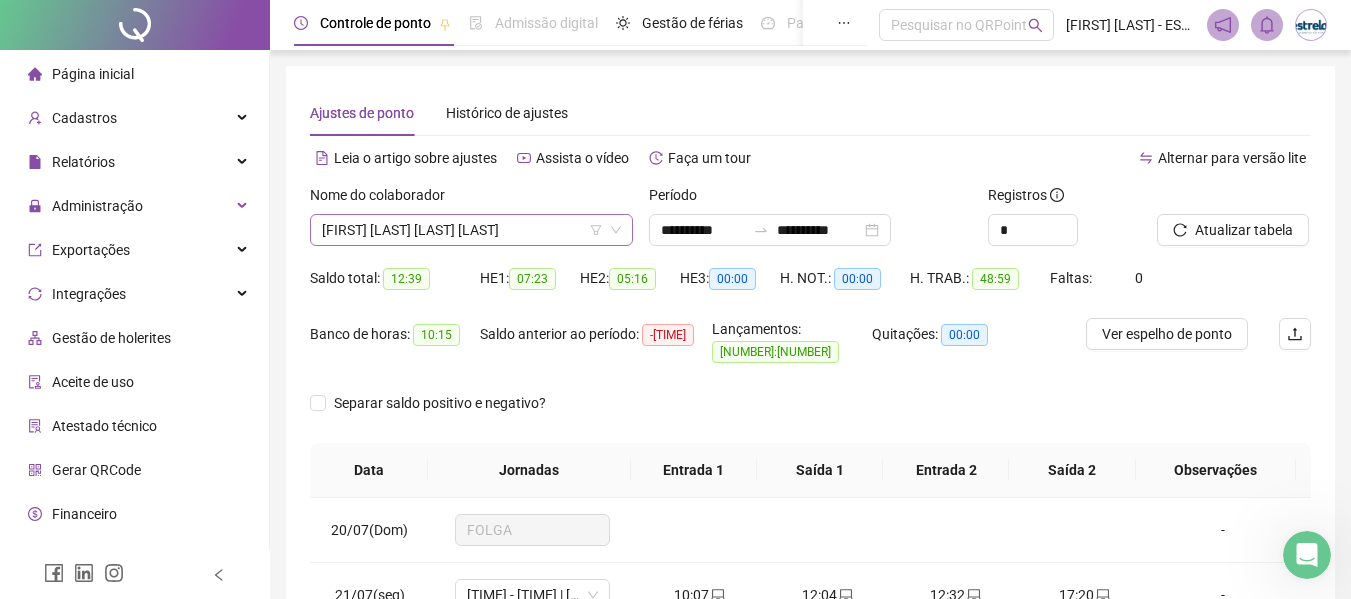 click on "[FIRST] [LAST] [LAST] [LAST]" at bounding box center (471, 230) 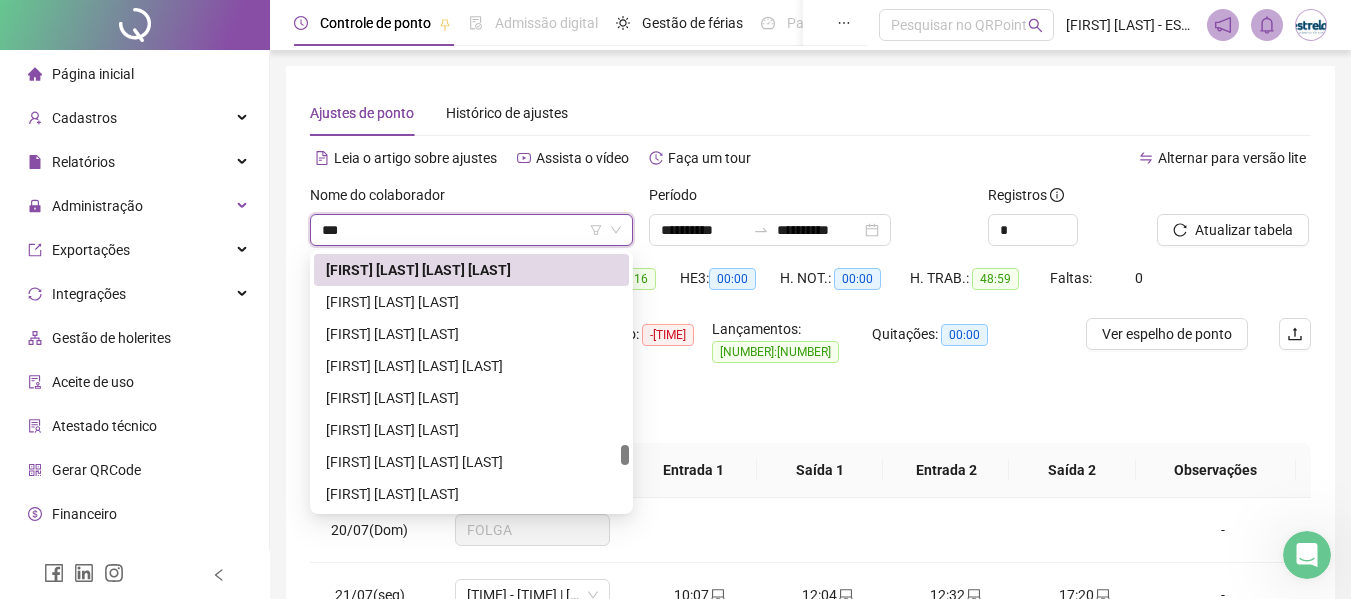 scroll, scrollTop: 0, scrollLeft: 0, axis: both 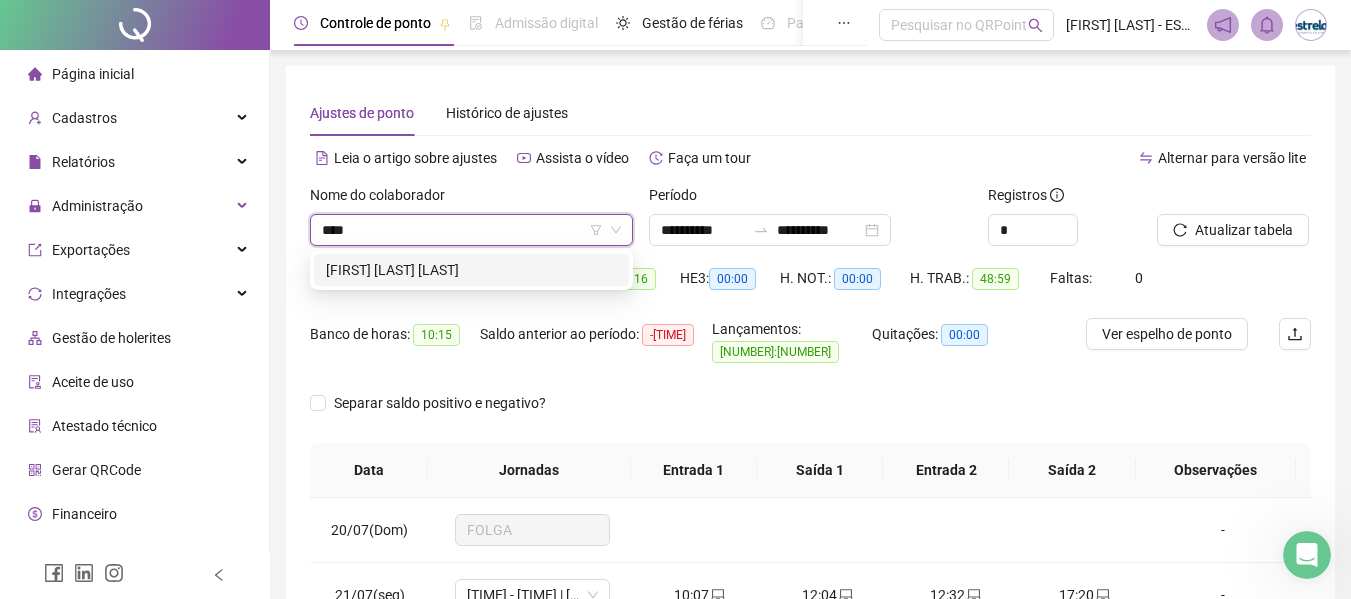 type on "*****" 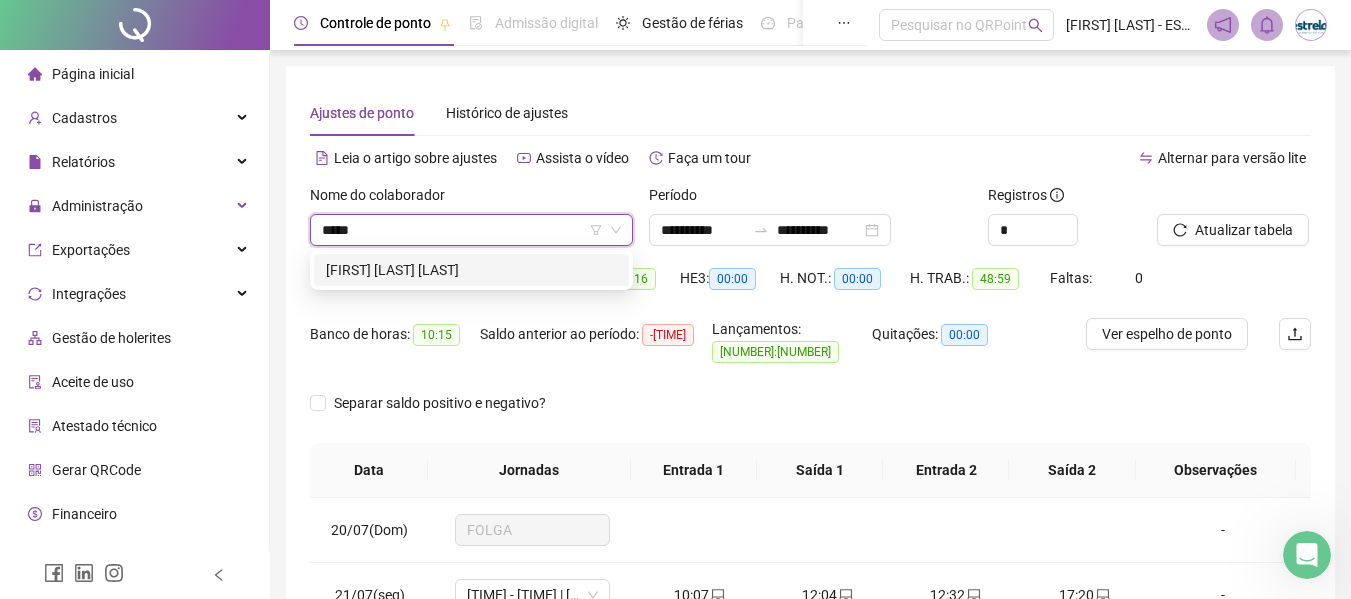 click on "[FIRST] [LAST] [LAST]" at bounding box center (471, 270) 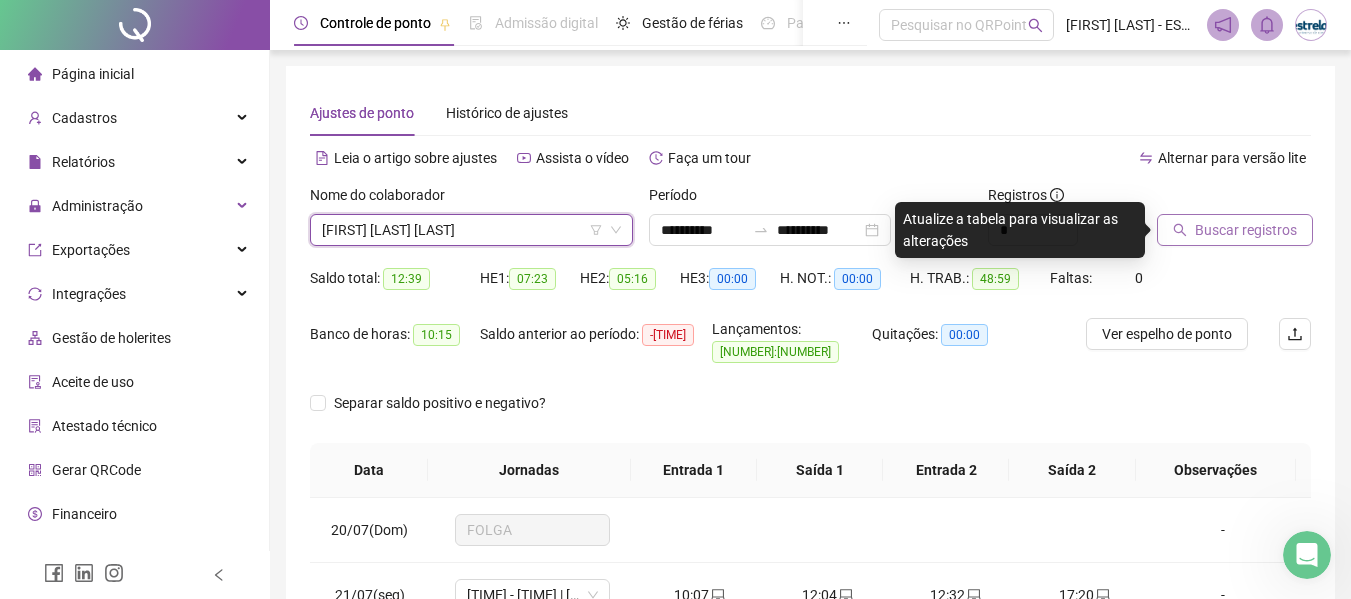 click on "Buscar registros" at bounding box center [1235, 230] 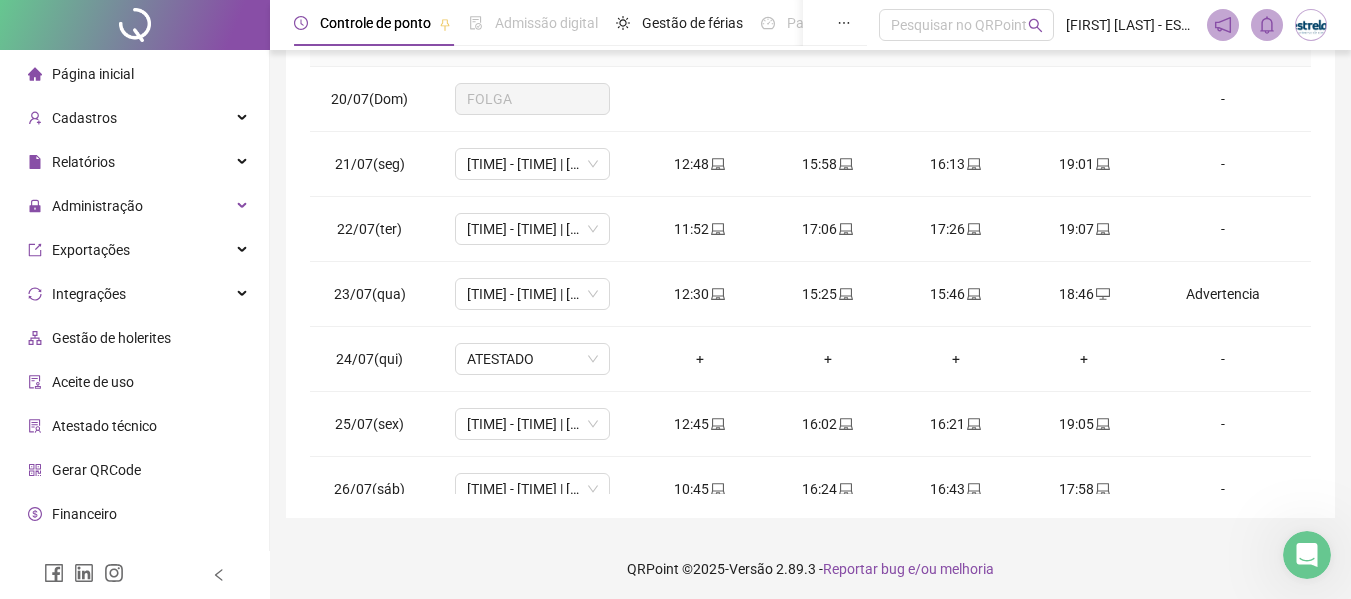 scroll, scrollTop: 423, scrollLeft: 0, axis: vertical 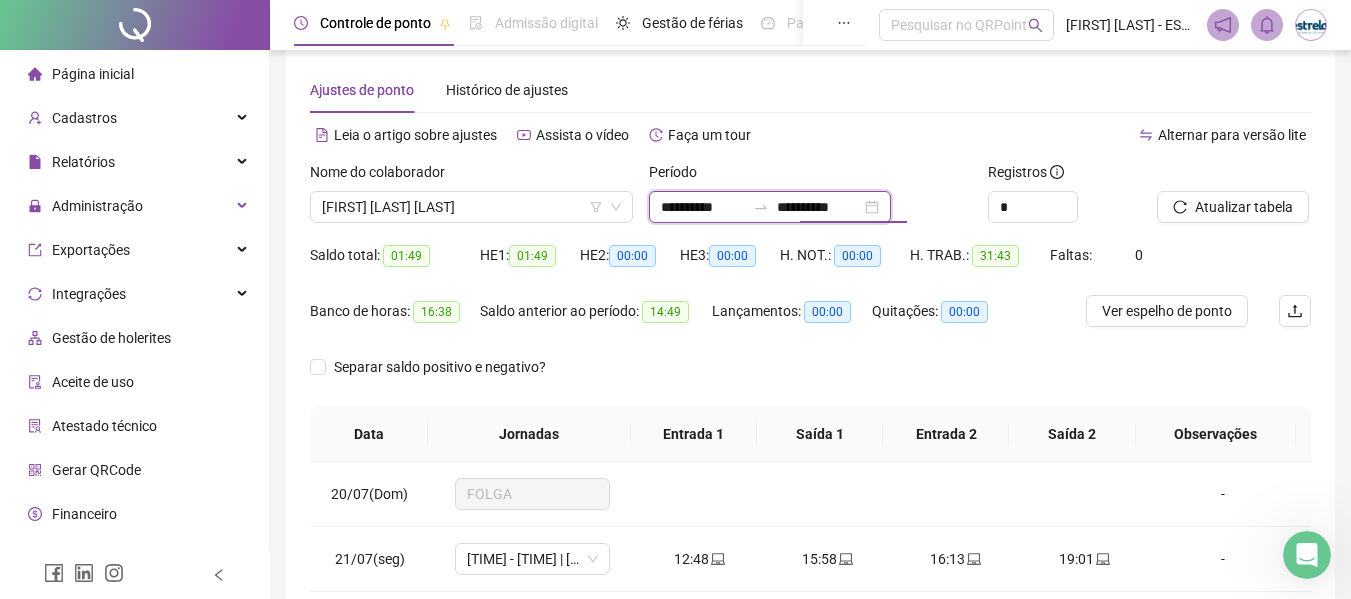 click on "**********" at bounding box center [703, 207] 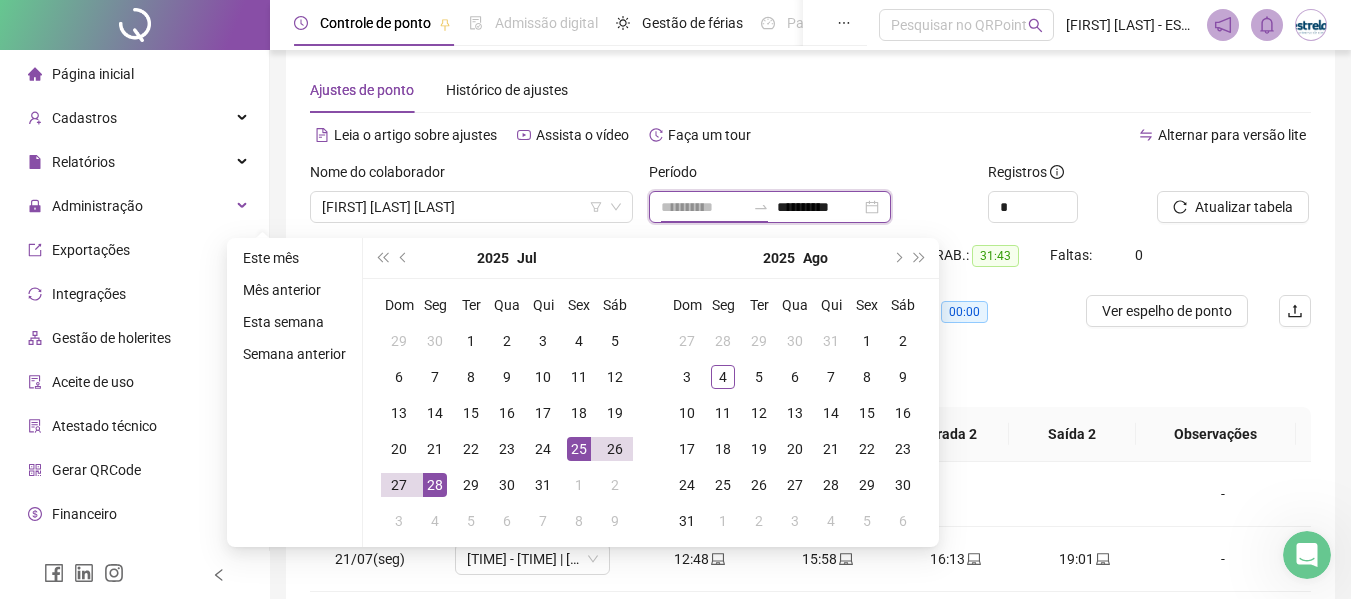 type on "**********" 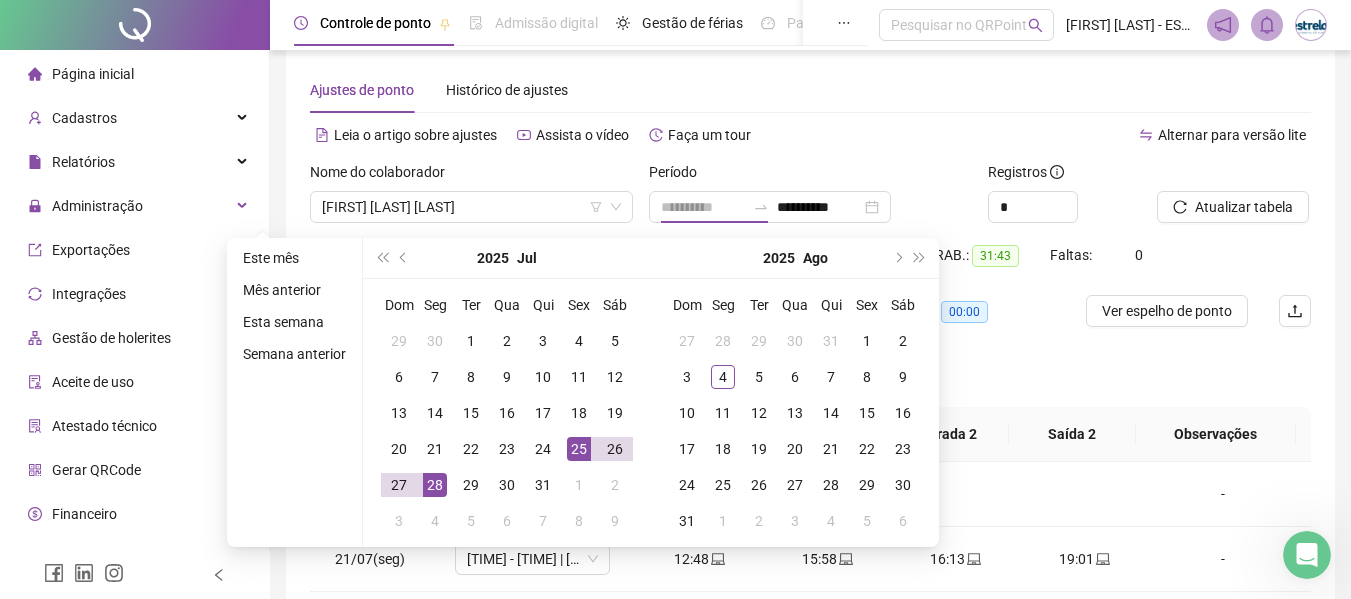 click on "25" at bounding box center (579, 449) 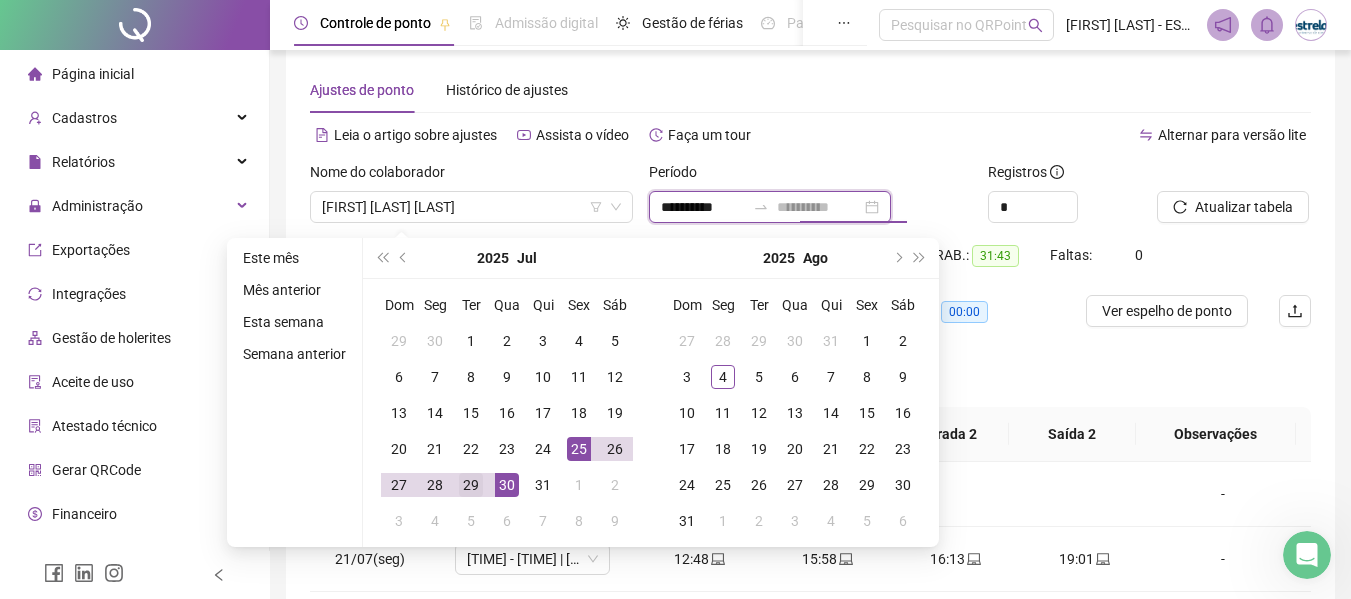 type on "**********" 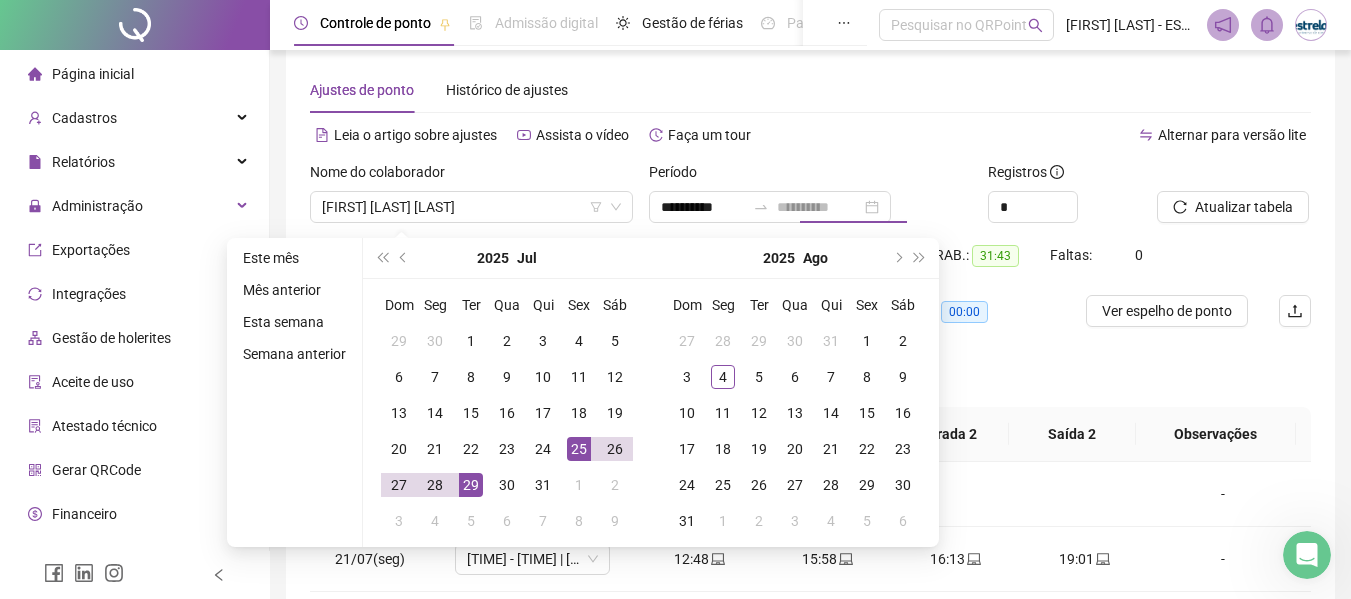 drag, startPoint x: 475, startPoint y: 491, endPoint x: 727, endPoint y: 455, distance: 254.55844 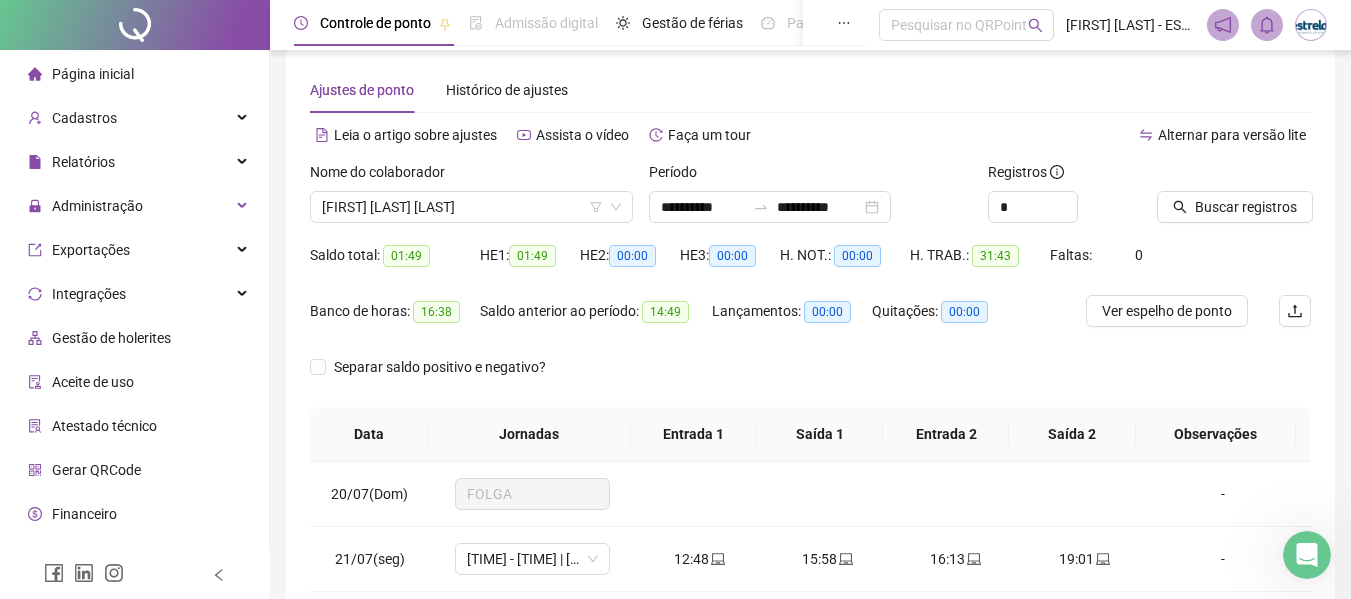 drag, startPoint x: 1197, startPoint y: 186, endPoint x: 1197, endPoint y: 223, distance: 37 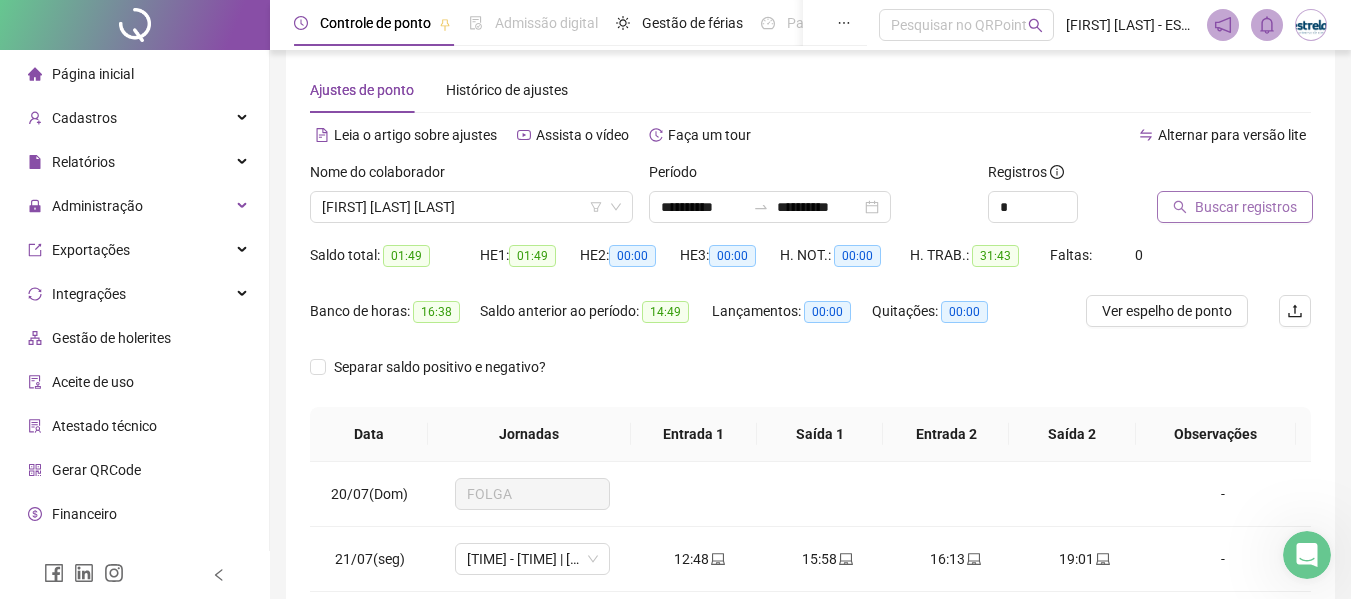 click on "Buscar registros" at bounding box center [1235, 207] 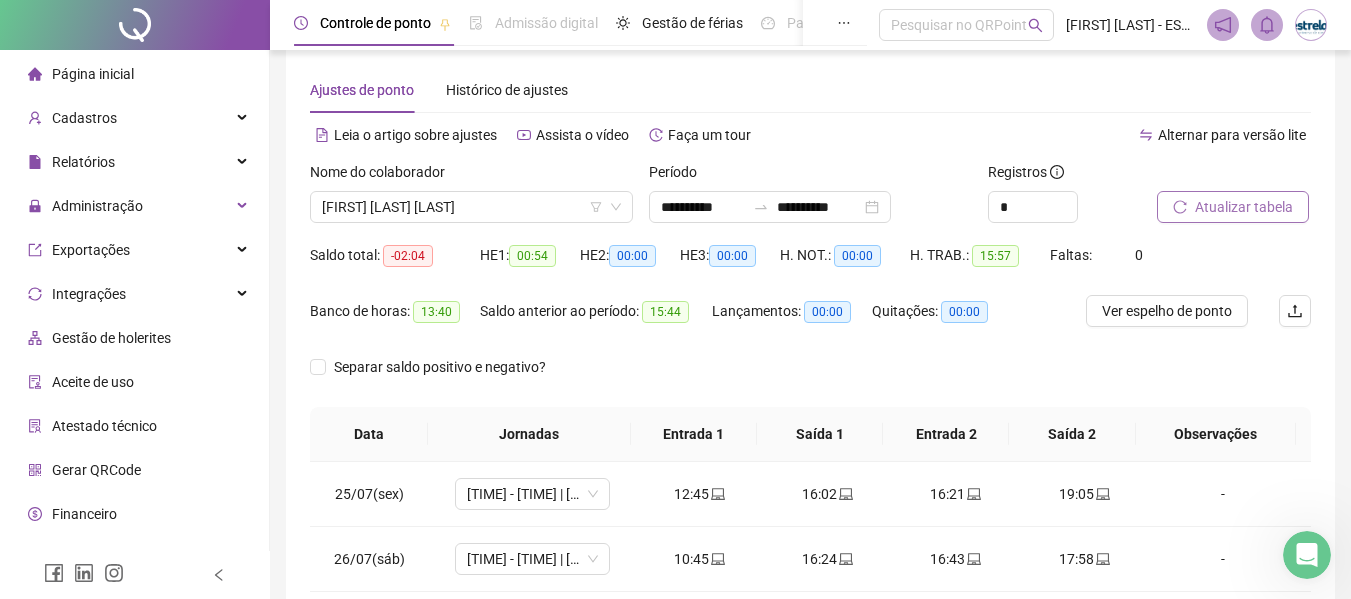 click on "Atualizar tabela" at bounding box center [1233, 207] 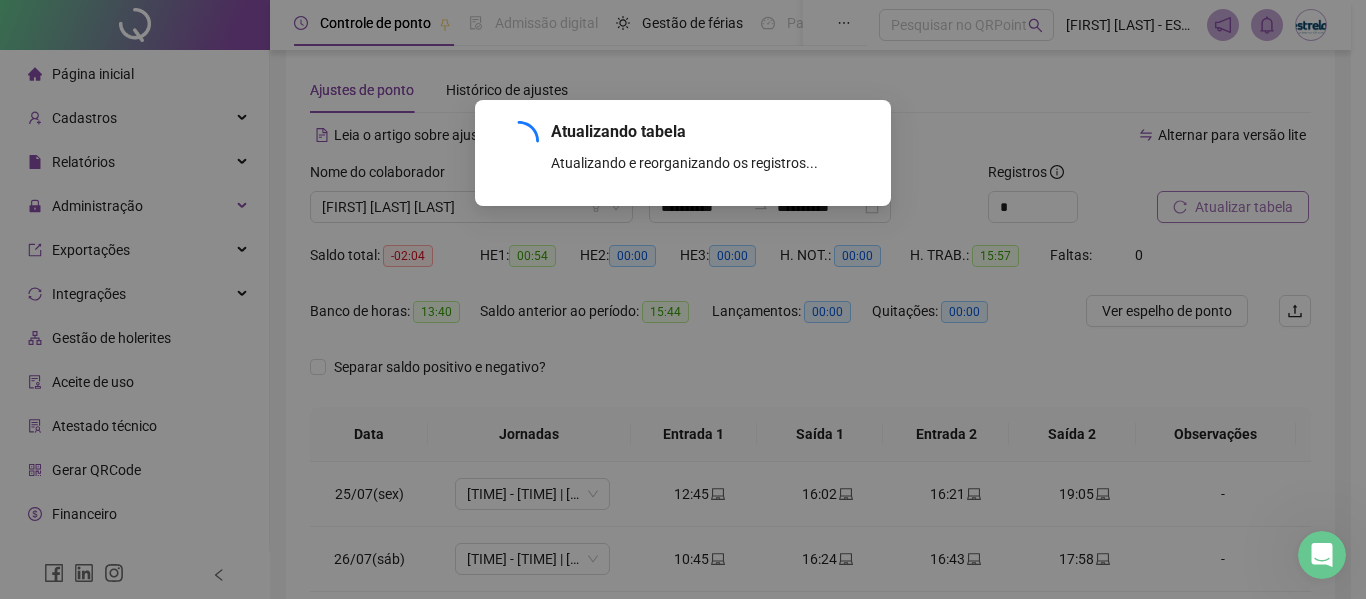 click on "Atualizando tabela Atualizando e reorganizando os registros... OK" at bounding box center [683, 299] 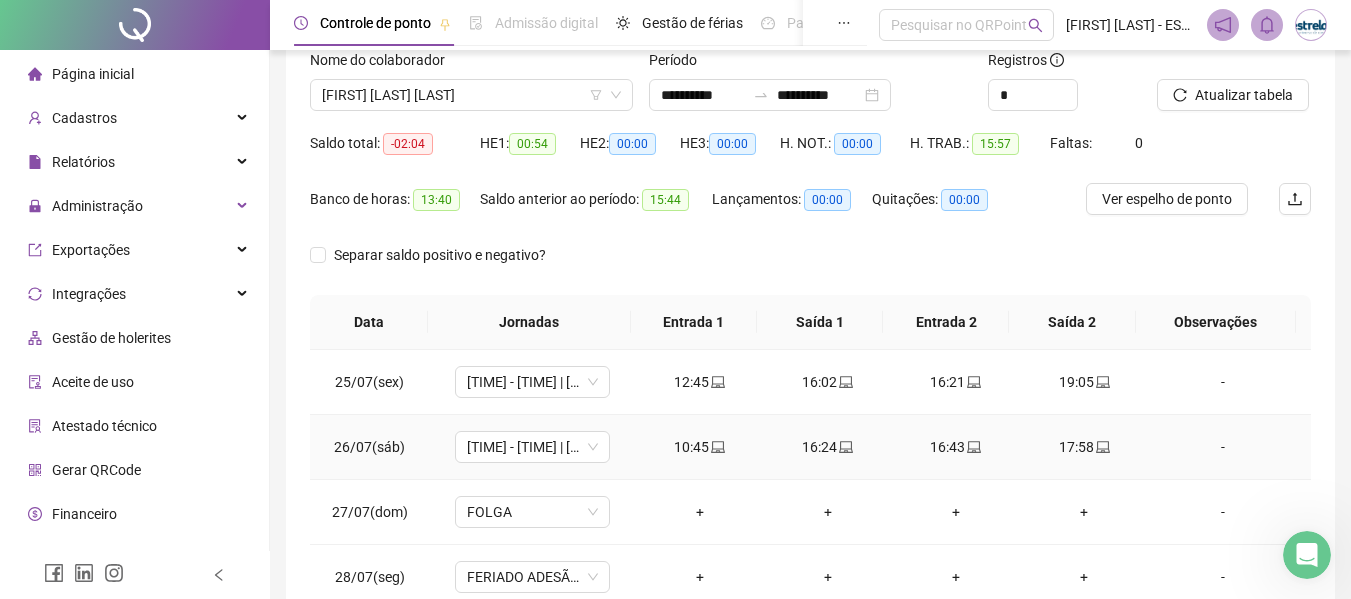 scroll, scrollTop: 121, scrollLeft: 0, axis: vertical 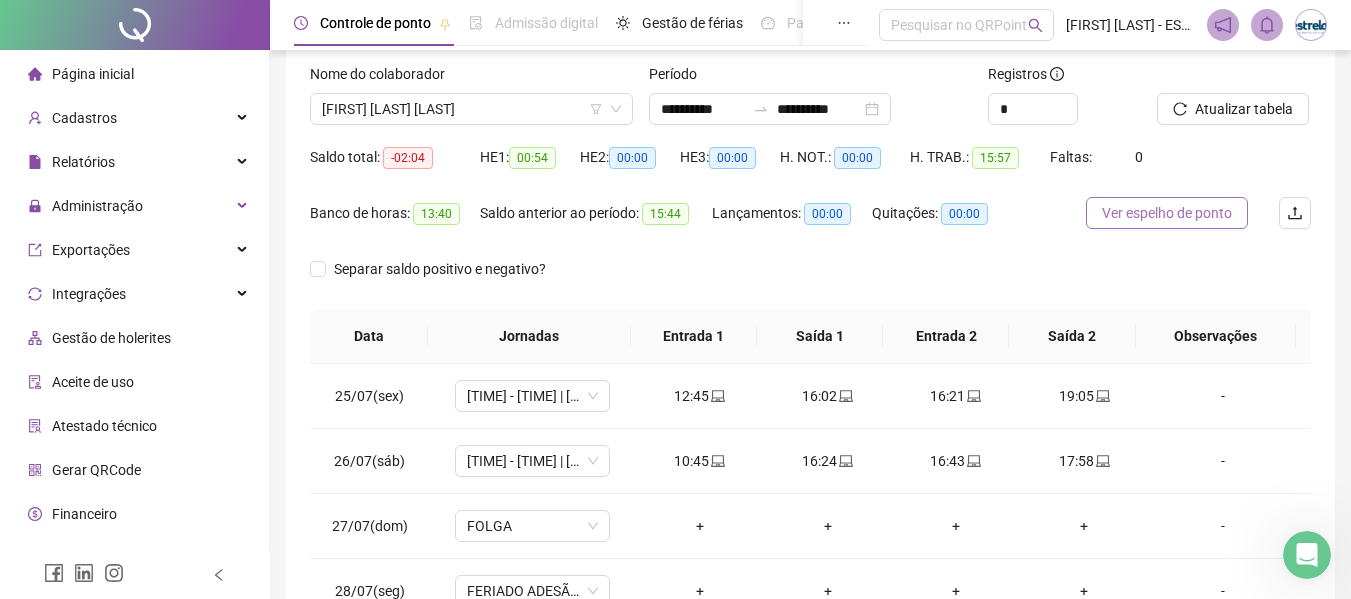 click on "Ver espelho de ponto" at bounding box center [1167, 213] 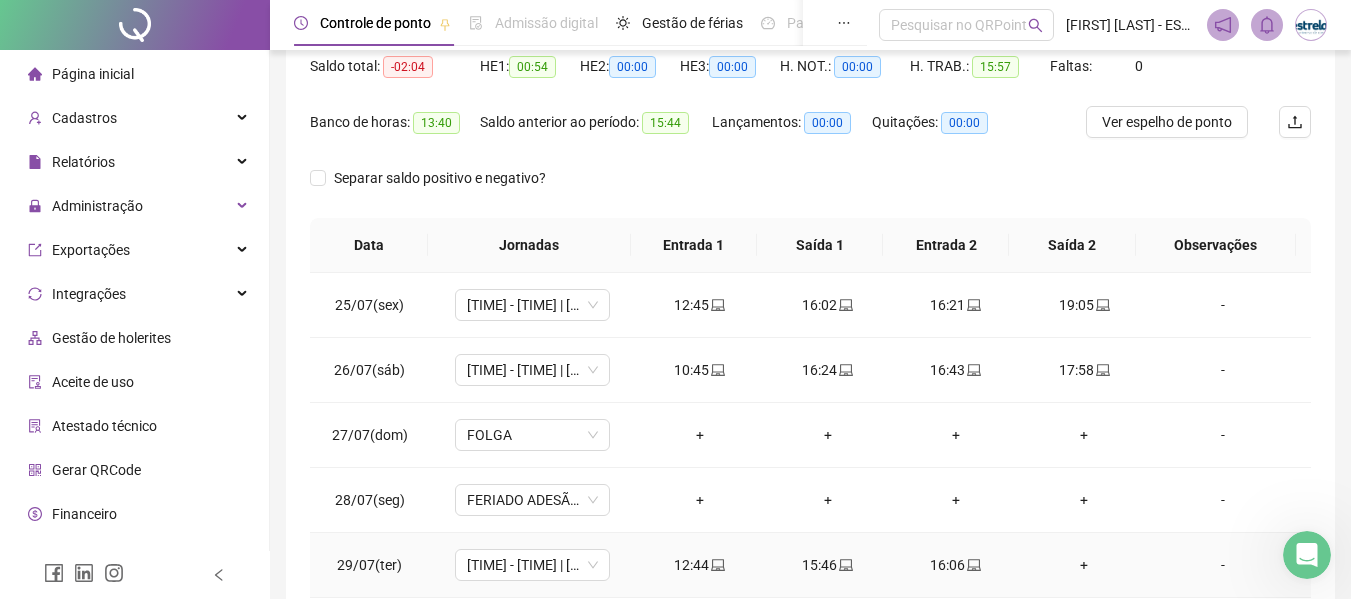 scroll, scrollTop: 321, scrollLeft: 0, axis: vertical 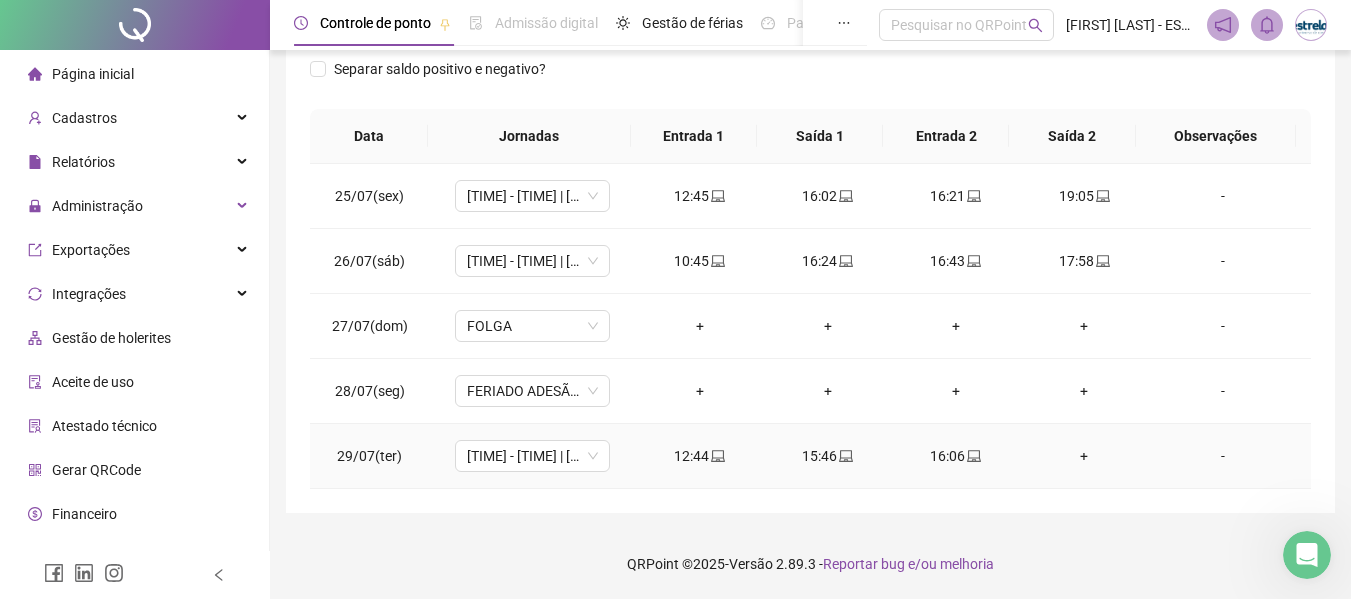 click on "+" at bounding box center (1084, 456) 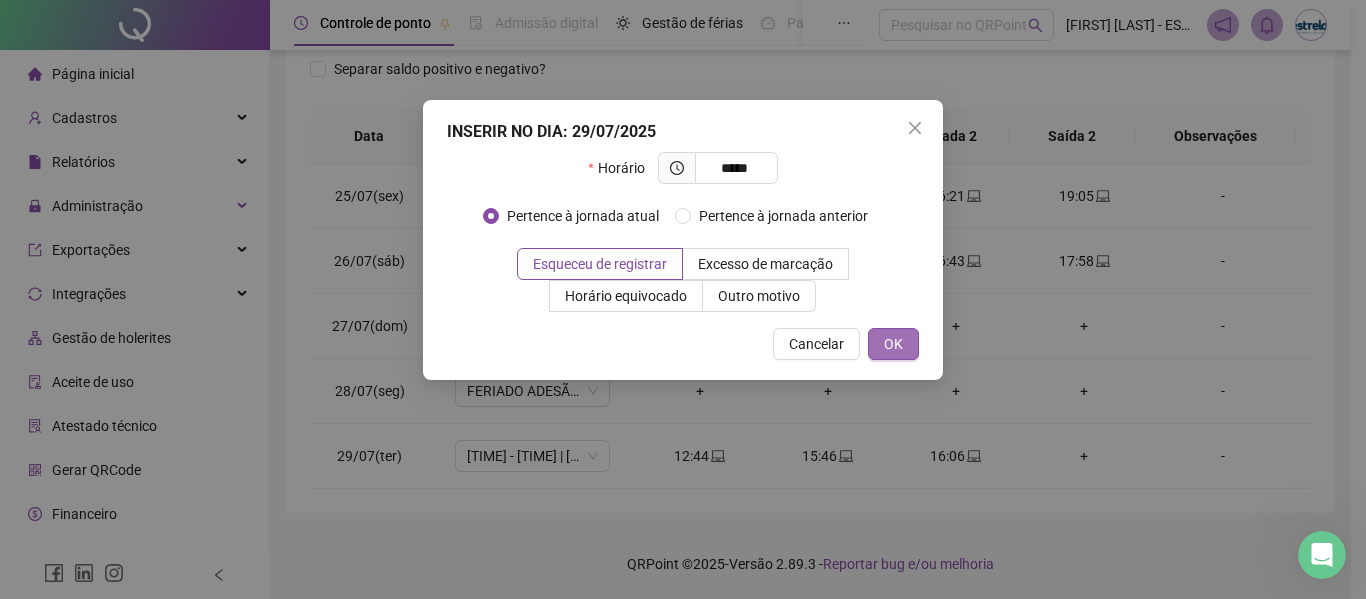 type on "*****" 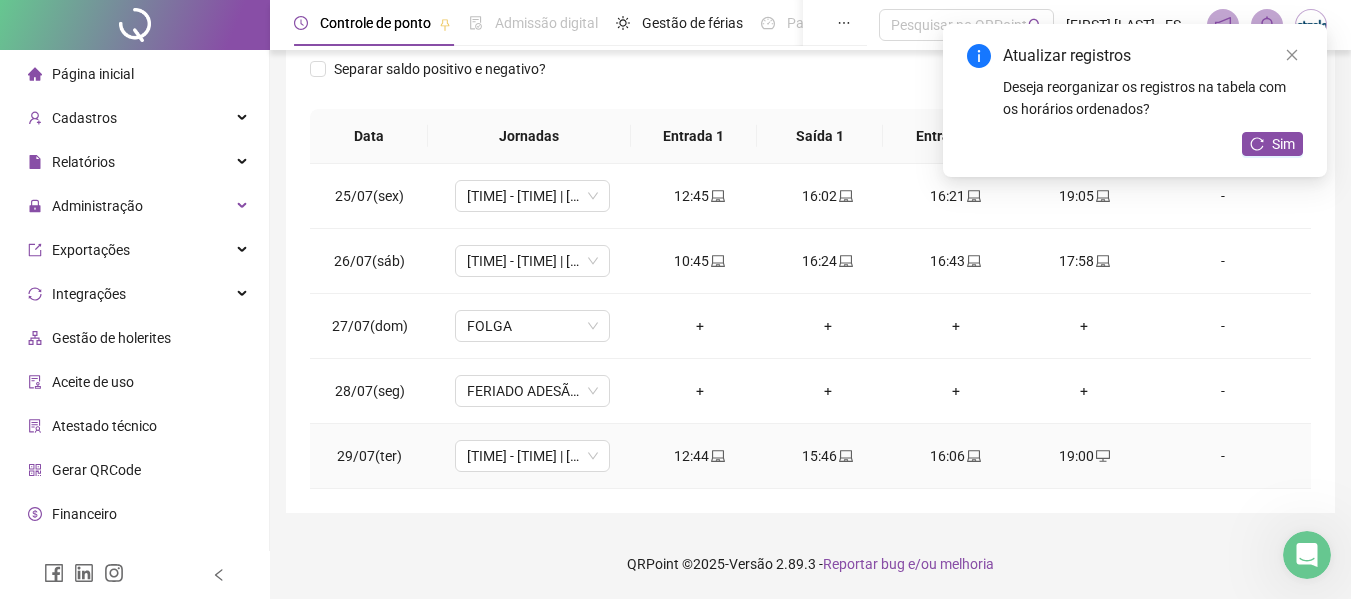click on "-" at bounding box center (1223, 456) 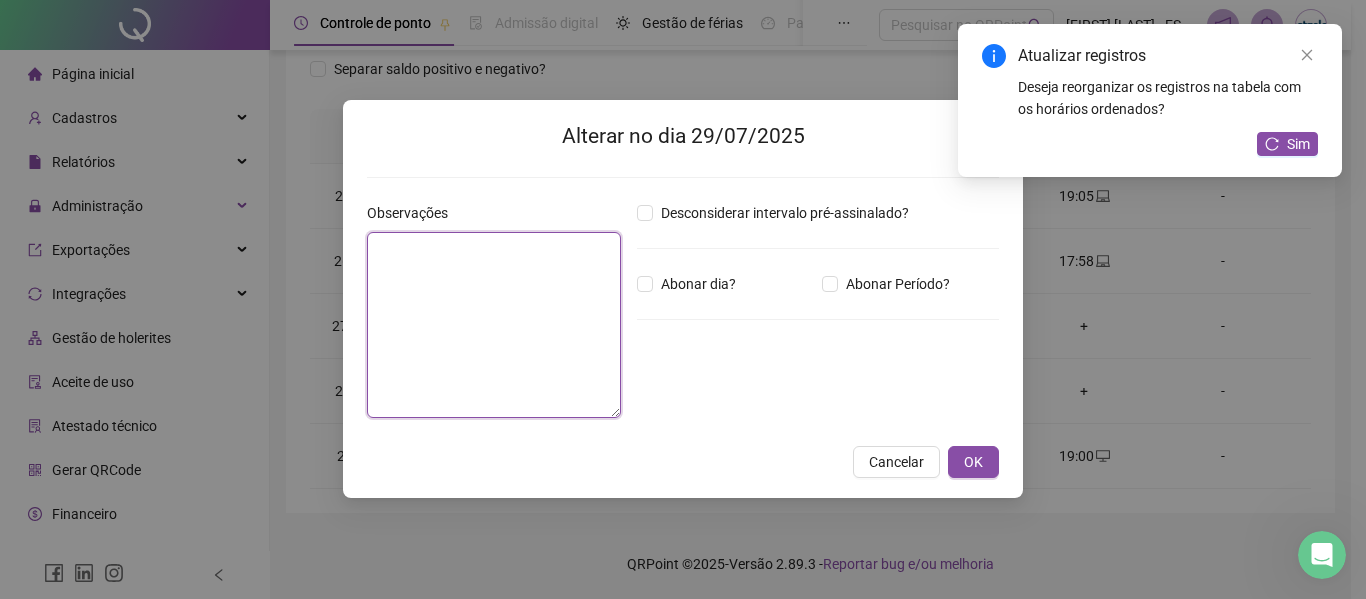 click at bounding box center [494, 325] 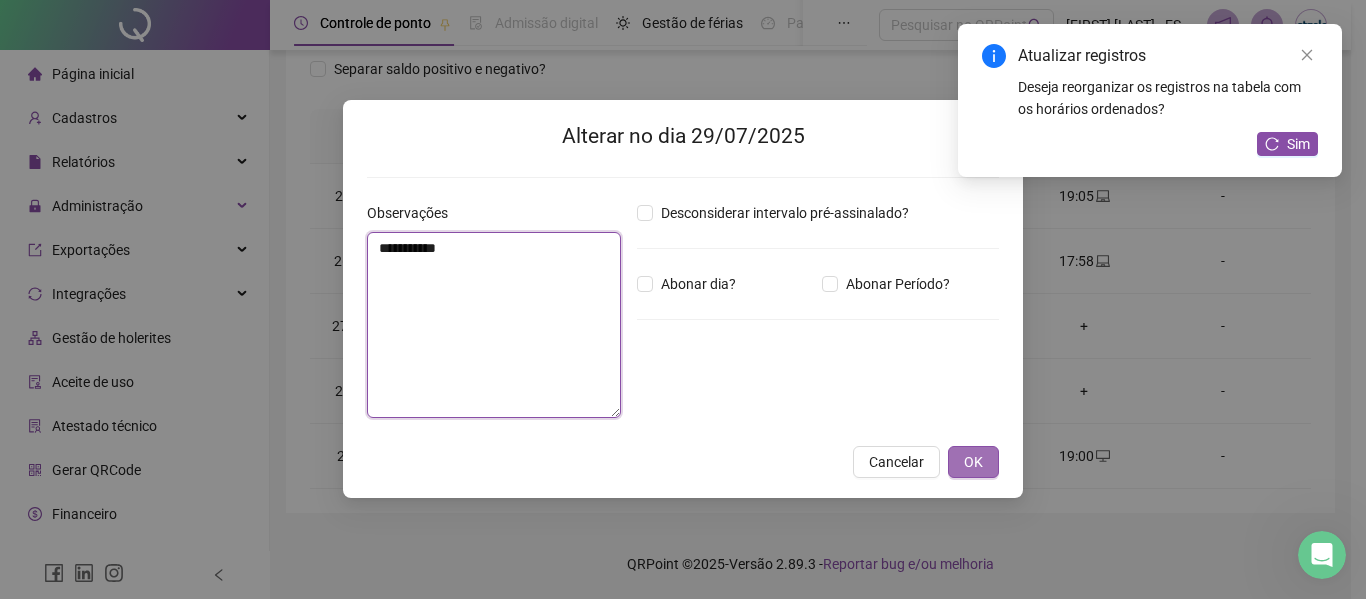 type on "**********" 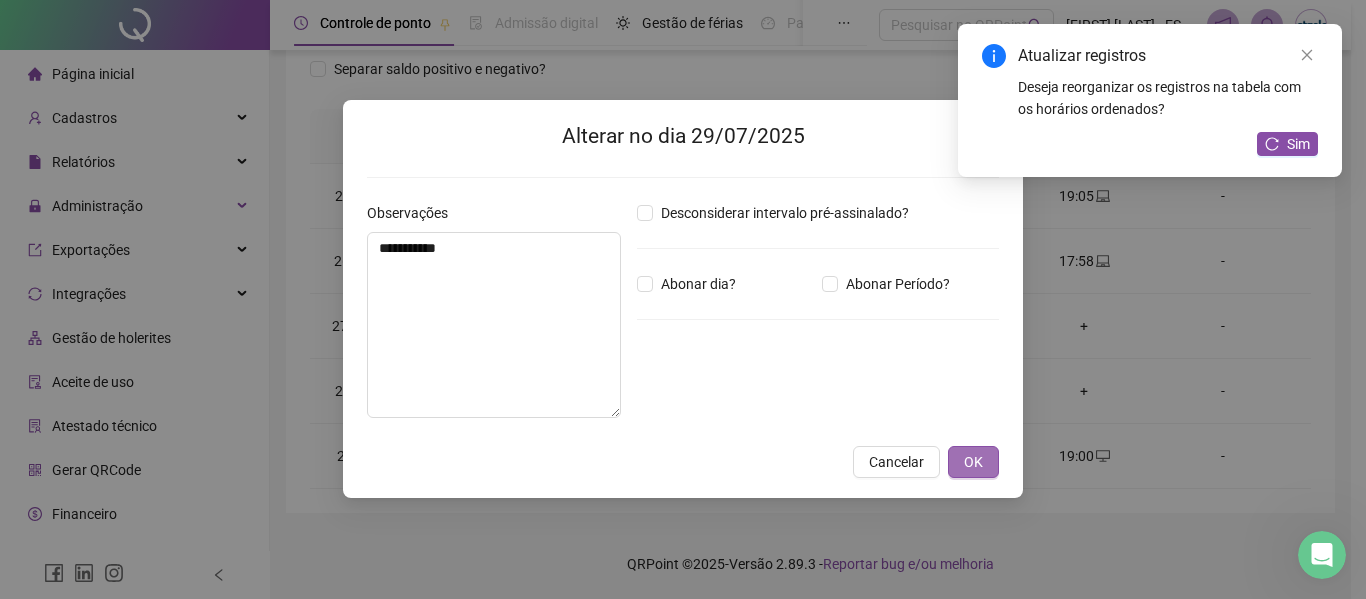 click on "OK" at bounding box center (973, 462) 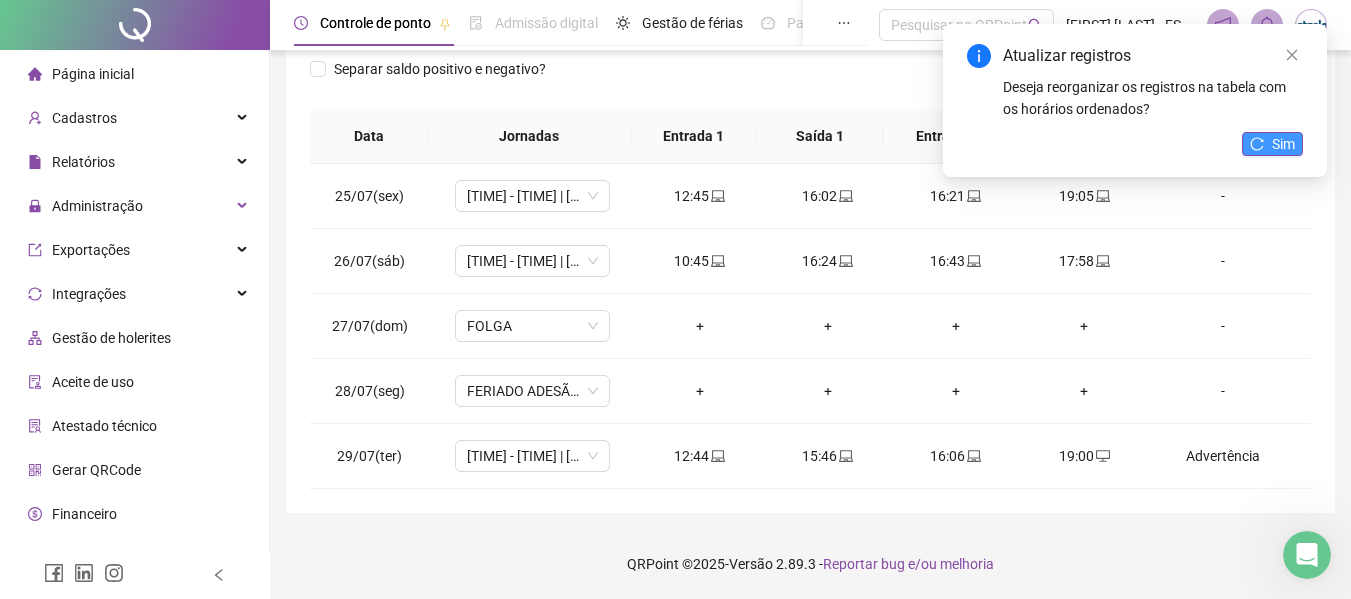 click on "Sim" at bounding box center (1272, 144) 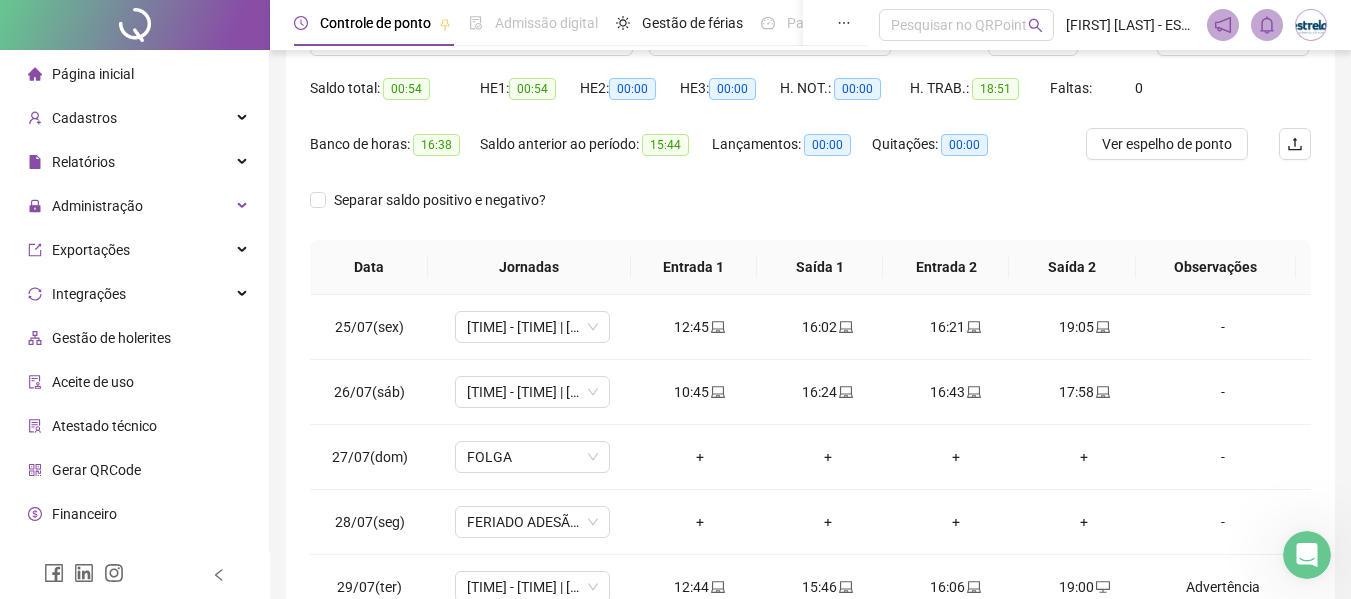 scroll, scrollTop: 0, scrollLeft: 0, axis: both 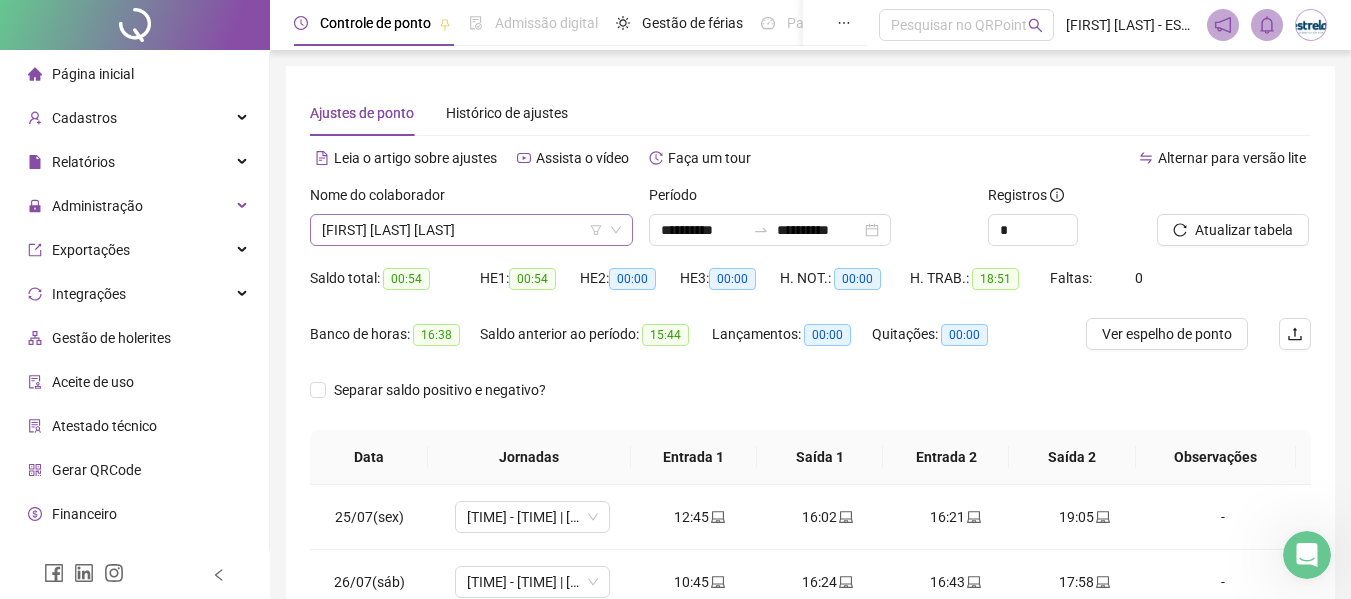 click on "[FIRST] [LAST] [LAST]" at bounding box center (471, 230) 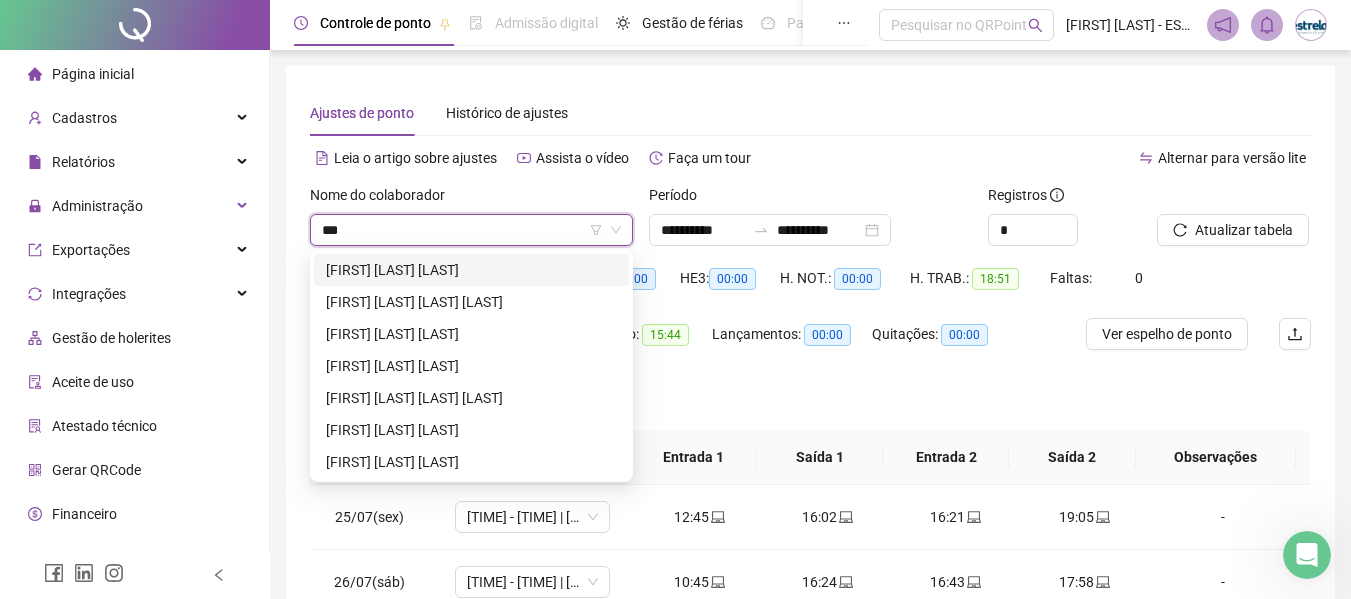 scroll, scrollTop: 0, scrollLeft: 0, axis: both 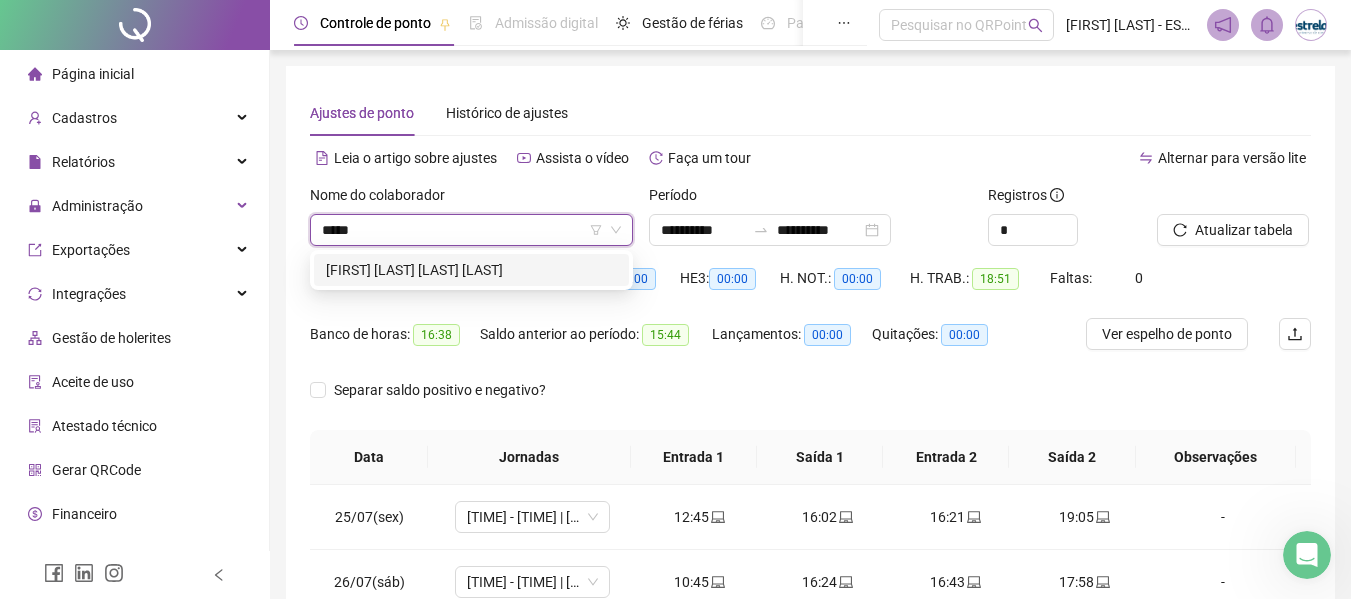 type on "******" 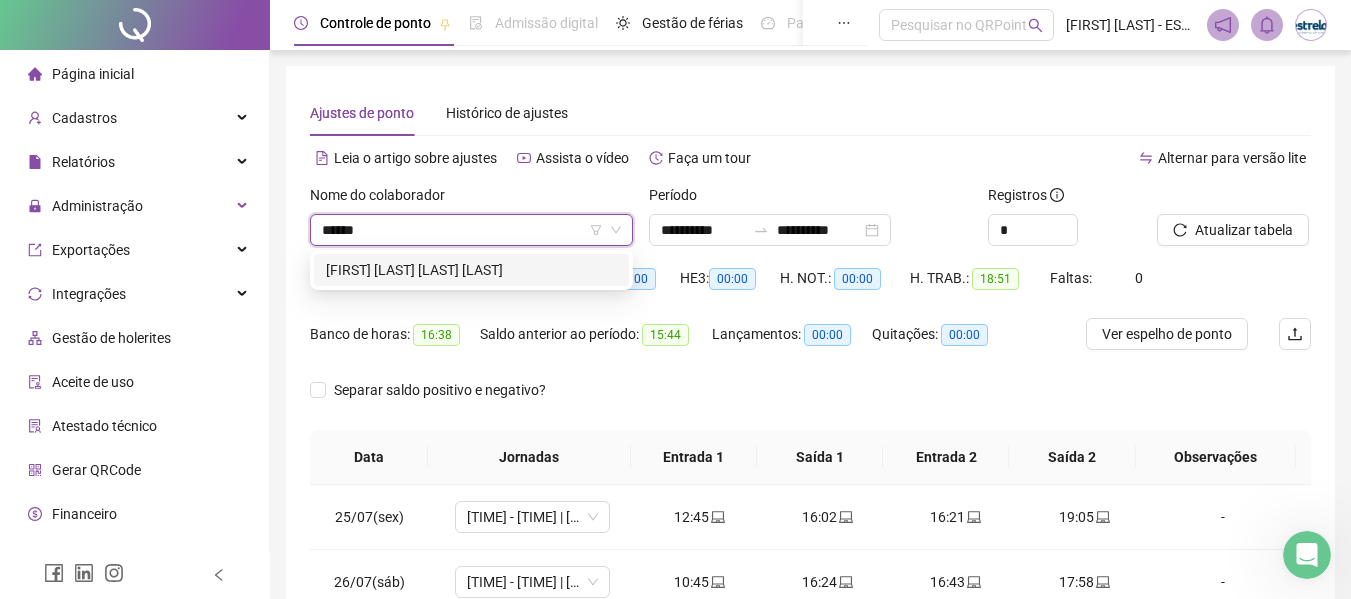 click on "[FIRST] [LAST] [LAST] [LAST]" at bounding box center (471, 270) 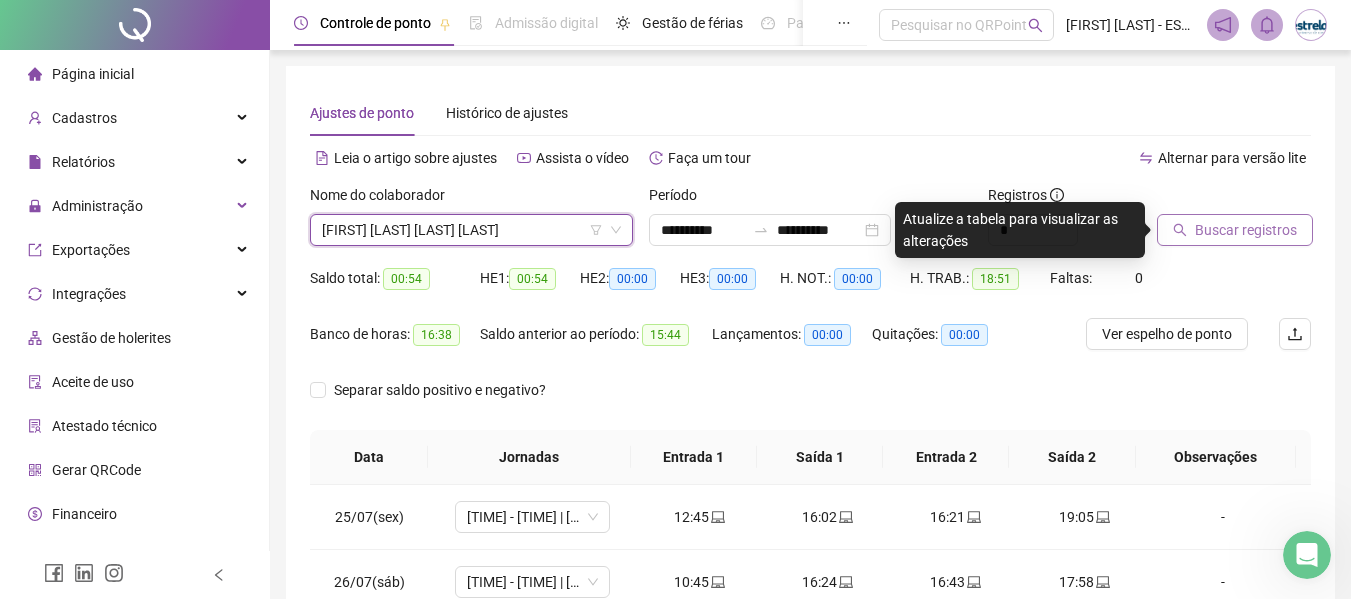 click on "Buscar registros" at bounding box center [1246, 230] 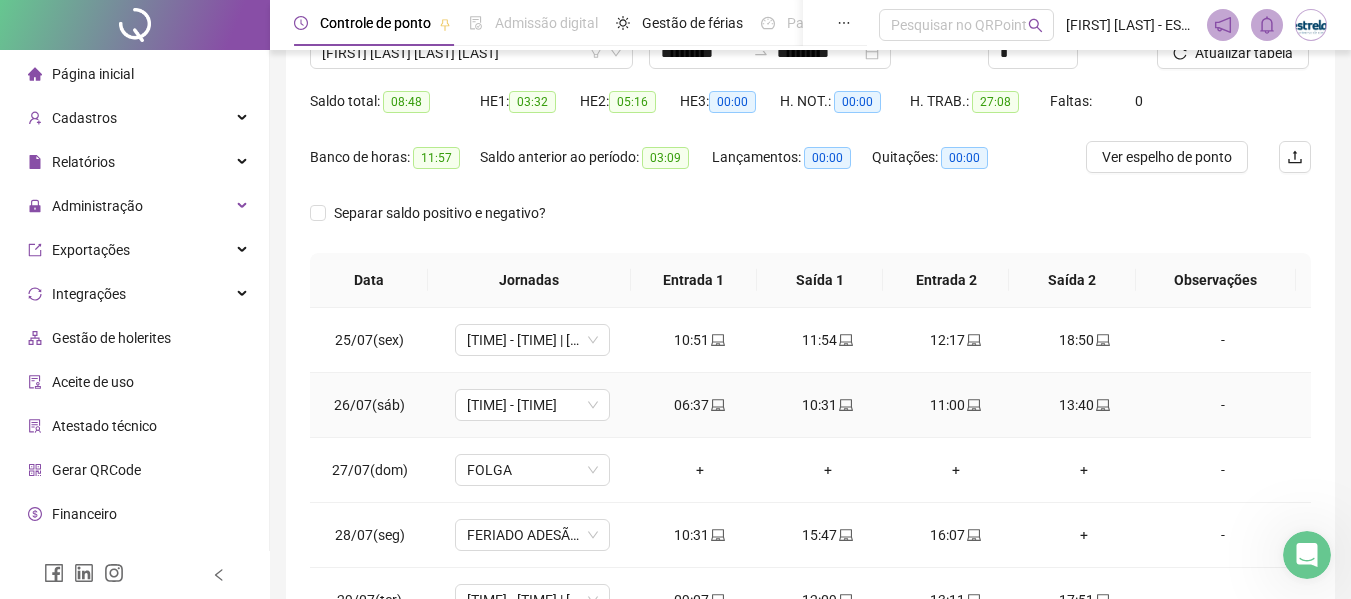 scroll, scrollTop: 321, scrollLeft: 0, axis: vertical 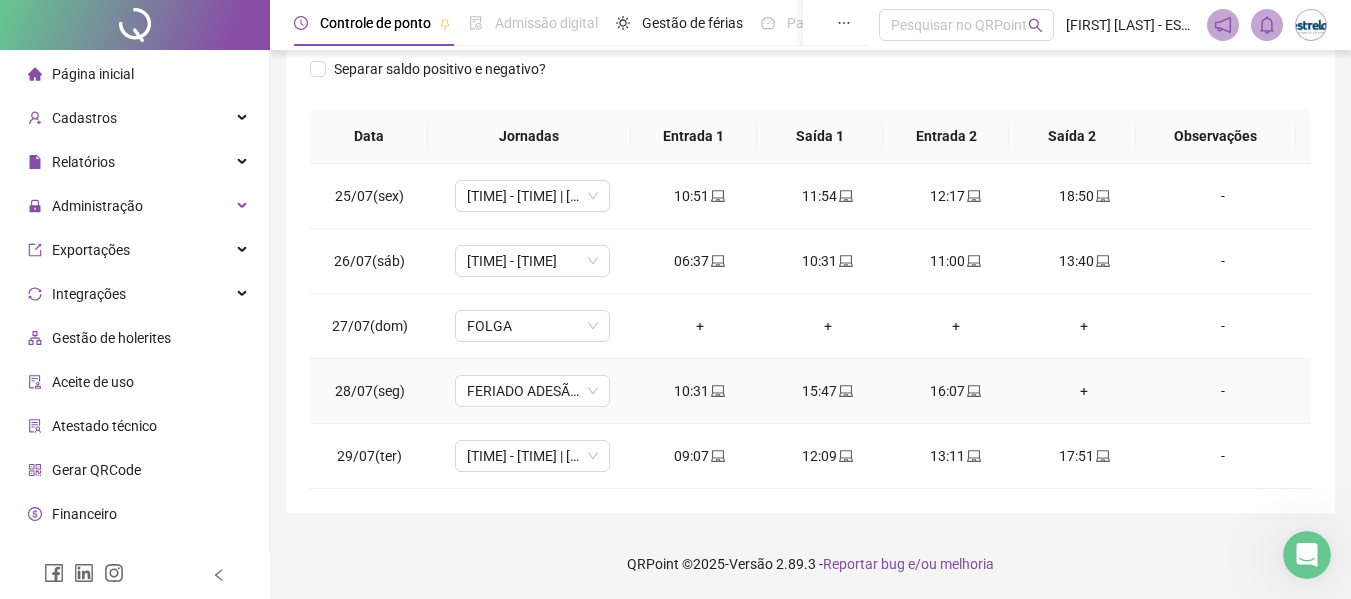 click on "+" at bounding box center (1084, 391) 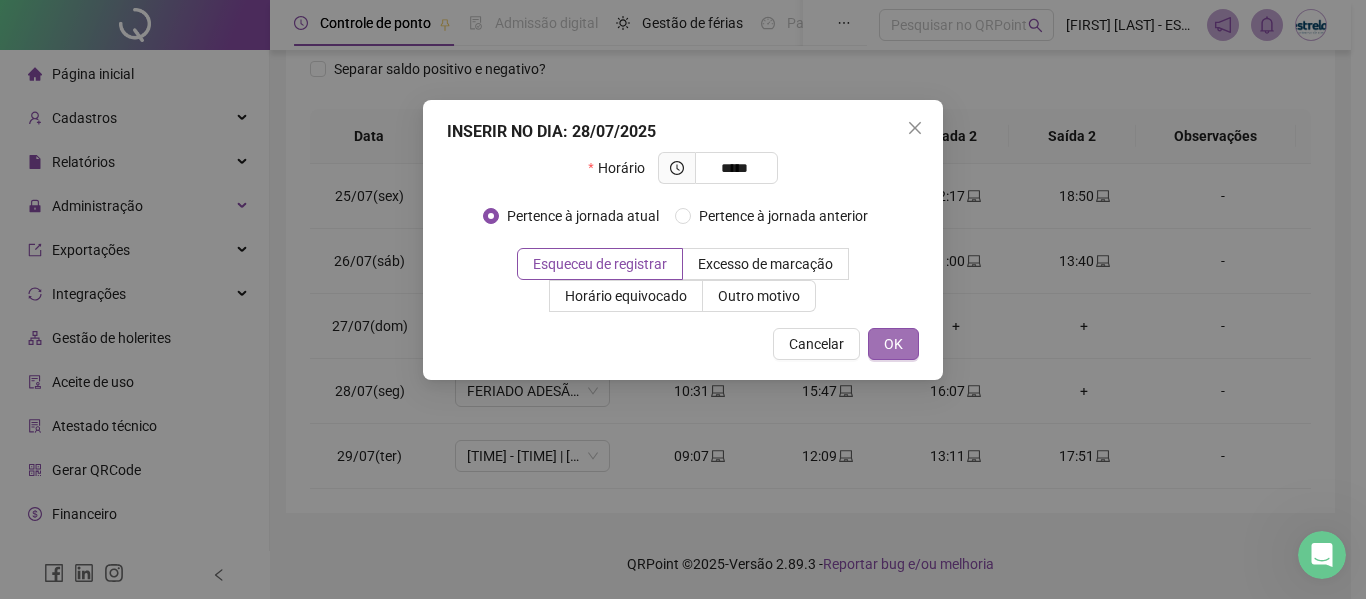 type on "*****" 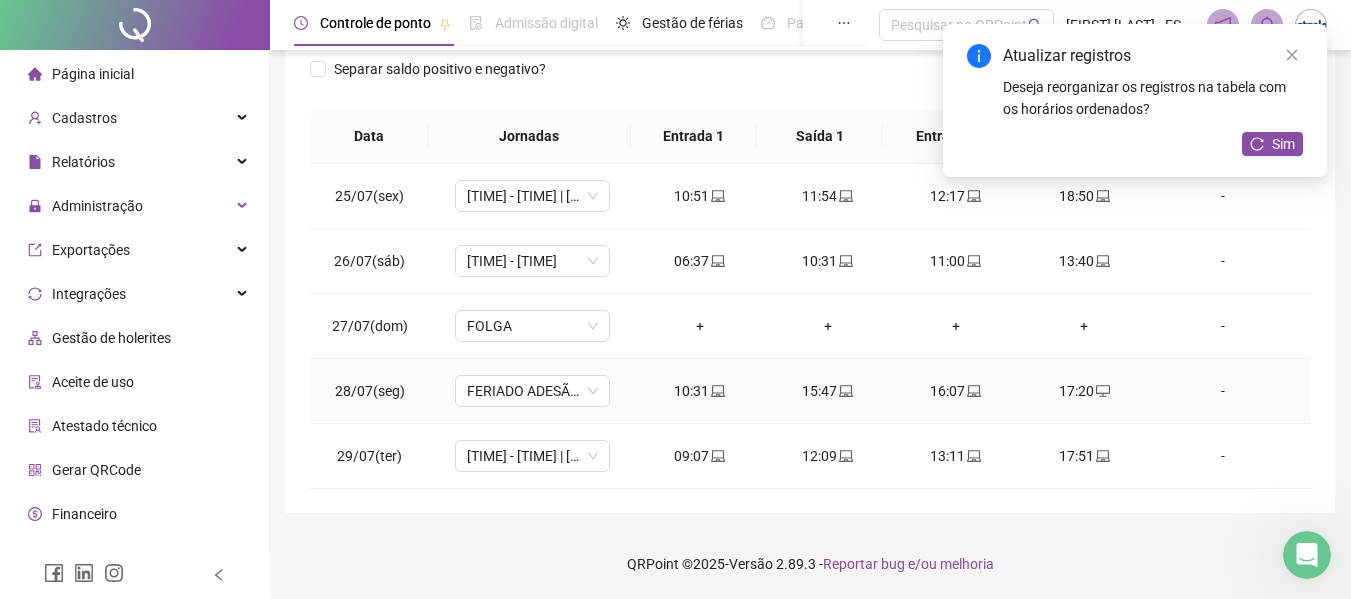 click on "-" at bounding box center (1223, 391) 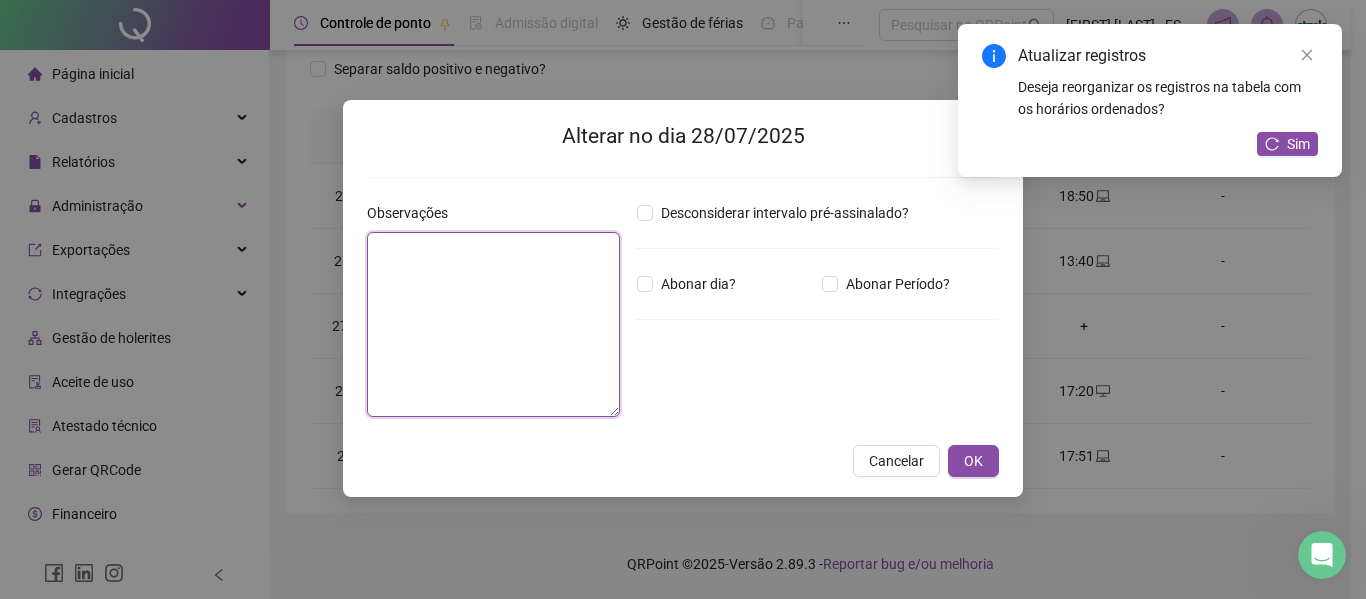drag, startPoint x: 540, startPoint y: 304, endPoint x: 553, endPoint y: 300, distance: 13.601471 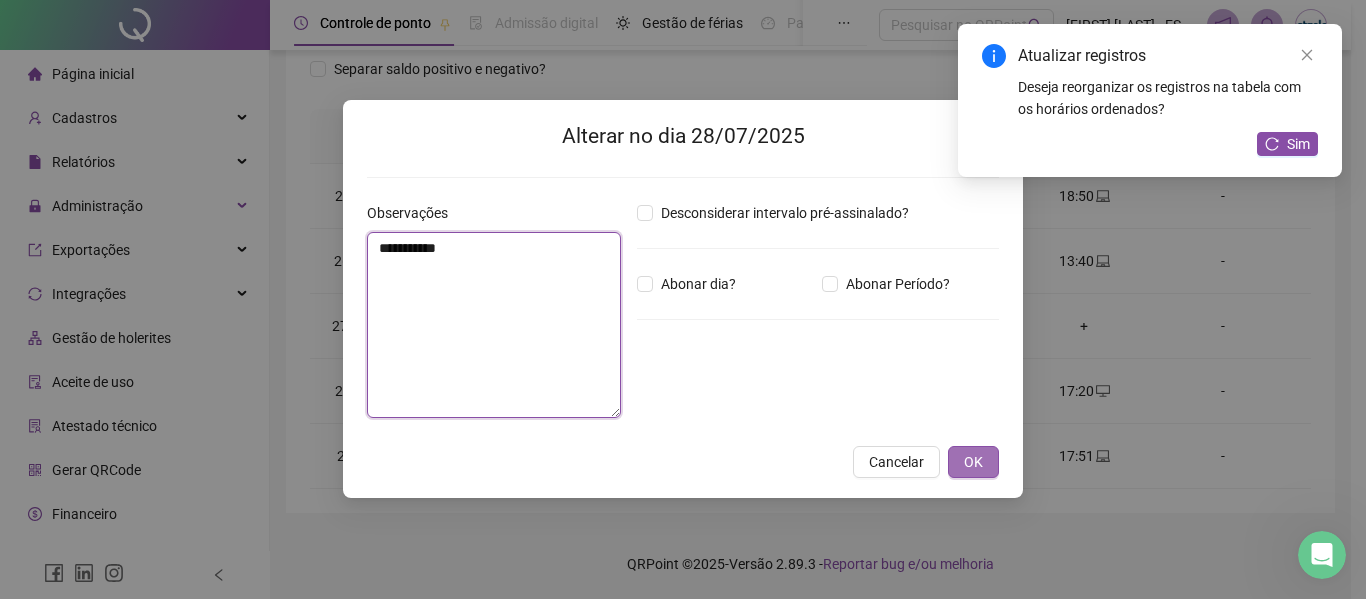 type on "**********" 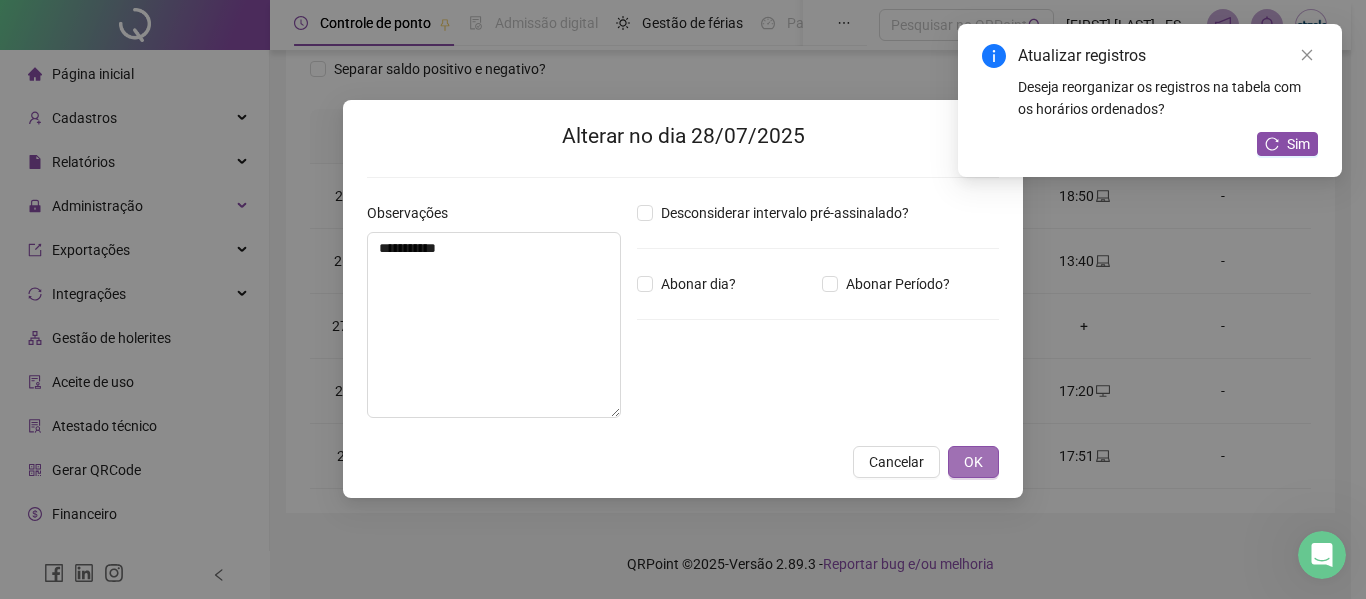 click on "OK" at bounding box center [973, 462] 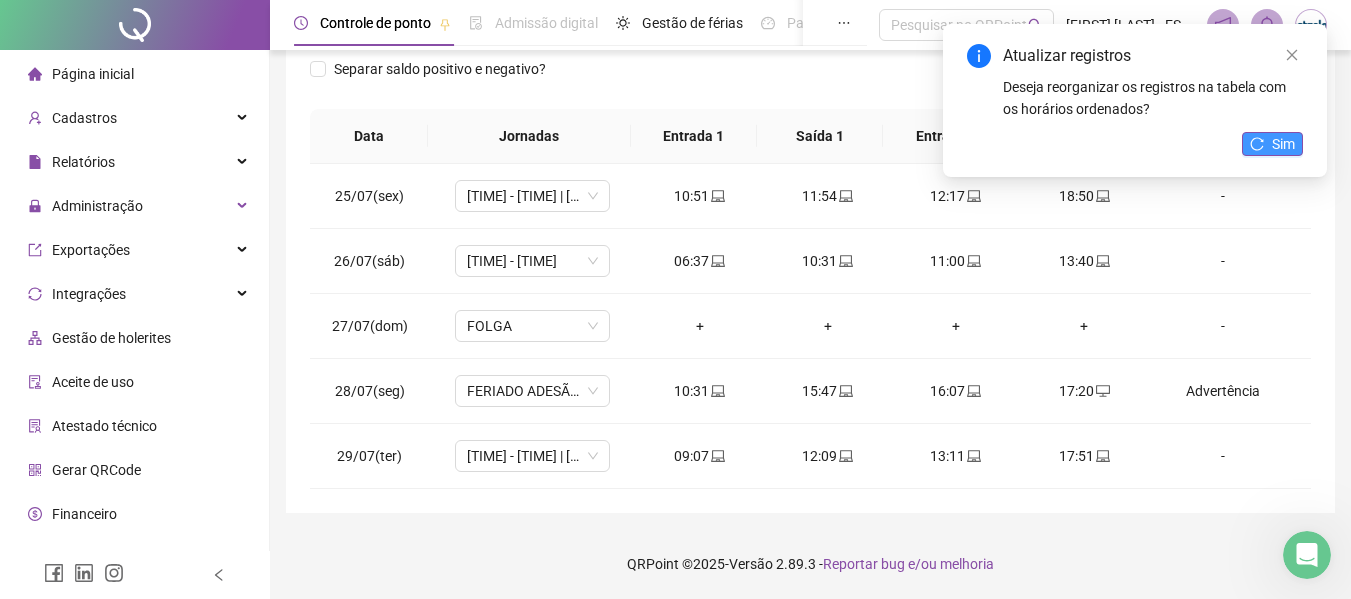 click on "Sim" at bounding box center [1272, 144] 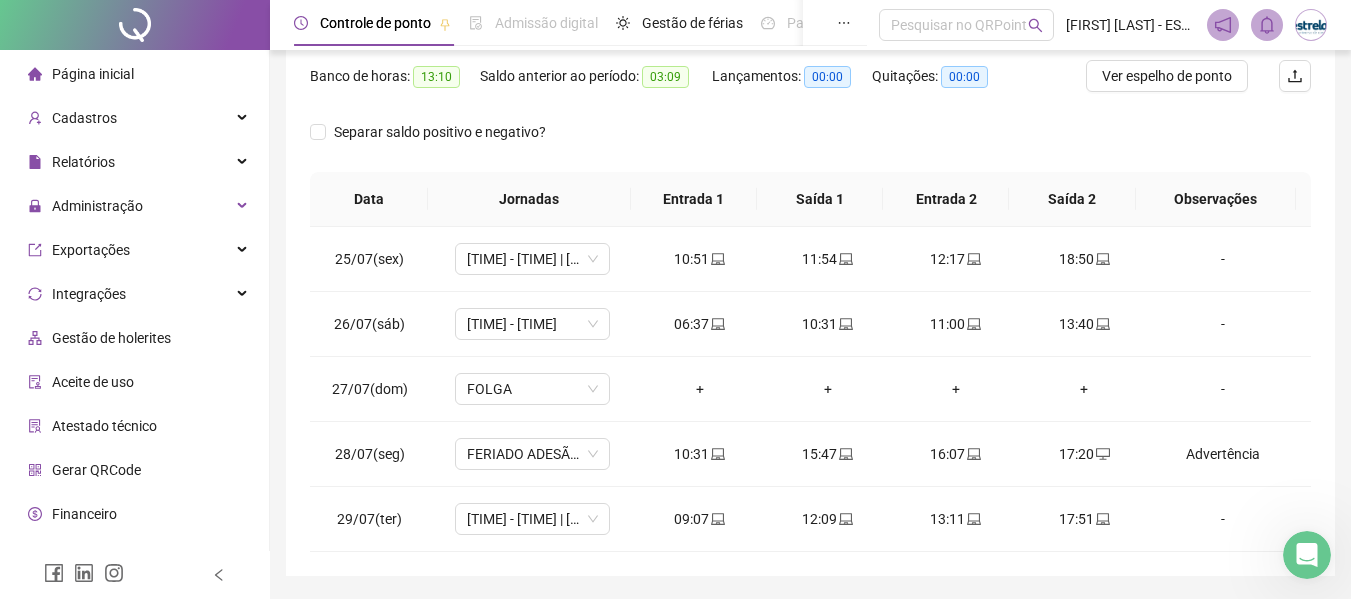 scroll, scrollTop: 121, scrollLeft: 0, axis: vertical 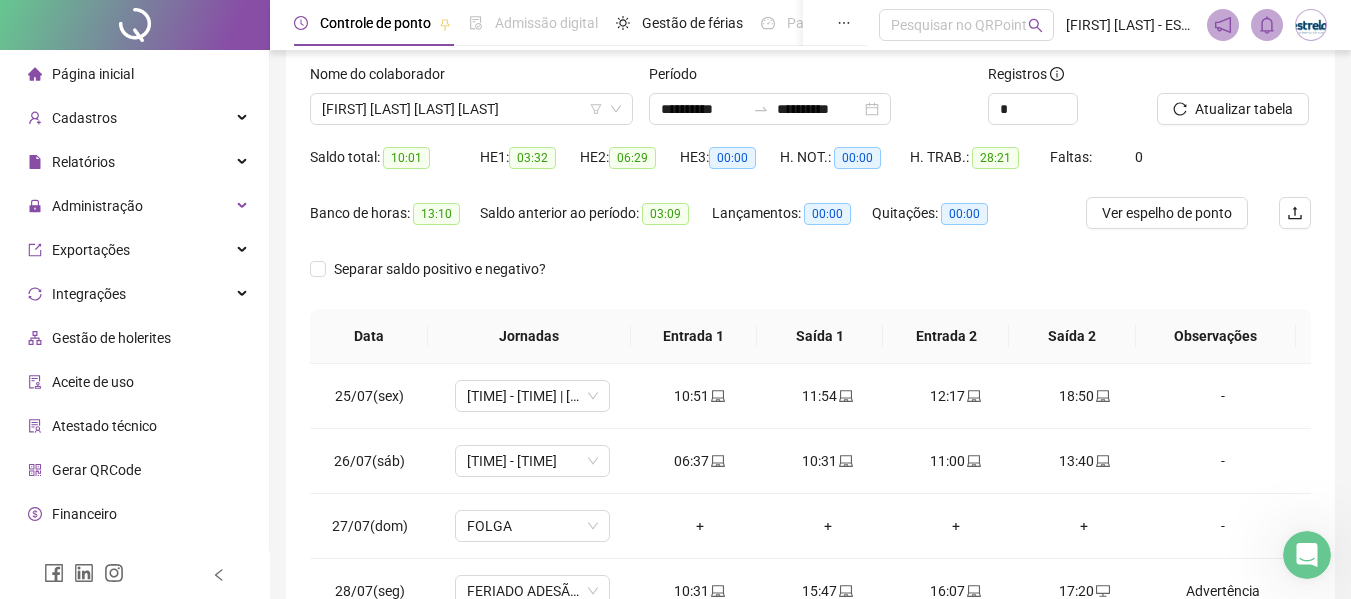 drag, startPoint x: 1213, startPoint y: 215, endPoint x: 1330, endPoint y: 192, distance: 119.23926 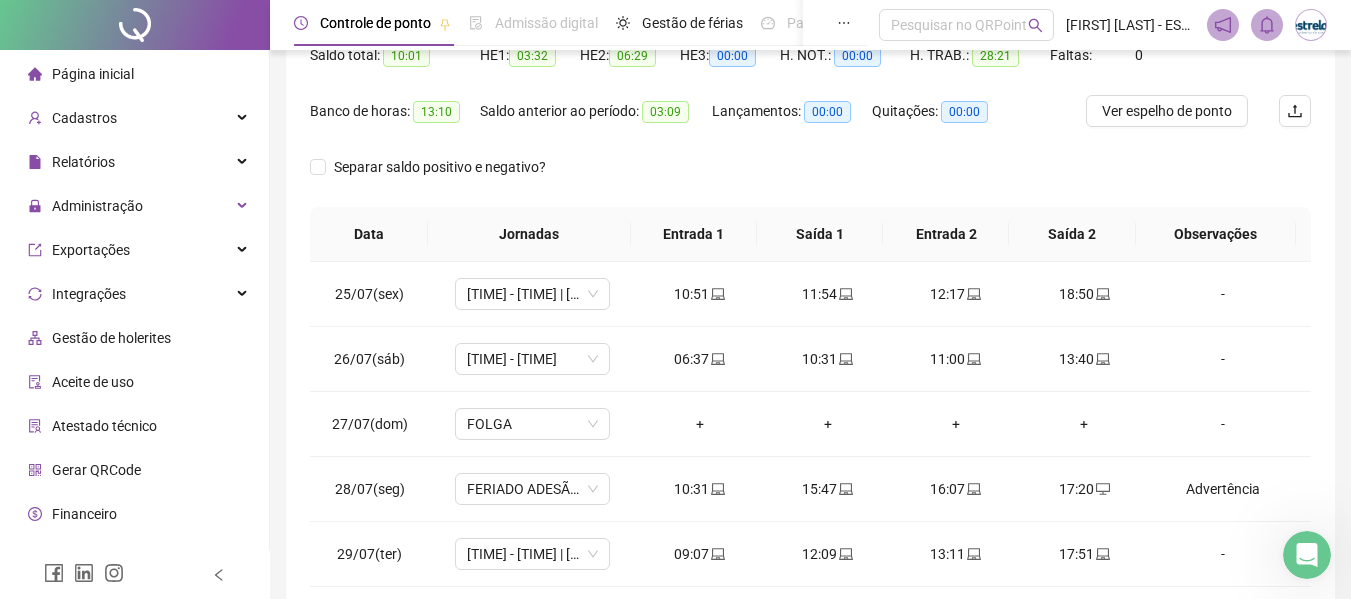 scroll, scrollTop: 321, scrollLeft: 0, axis: vertical 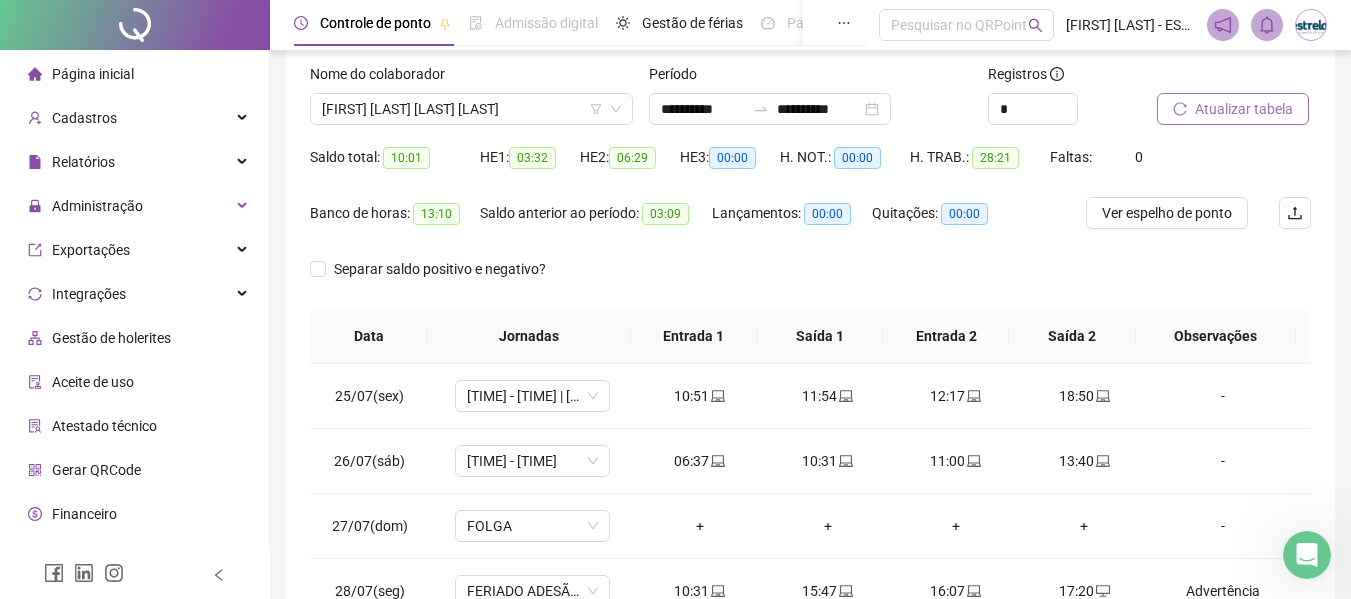 click on "Atualizar tabela" at bounding box center (1244, 109) 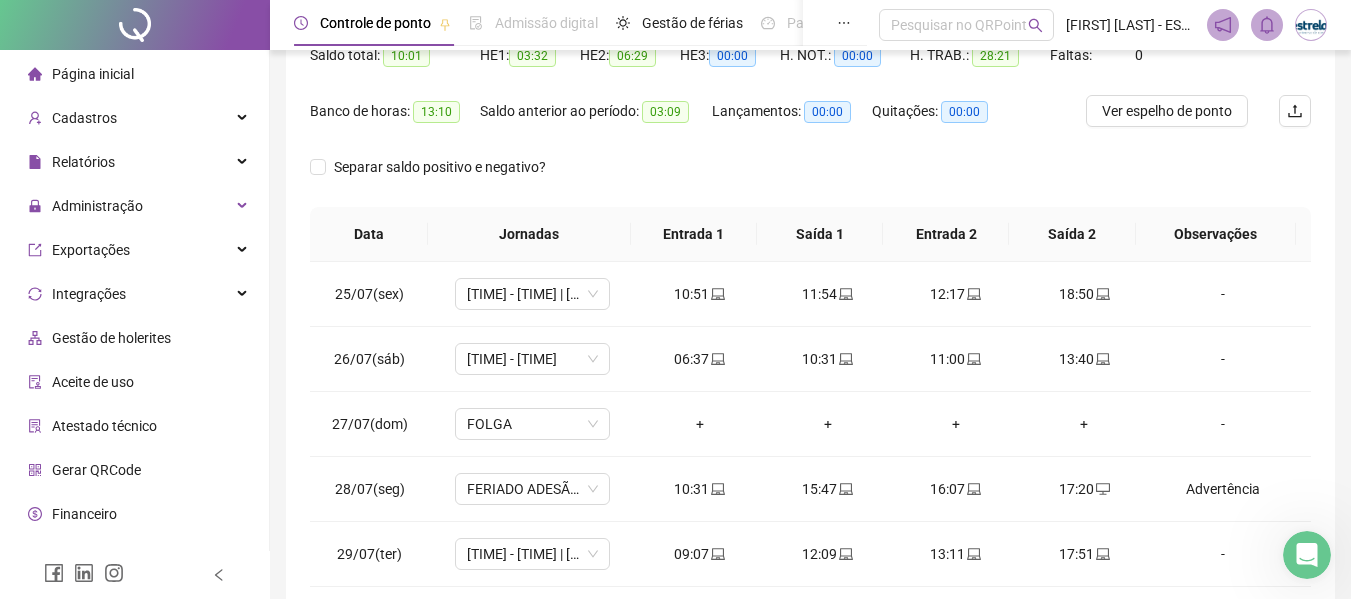 scroll, scrollTop: 321, scrollLeft: 0, axis: vertical 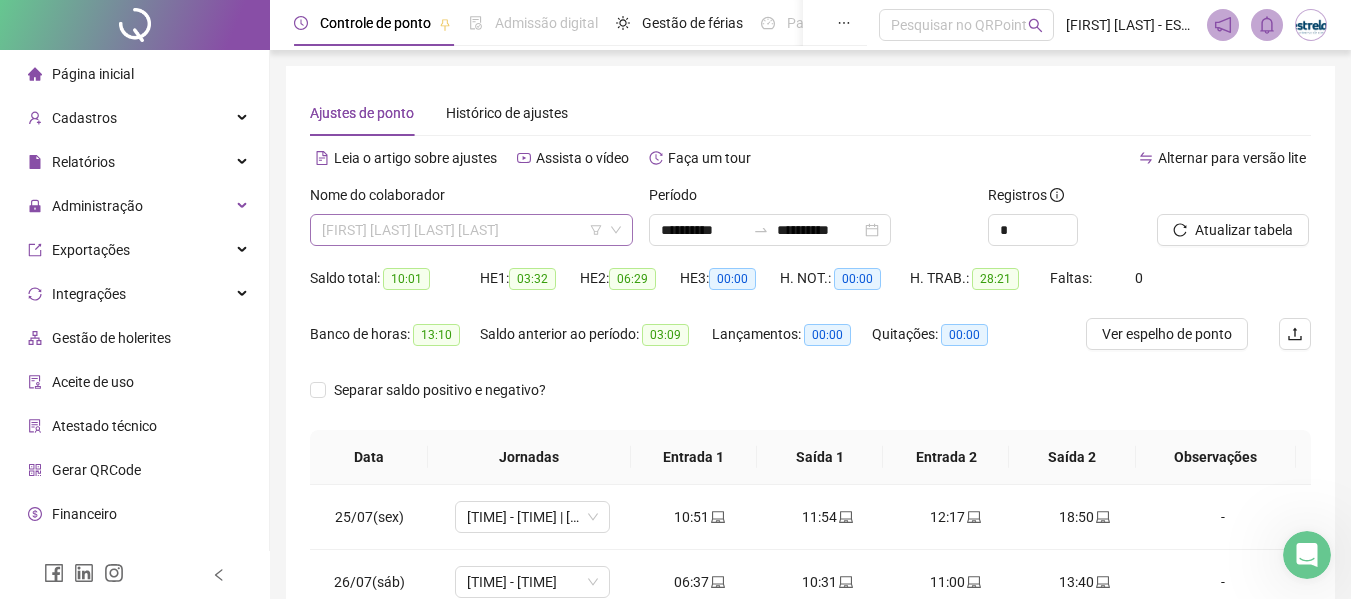 click on "[FIRST] [LAST] [LAST] [LAST]" at bounding box center [471, 230] 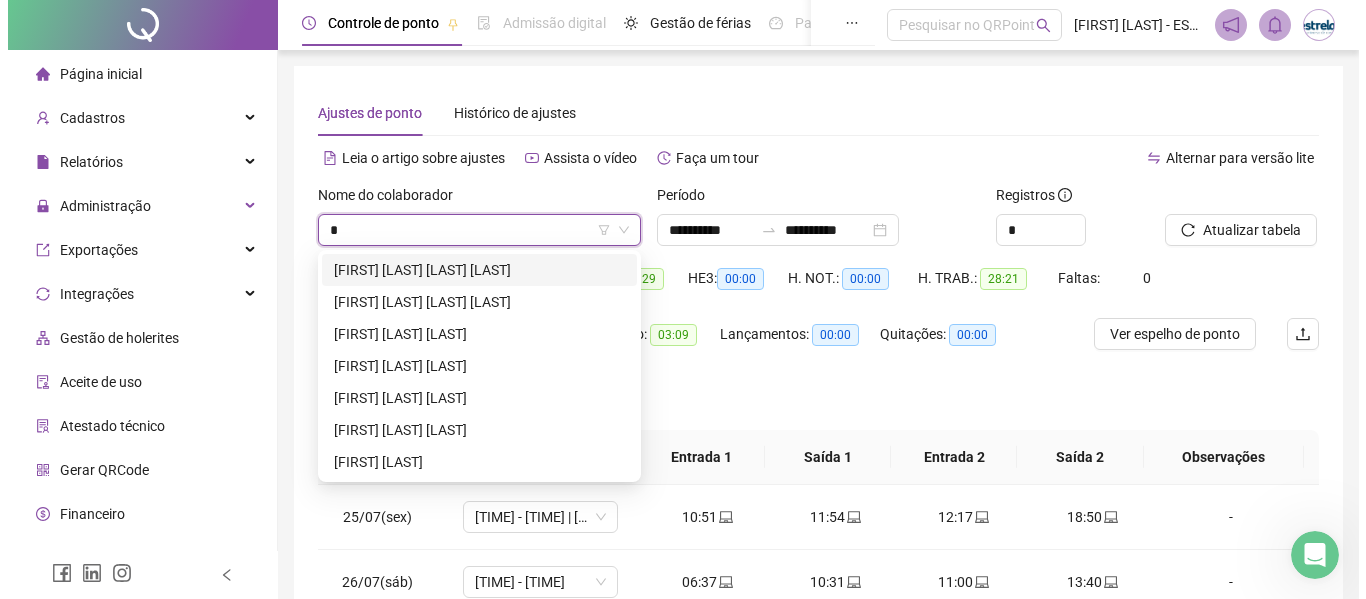 scroll, scrollTop: 0, scrollLeft: 0, axis: both 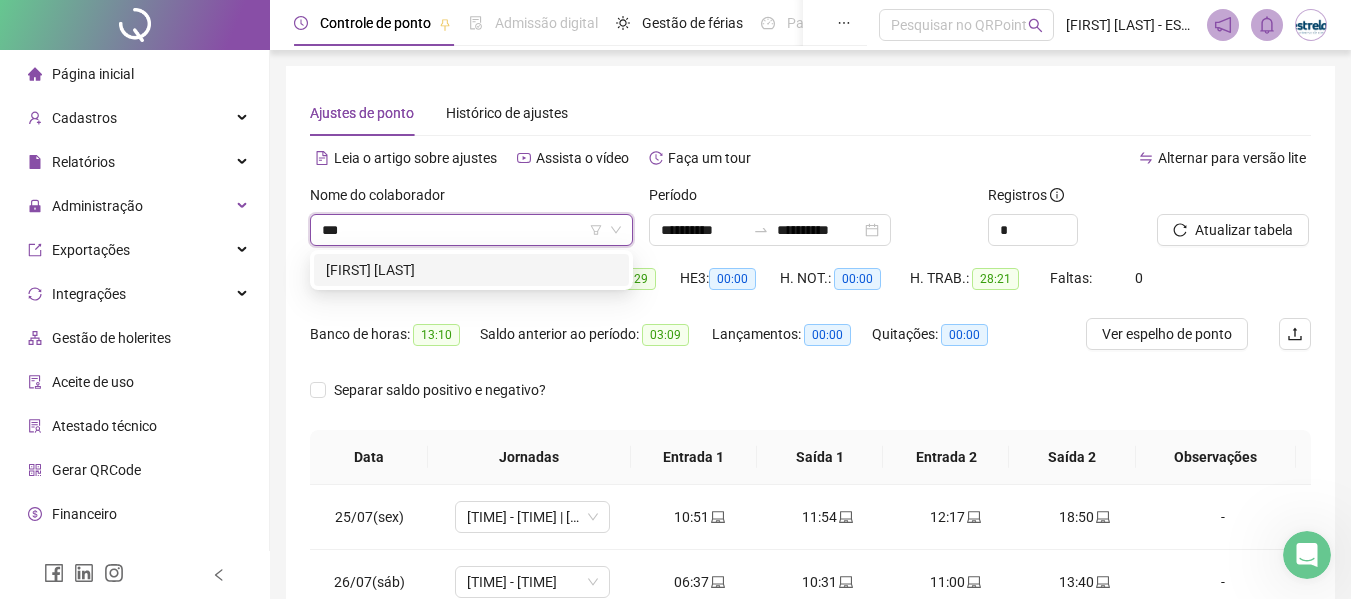 type on "****" 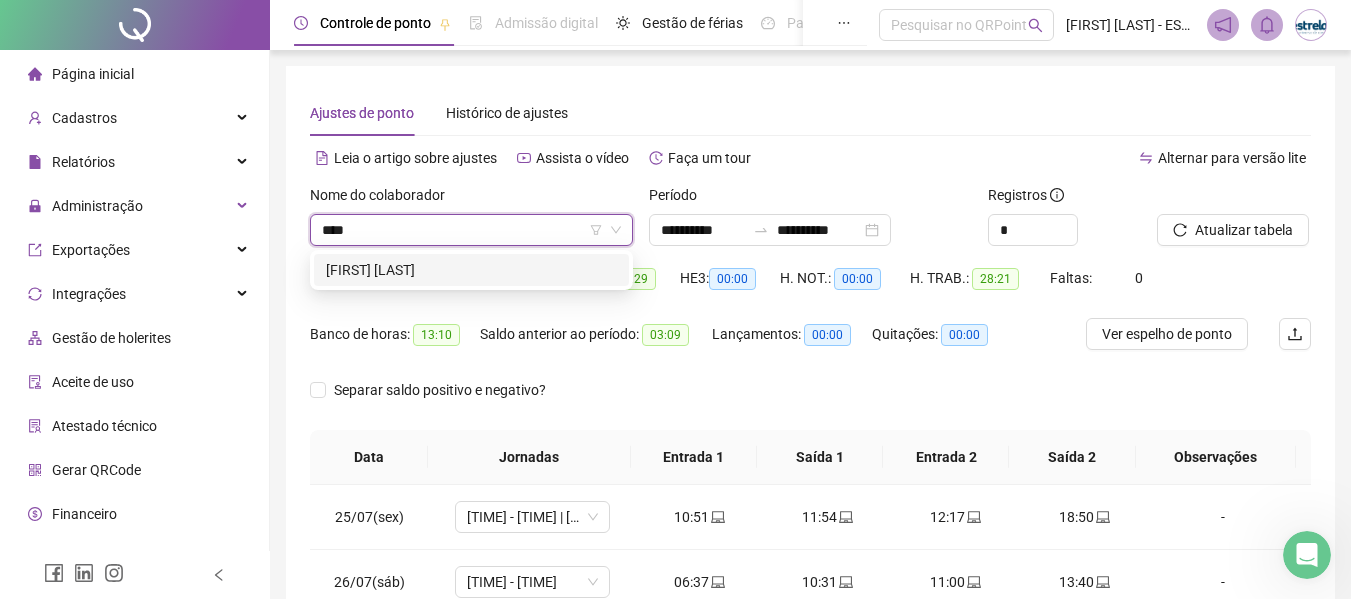 click on "[FIRST] [LAST]" at bounding box center [471, 270] 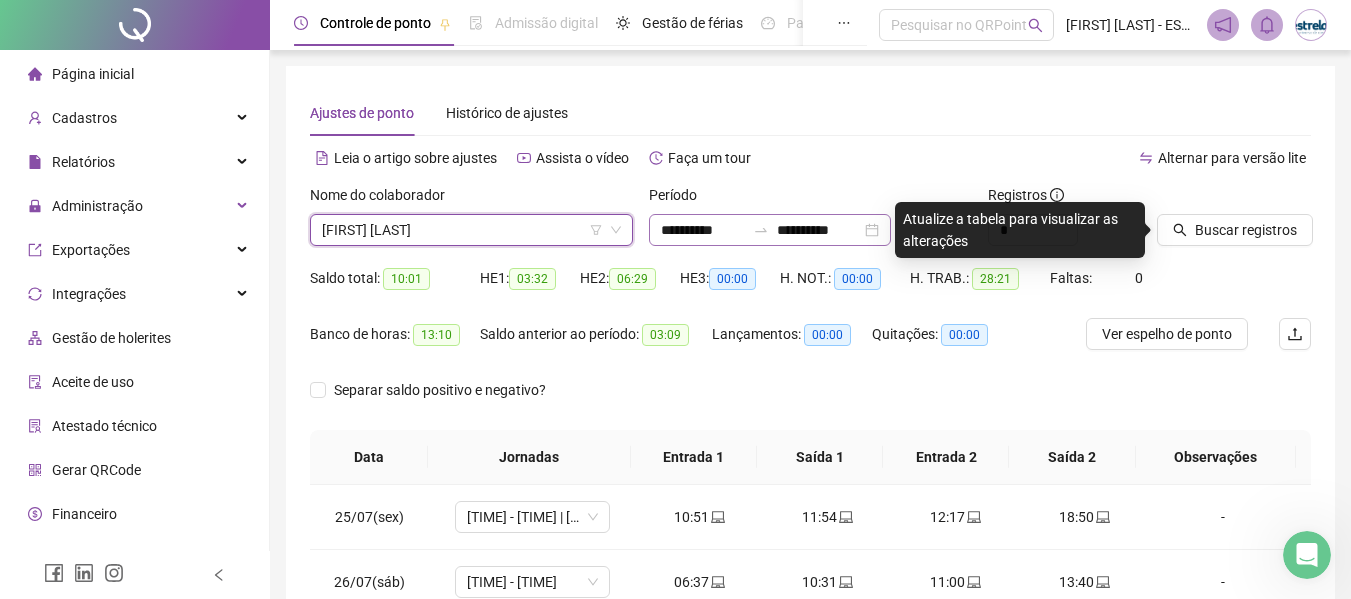 click on "**********" at bounding box center (770, 230) 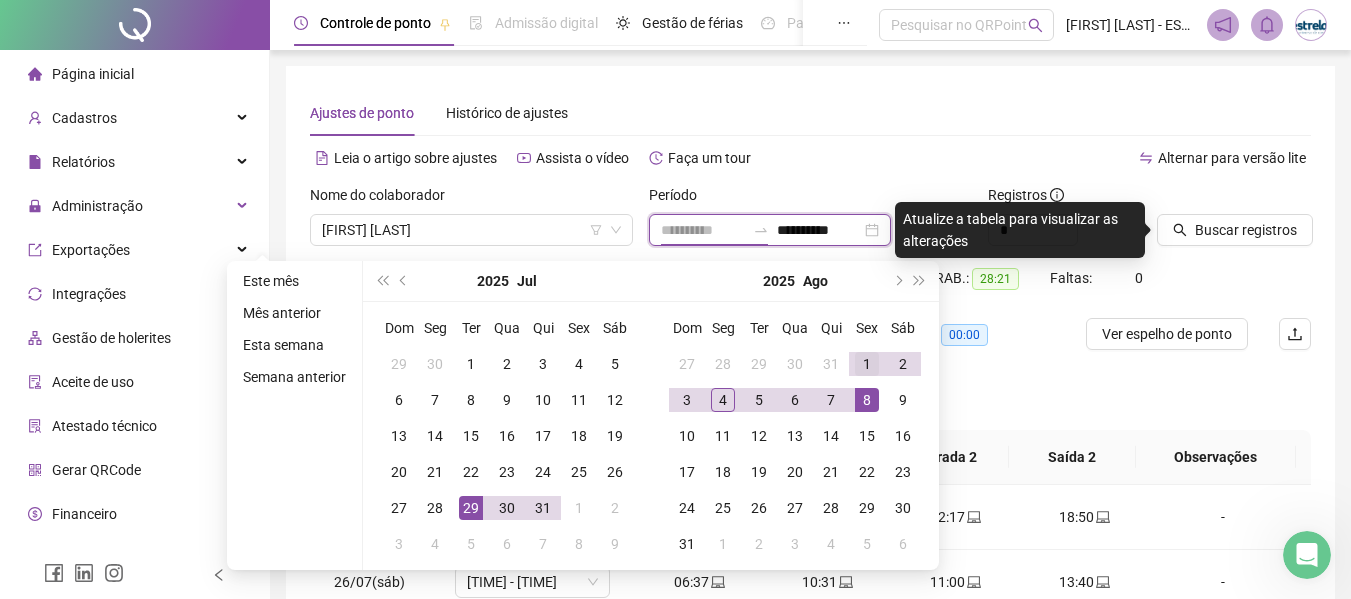 type on "**********" 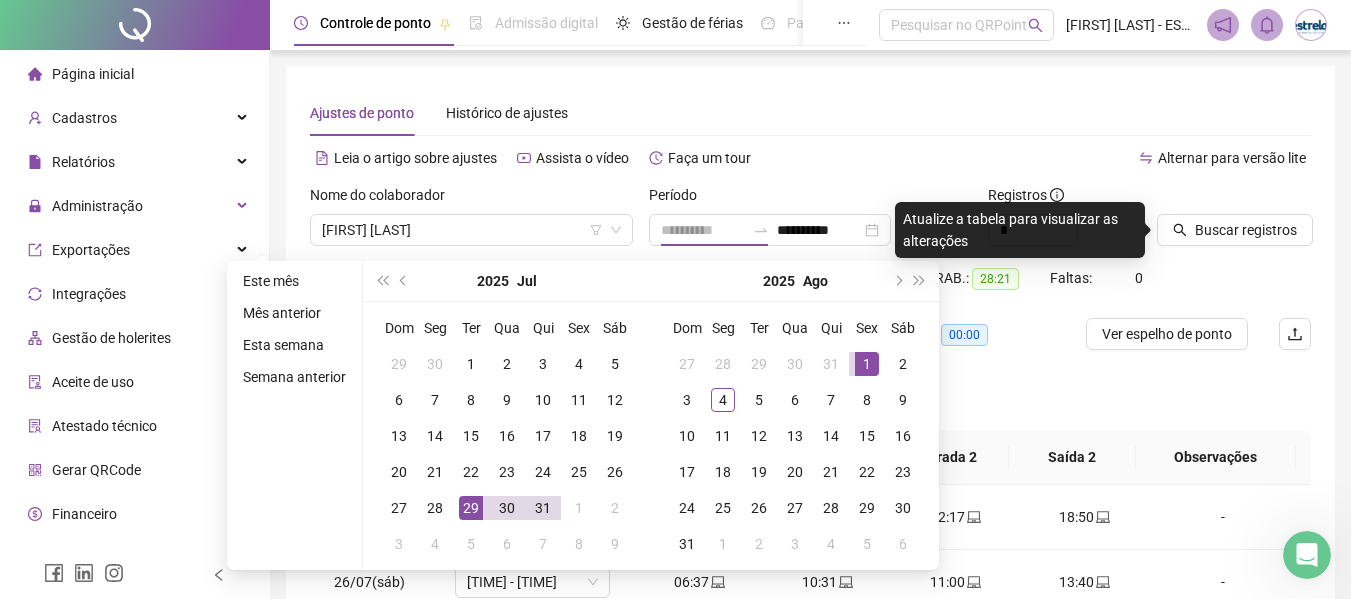 click on "1" at bounding box center (867, 364) 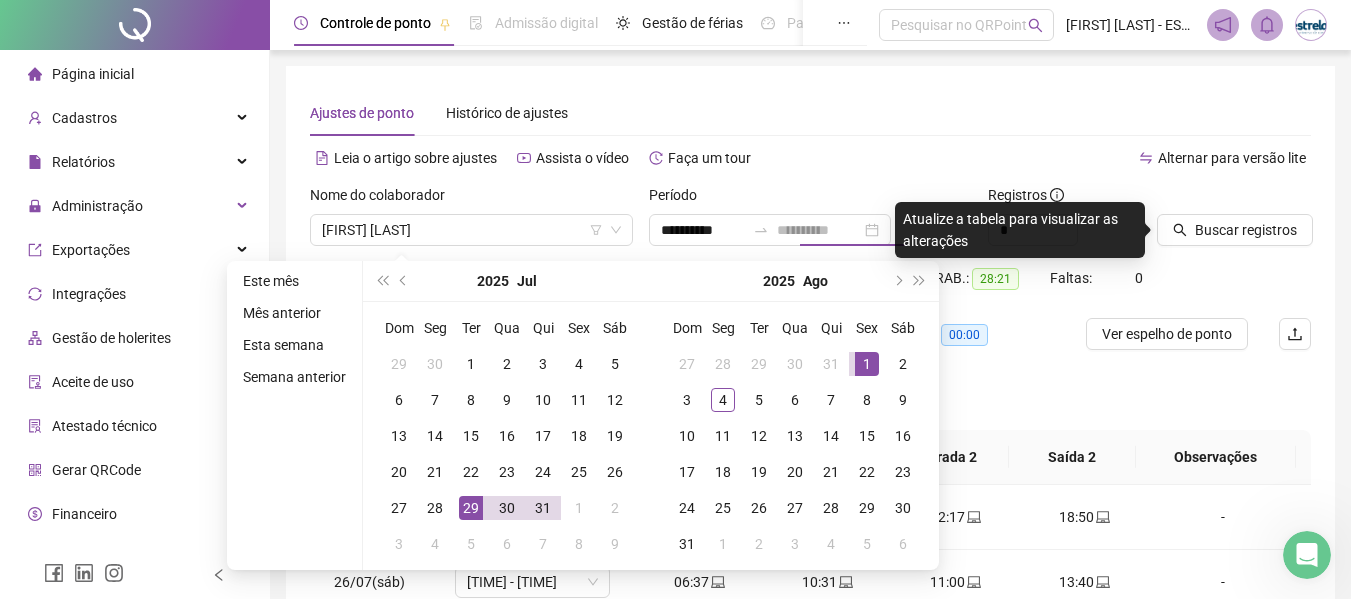 click on "1" at bounding box center (867, 364) 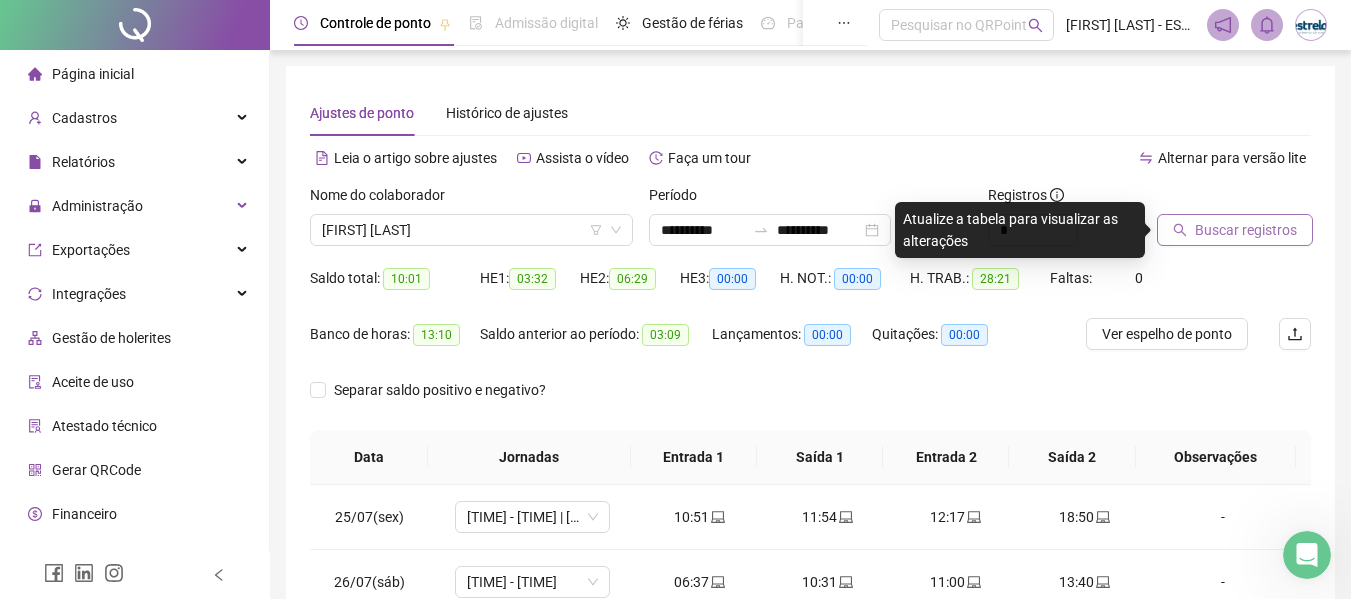 click 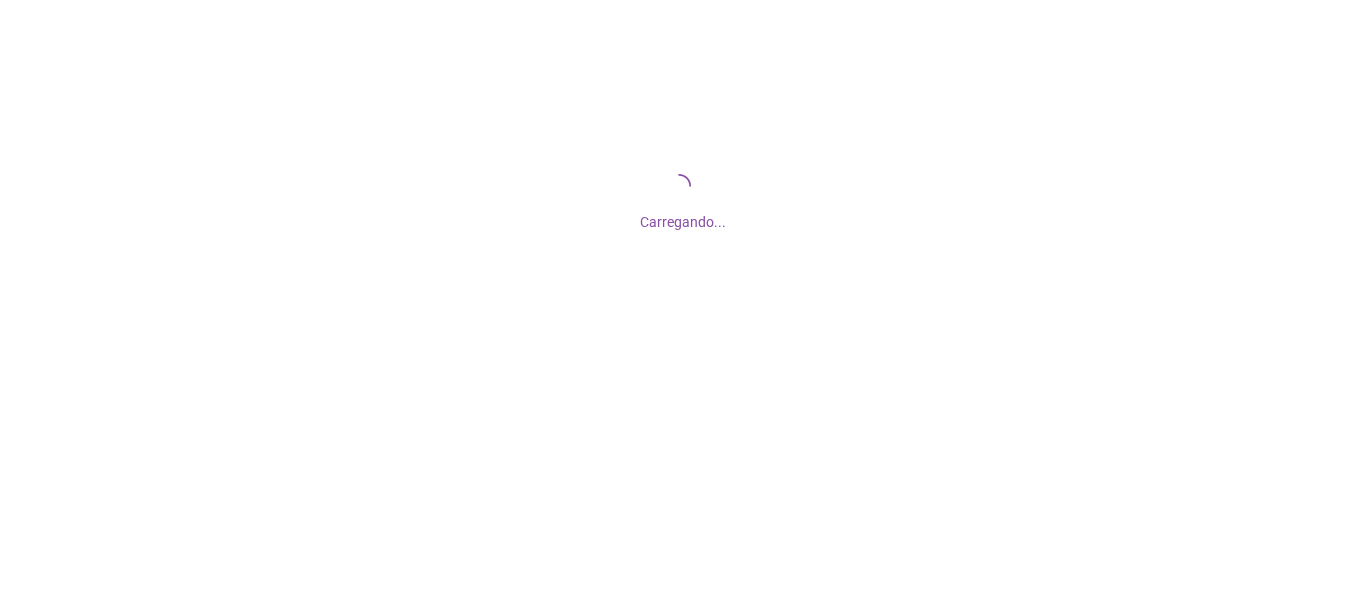 scroll, scrollTop: 0, scrollLeft: 0, axis: both 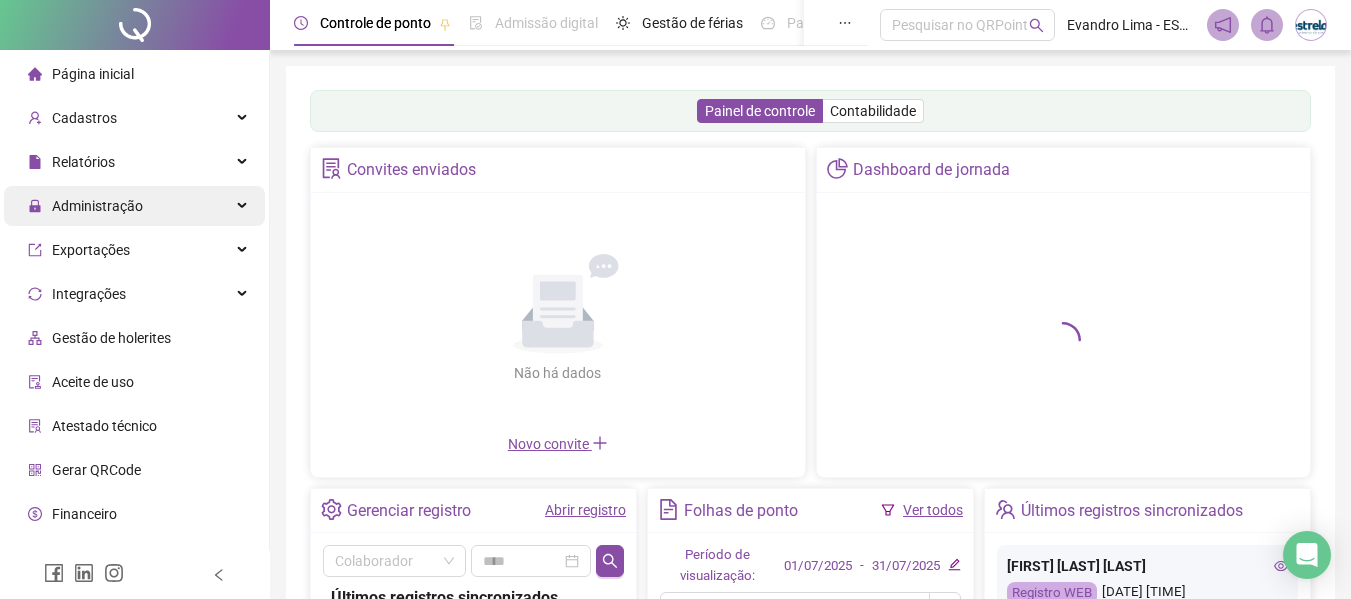 click on "Administração" at bounding box center (97, 206) 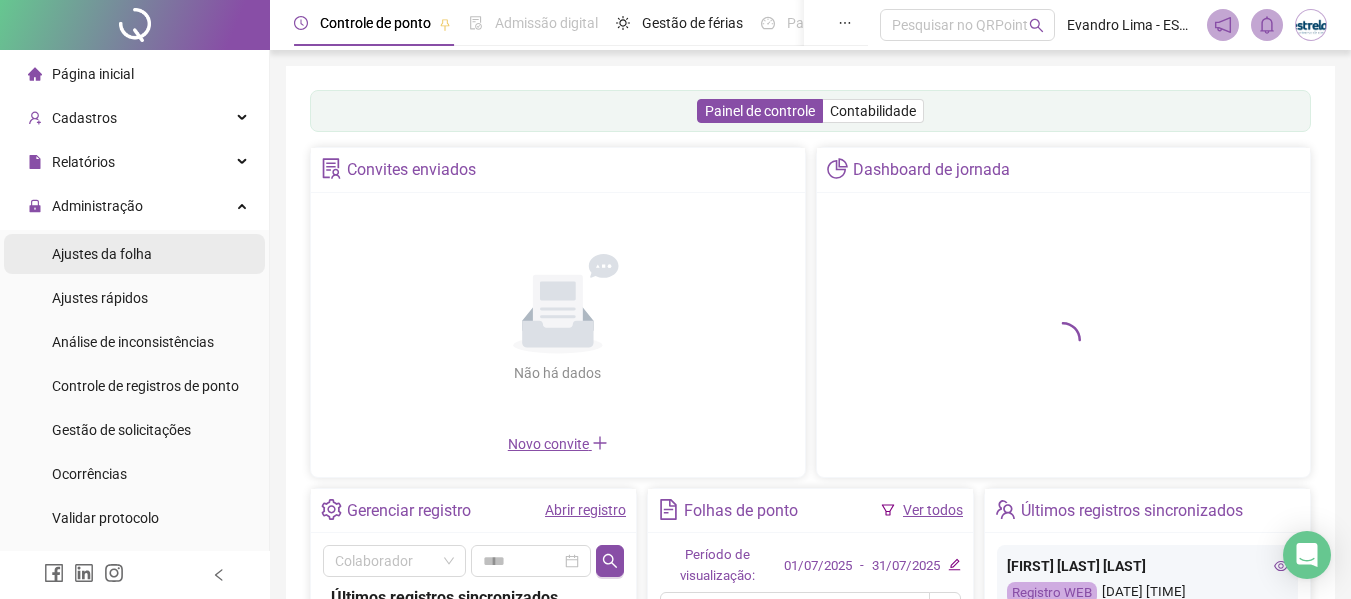 click on "Ajustes da folha" at bounding box center [102, 254] 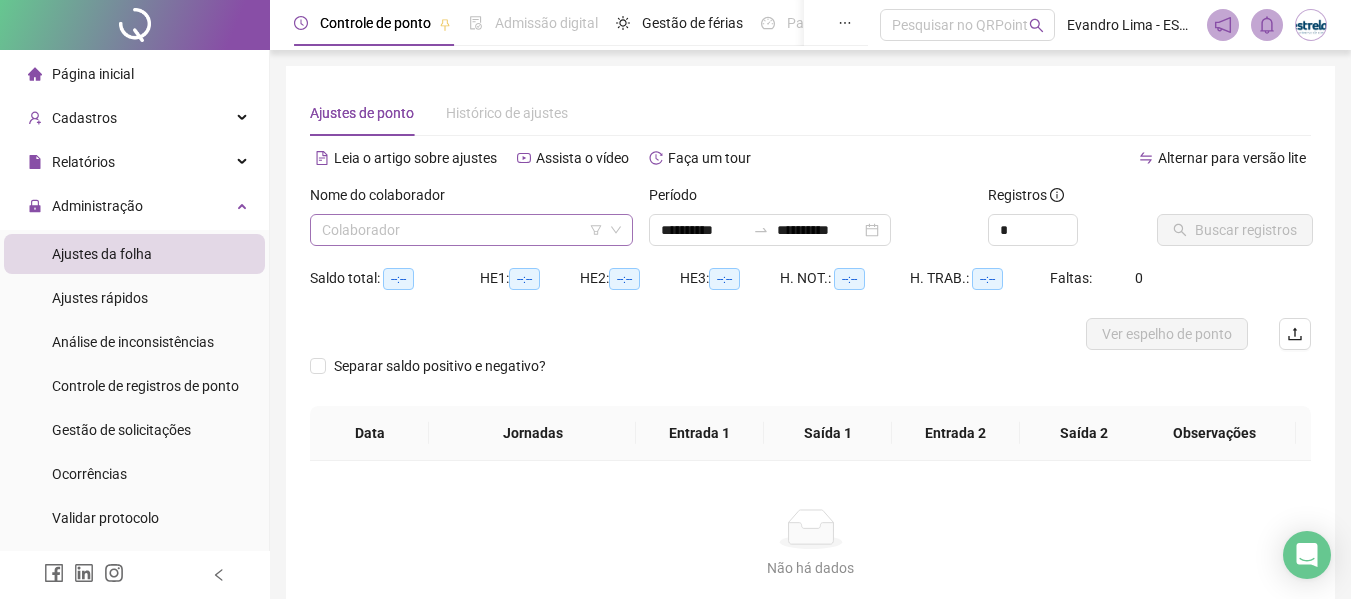 click at bounding box center (462, 230) 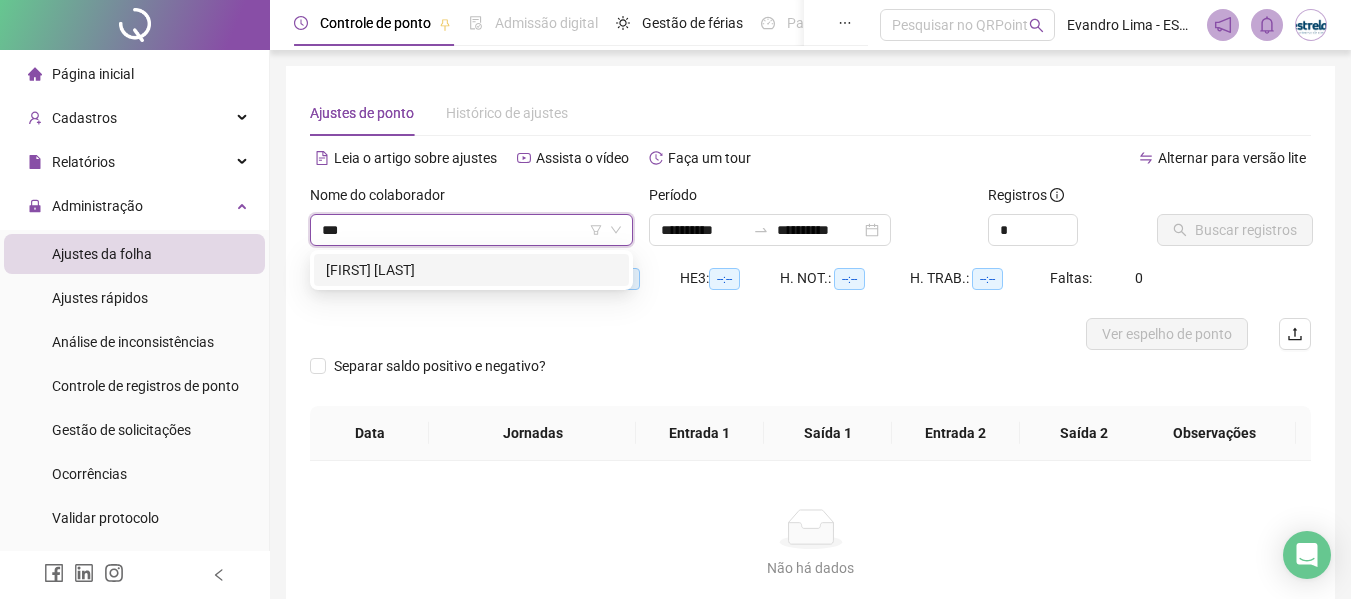 type on "****" 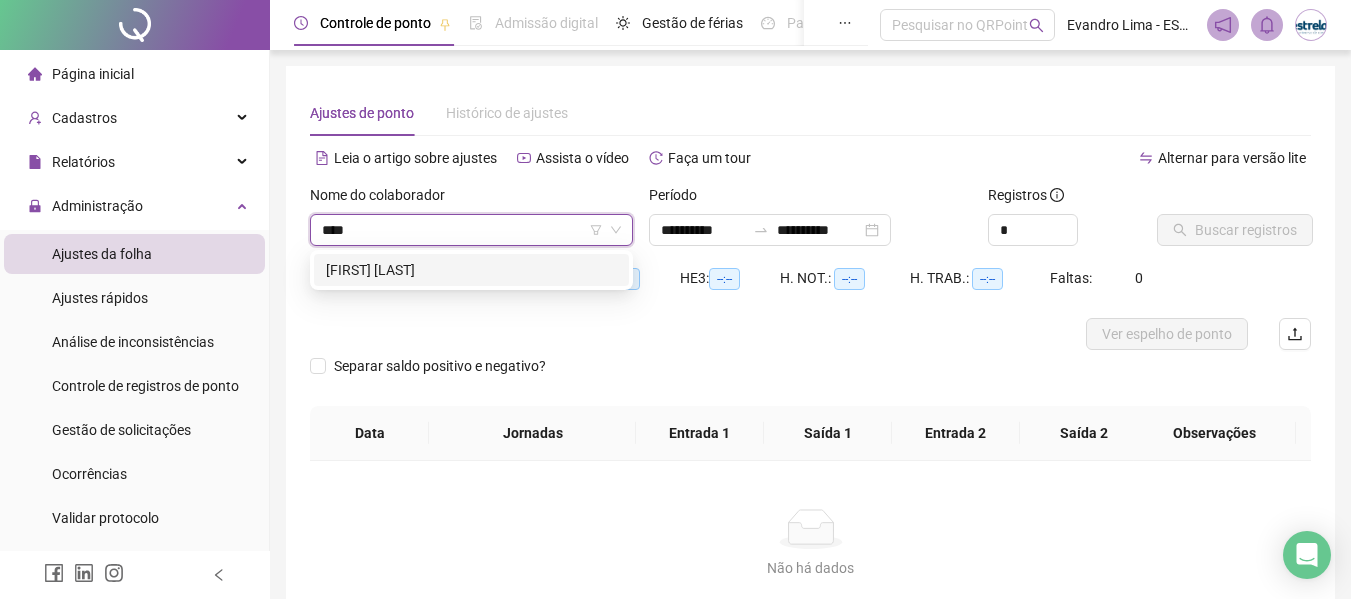 click on "[FIRST] [LAST]" at bounding box center [471, 270] 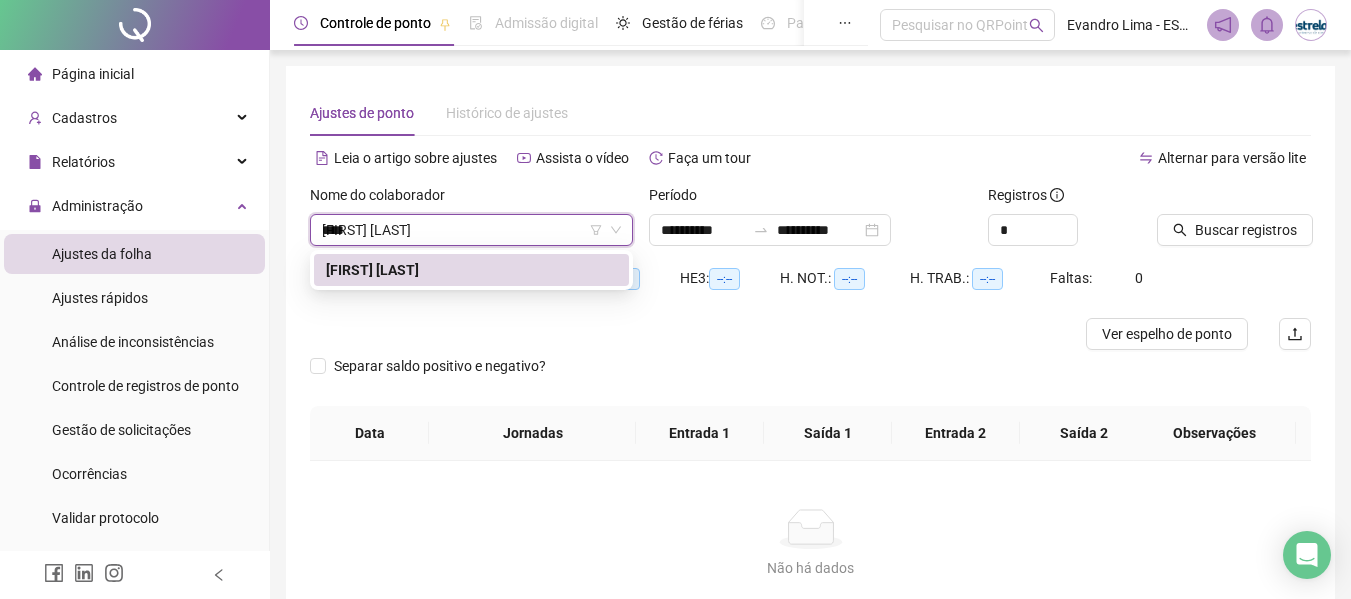 type 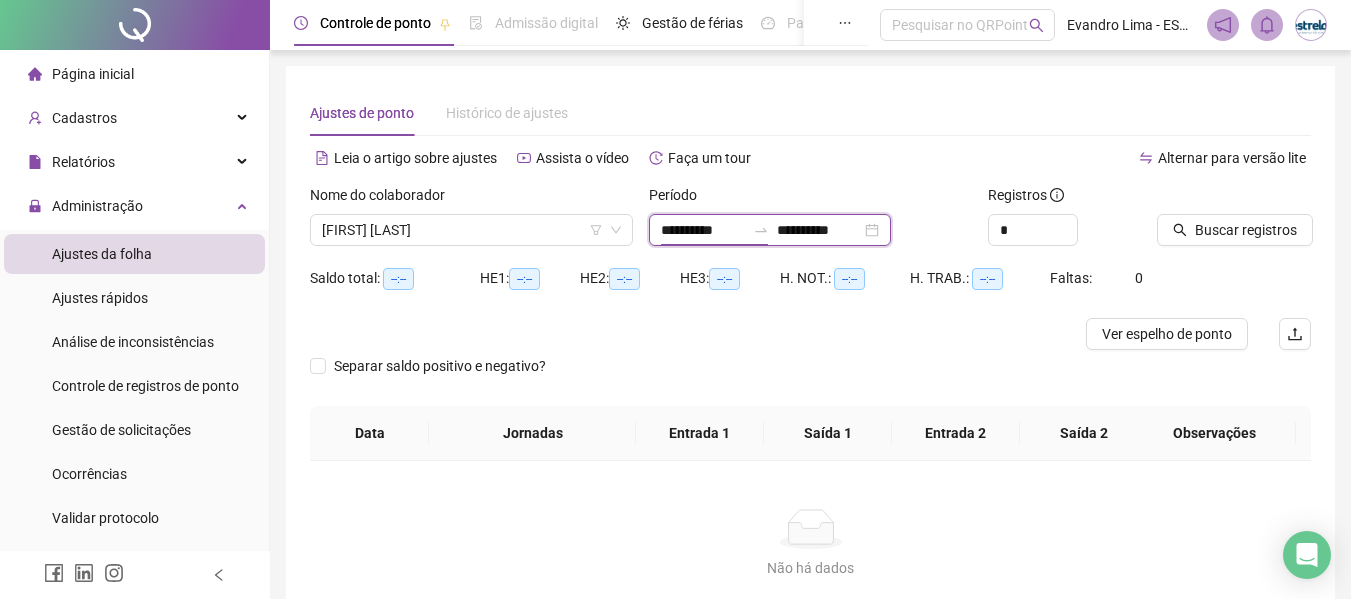click on "**********" at bounding box center [703, 230] 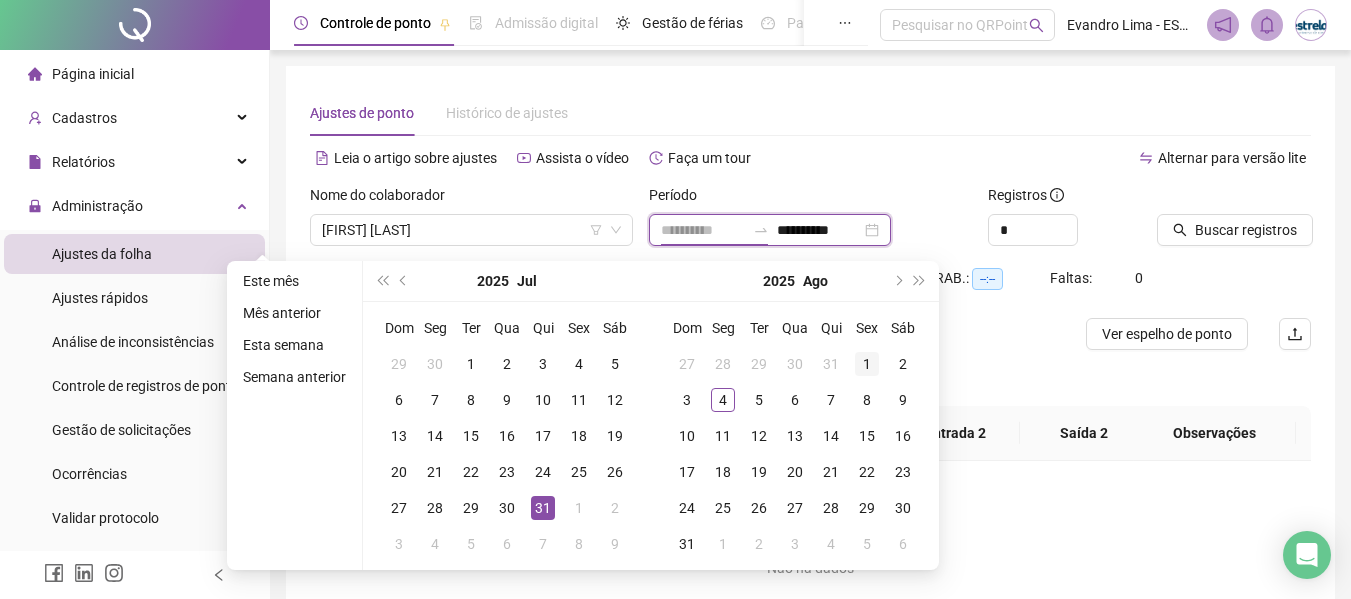 type on "**********" 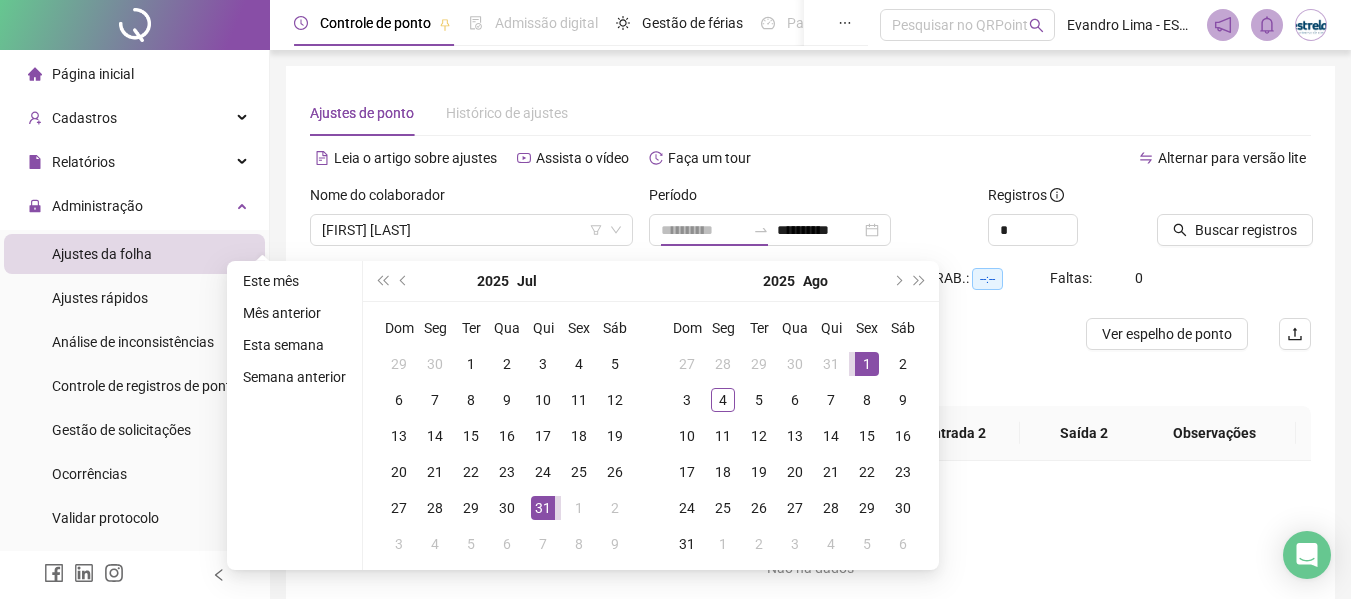 click on "1" at bounding box center [867, 364] 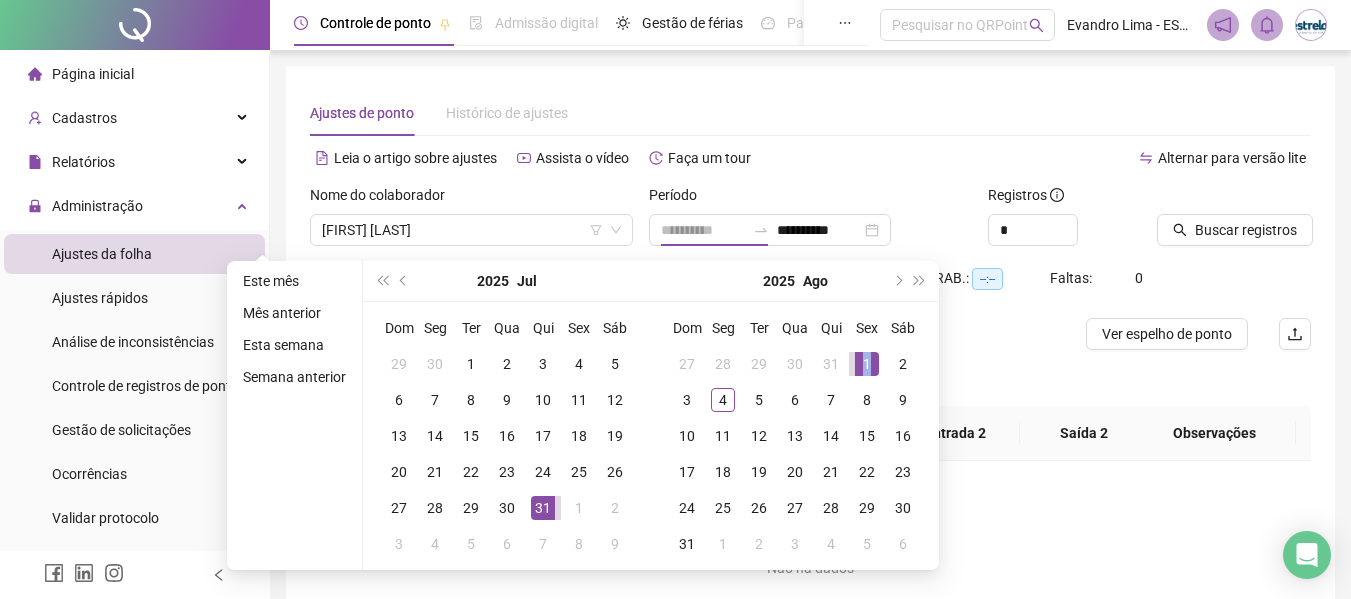 drag, startPoint x: 857, startPoint y: 364, endPoint x: 885, endPoint y: 361, distance: 28.160255 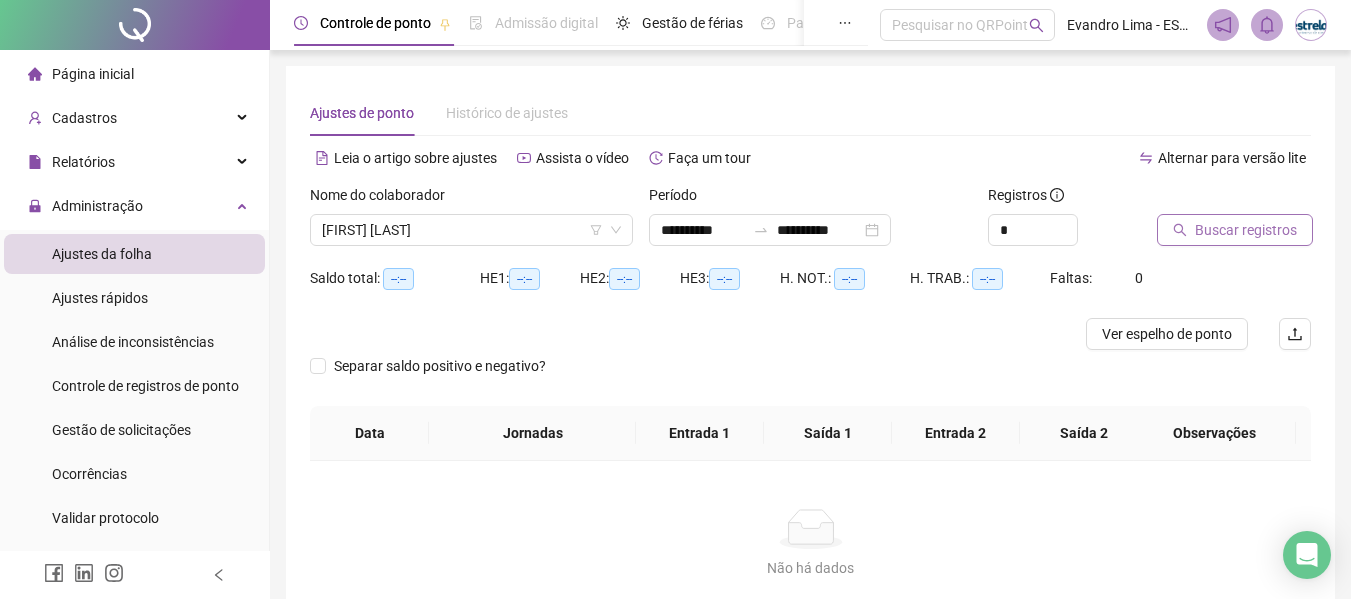 click 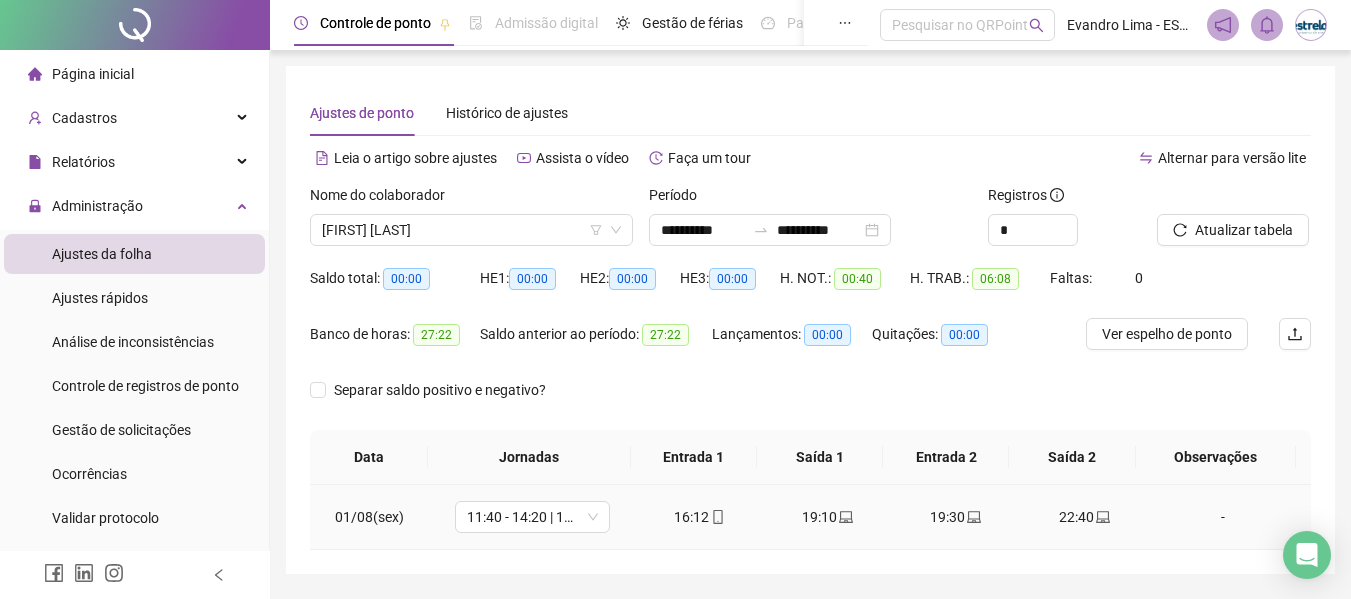 click on "-" at bounding box center [1223, 517] 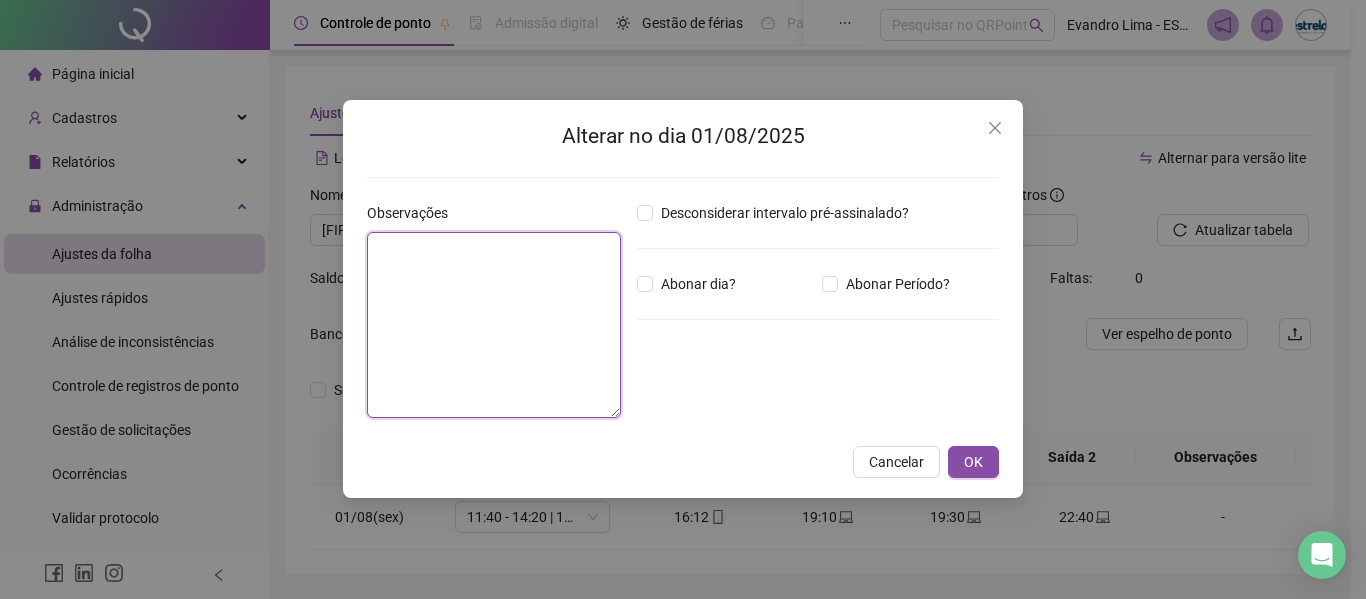 drag, startPoint x: 560, startPoint y: 278, endPoint x: 573, endPoint y: 282, distance: 13.601471 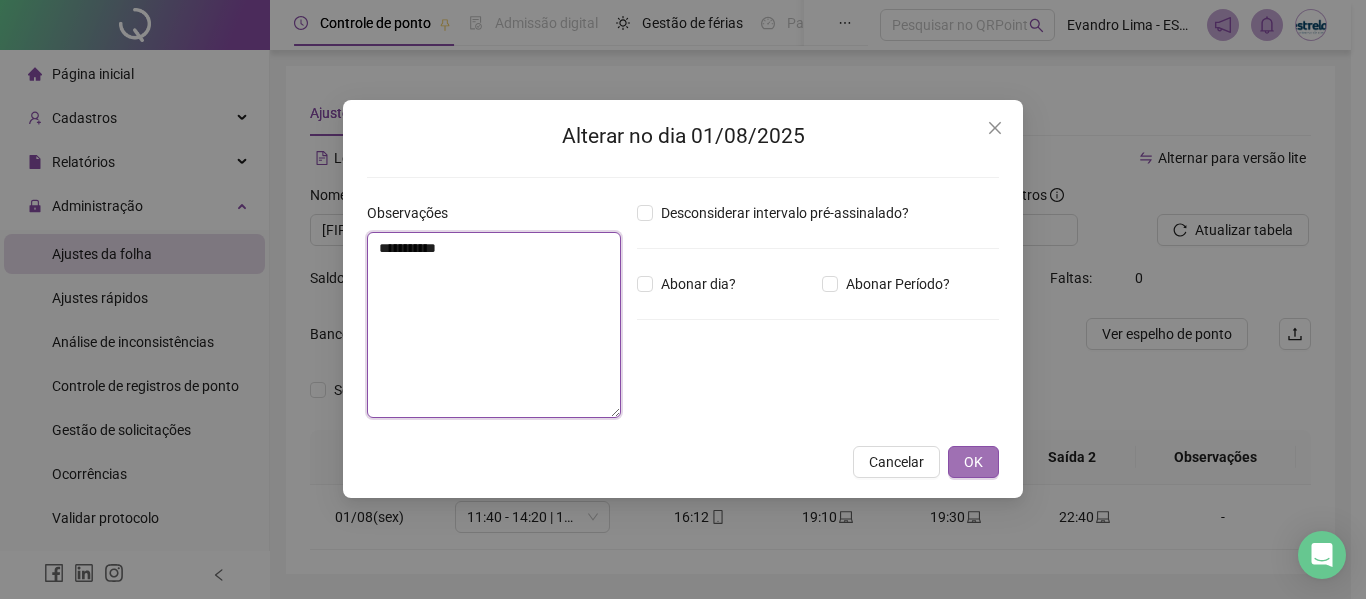 type on "**********" 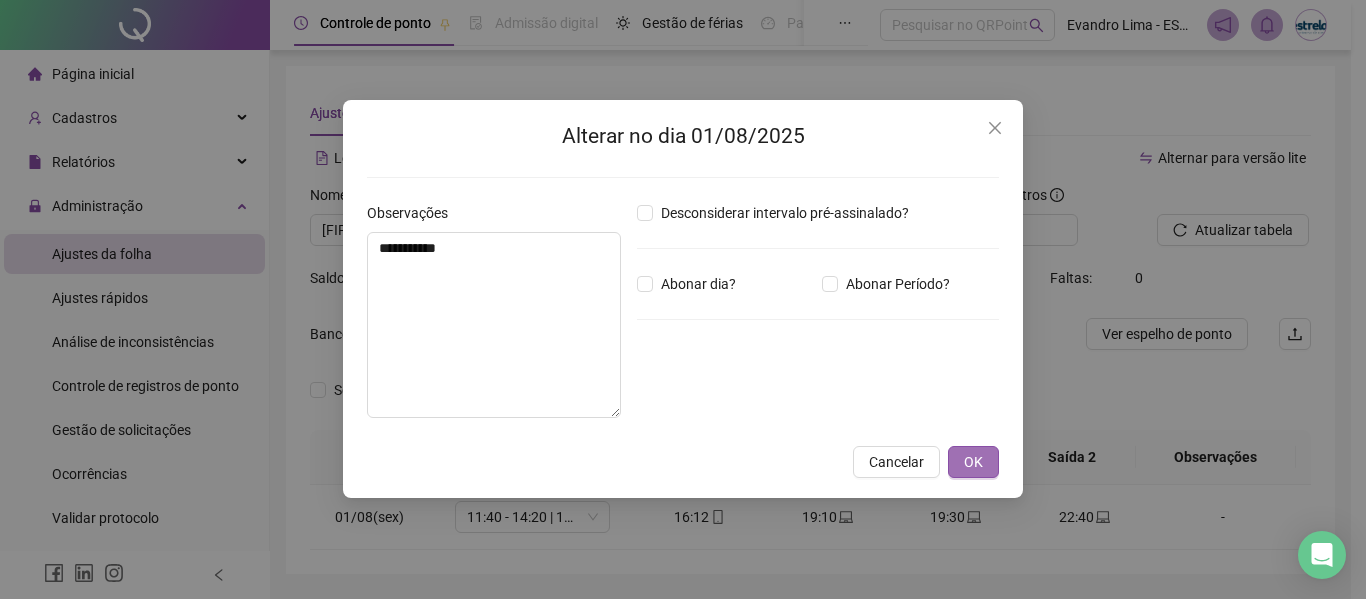 drag, startPoint x: 962, startPoint y: 458, endPoint x: 964, endPoint y: 413, distance: 45.044422 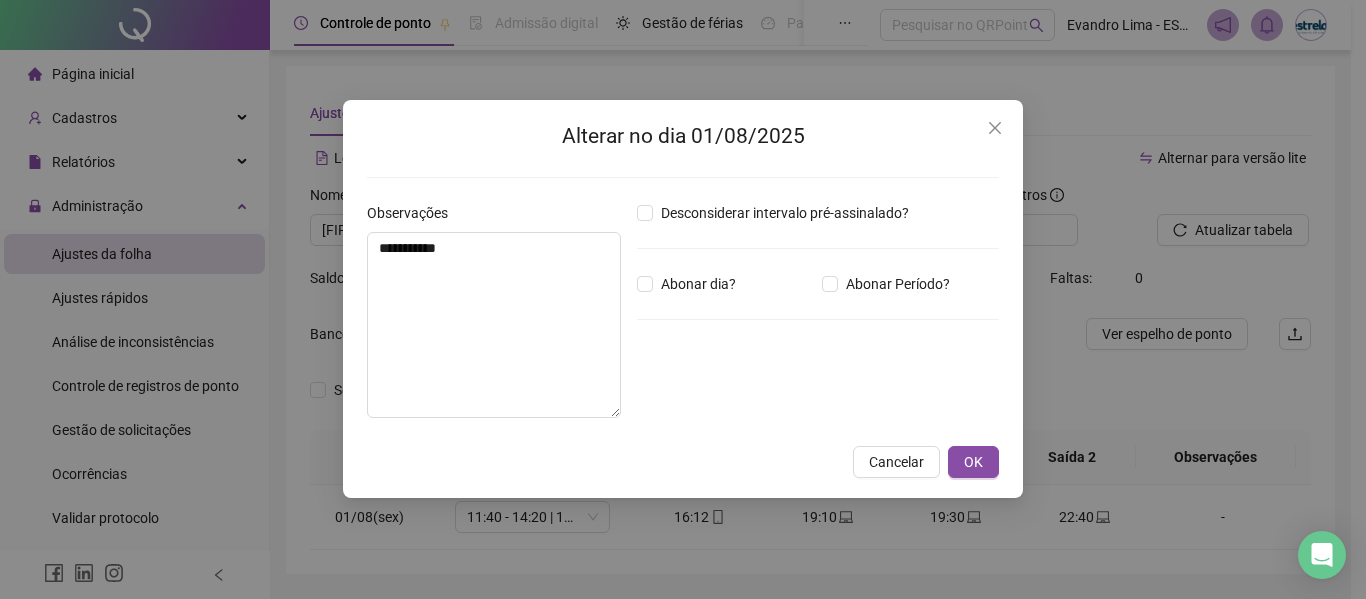 click on "OK" at bounding box center [973, 462] 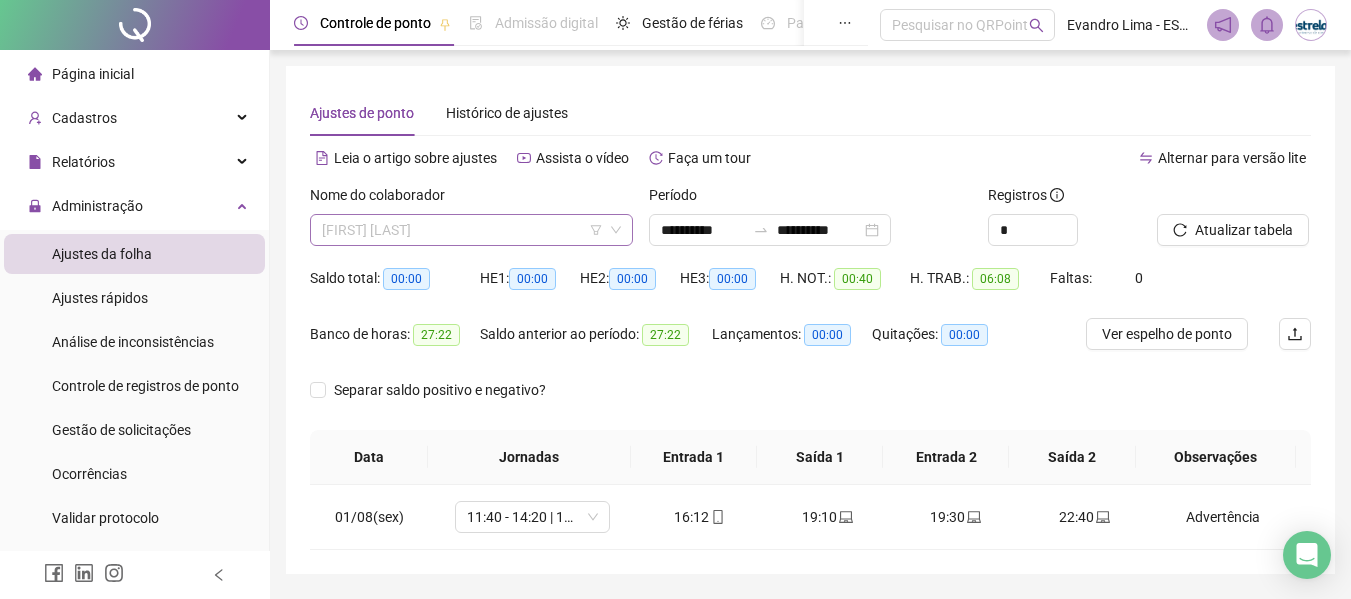 click on "[FIRST] [LAST]" at bounding box center [471, 230] 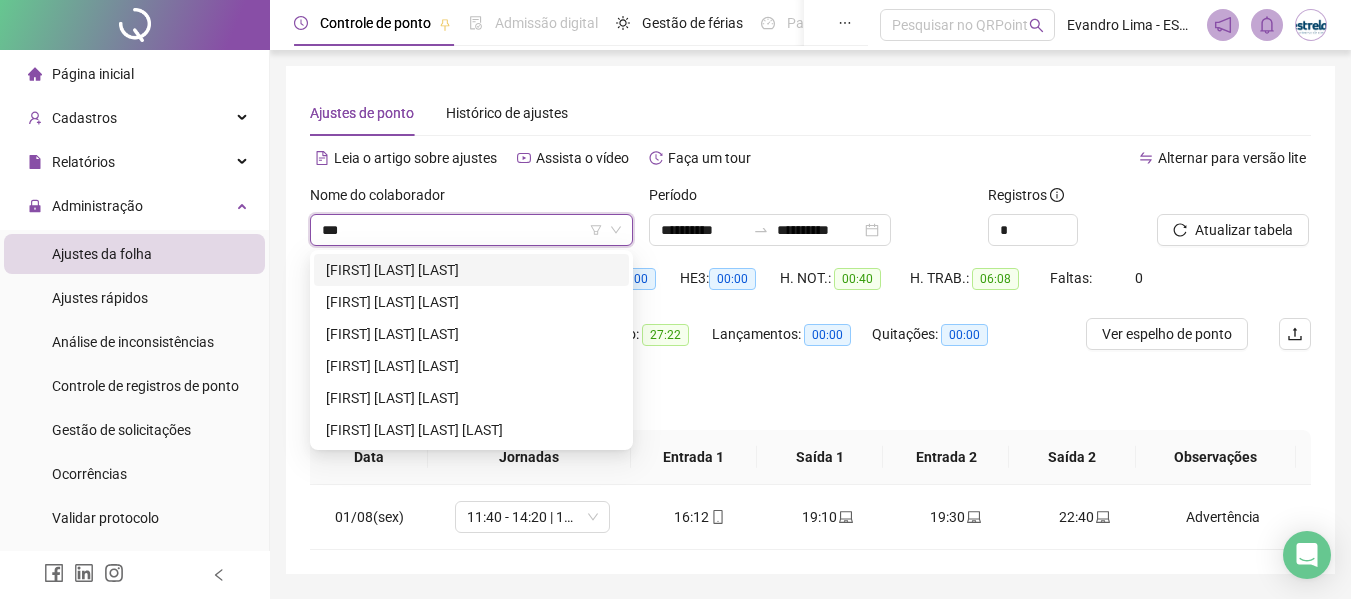scroll, scrollTop: 0, scrollLeft: 0, axis: both 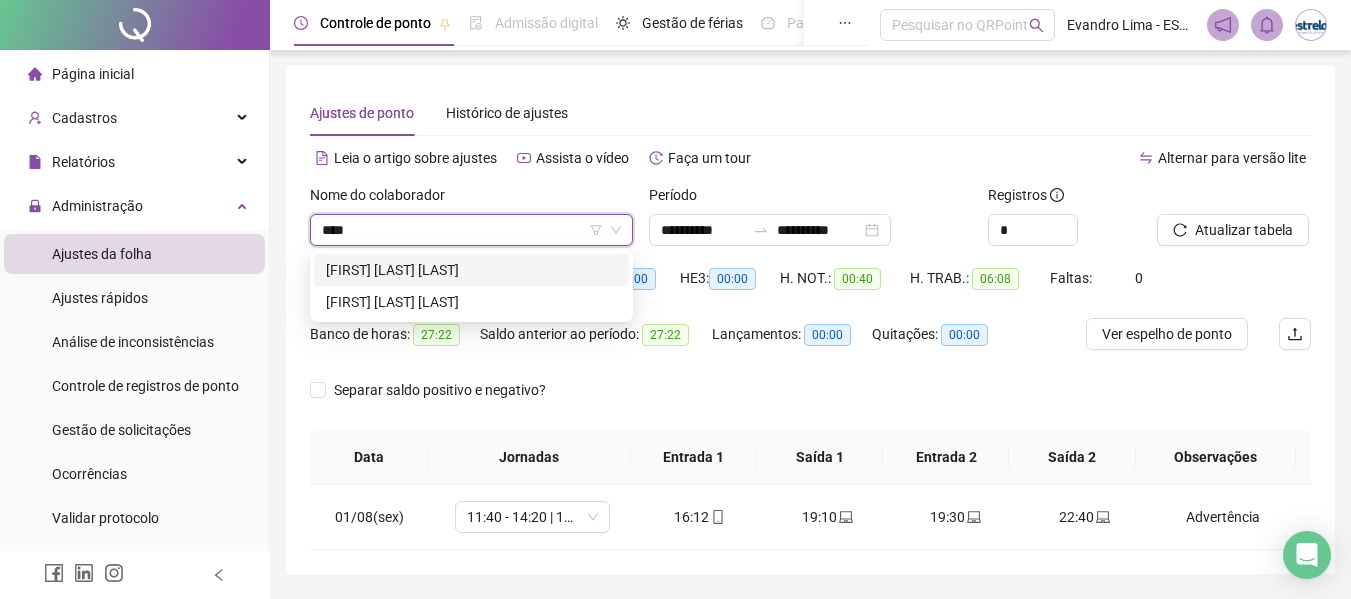 click on "[FIRST] [LAST]" at bounding box center [471, 270] 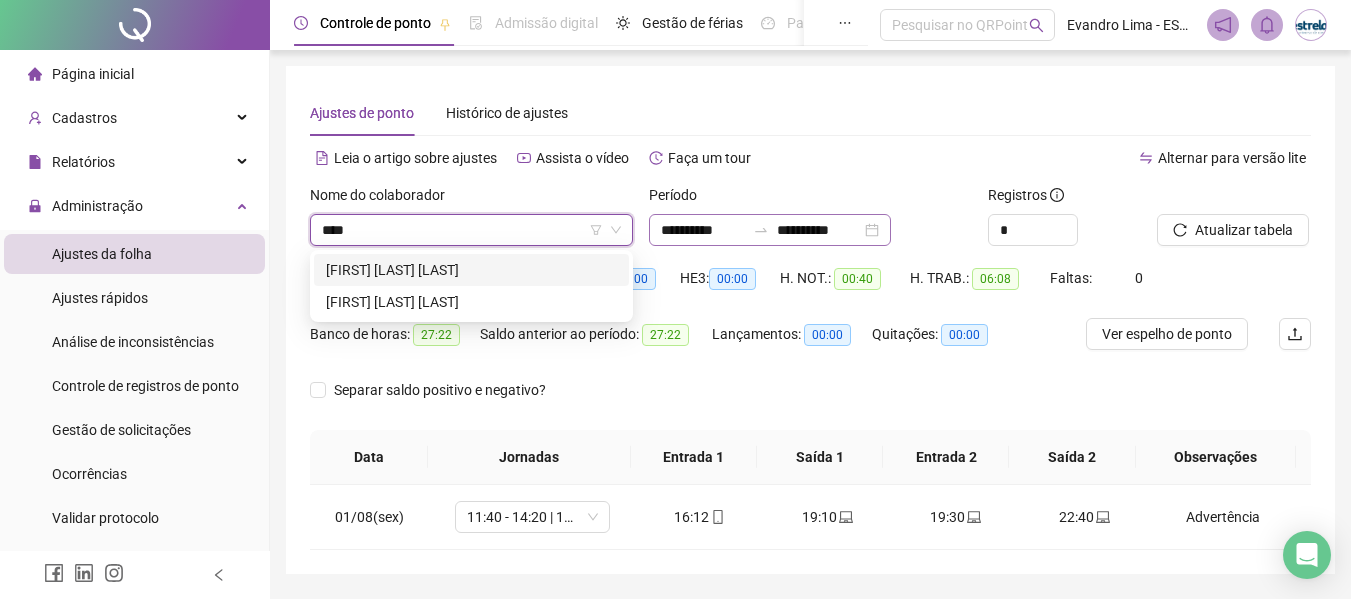 type 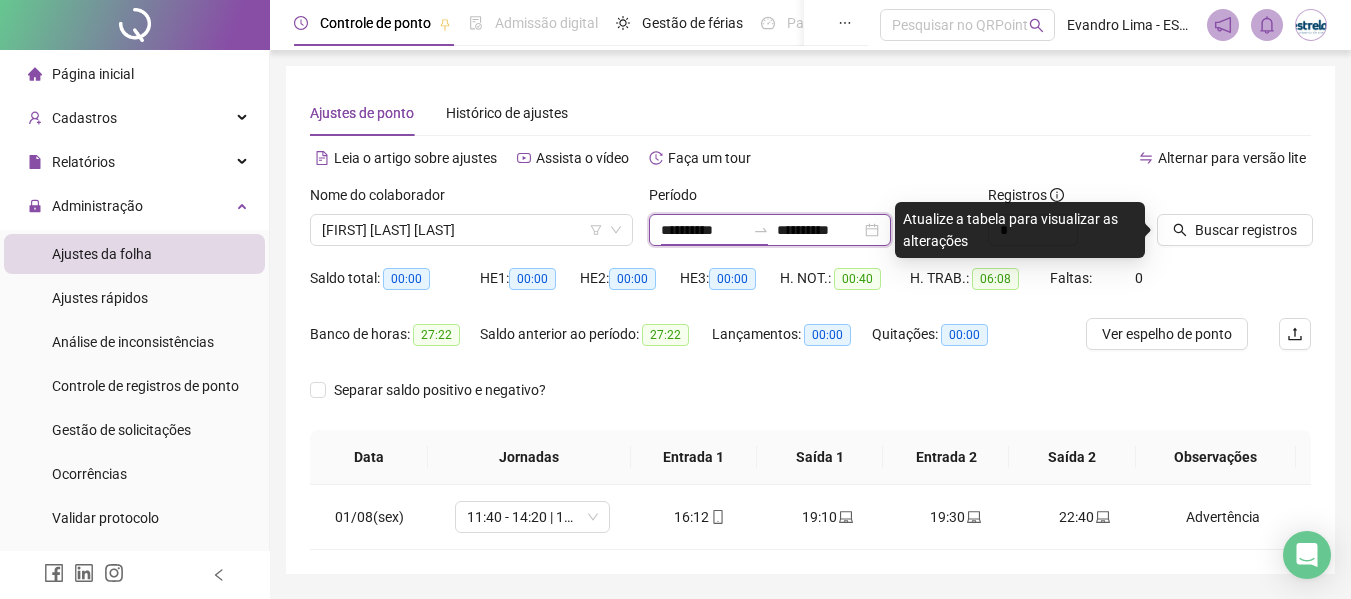 click on "**********" at bounding box center [703, 230] 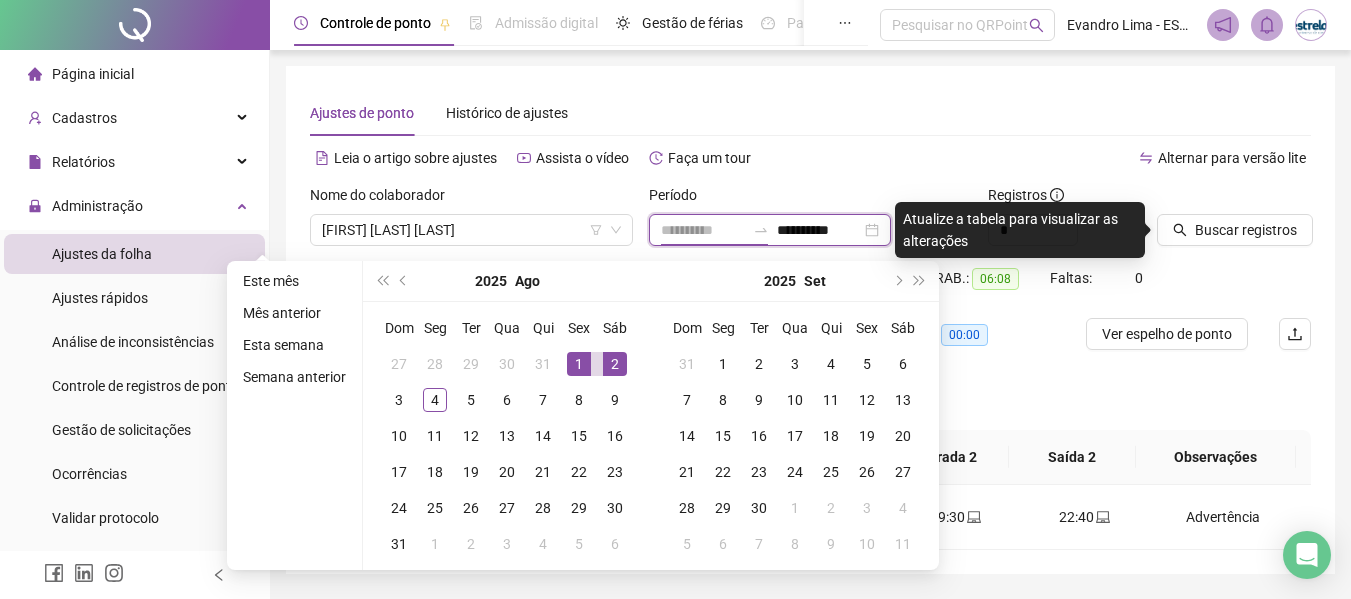 type on "**********" 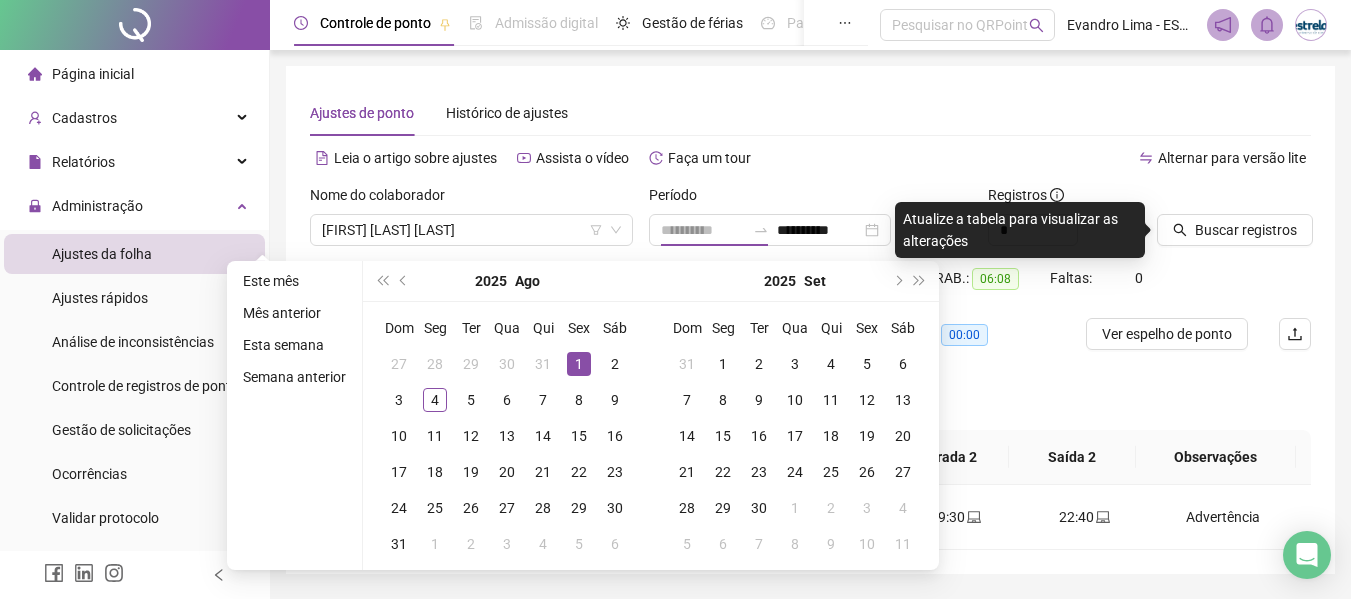 click on "1" at bounding box center (579, 364) 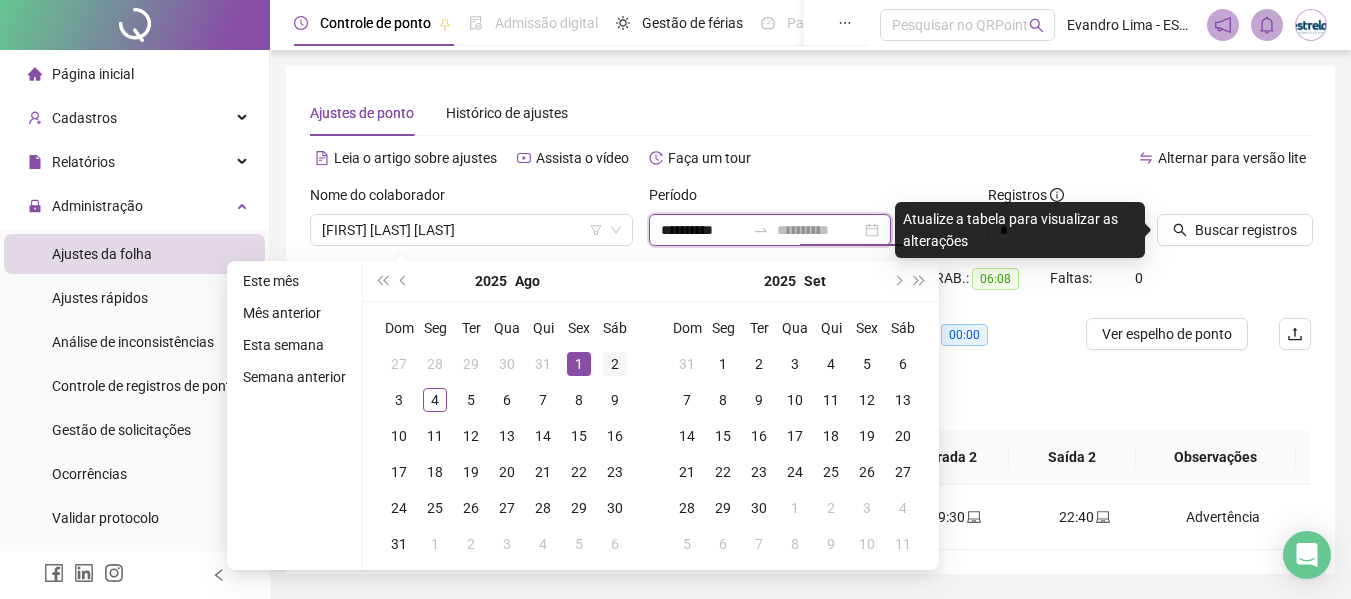 type on "**********" 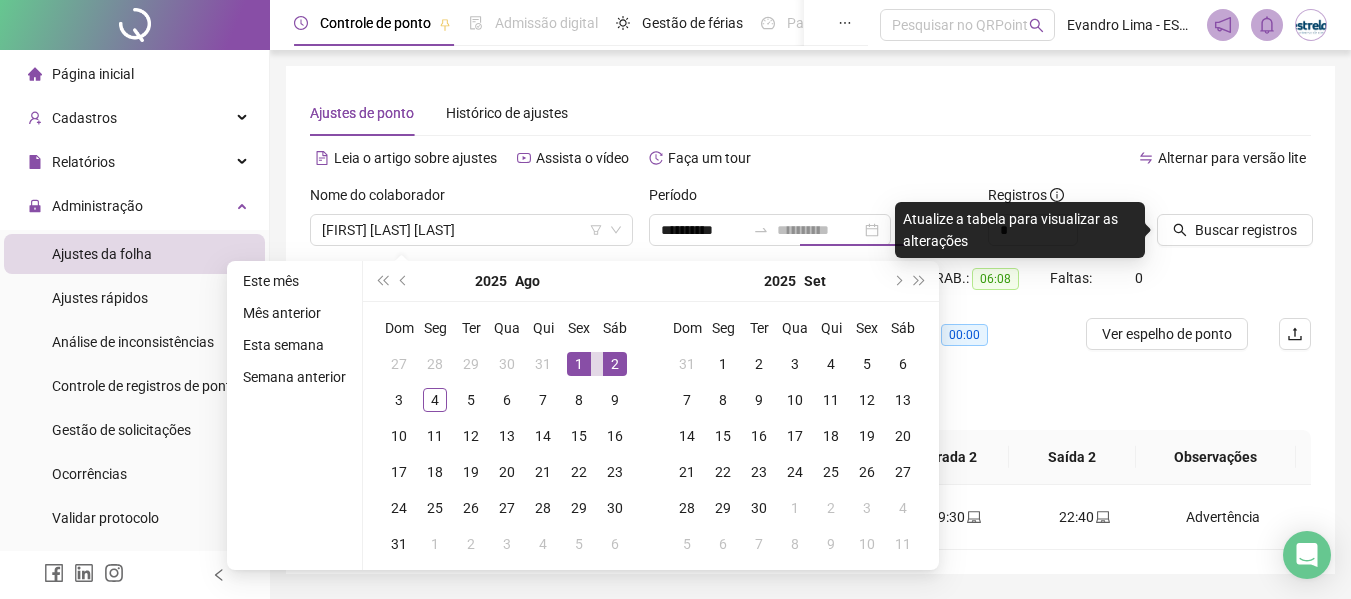 click on "2" at bounding box center (615, 364) 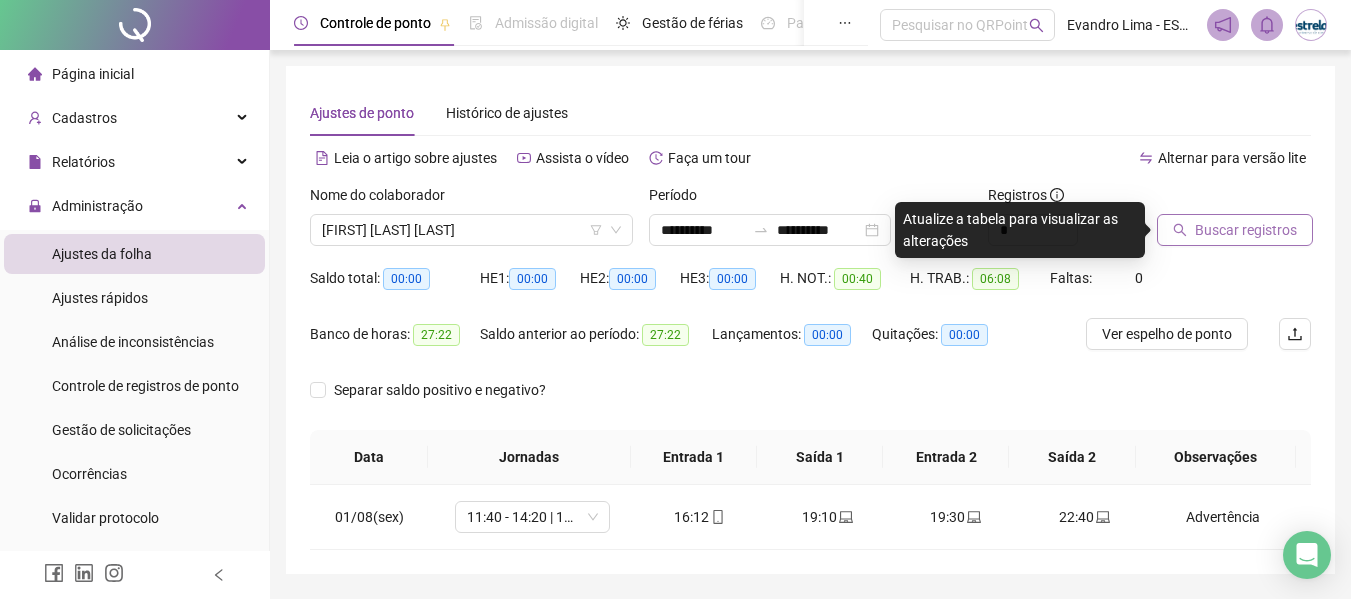 click on "Buscar registros" at bounding box center (1235, 230) 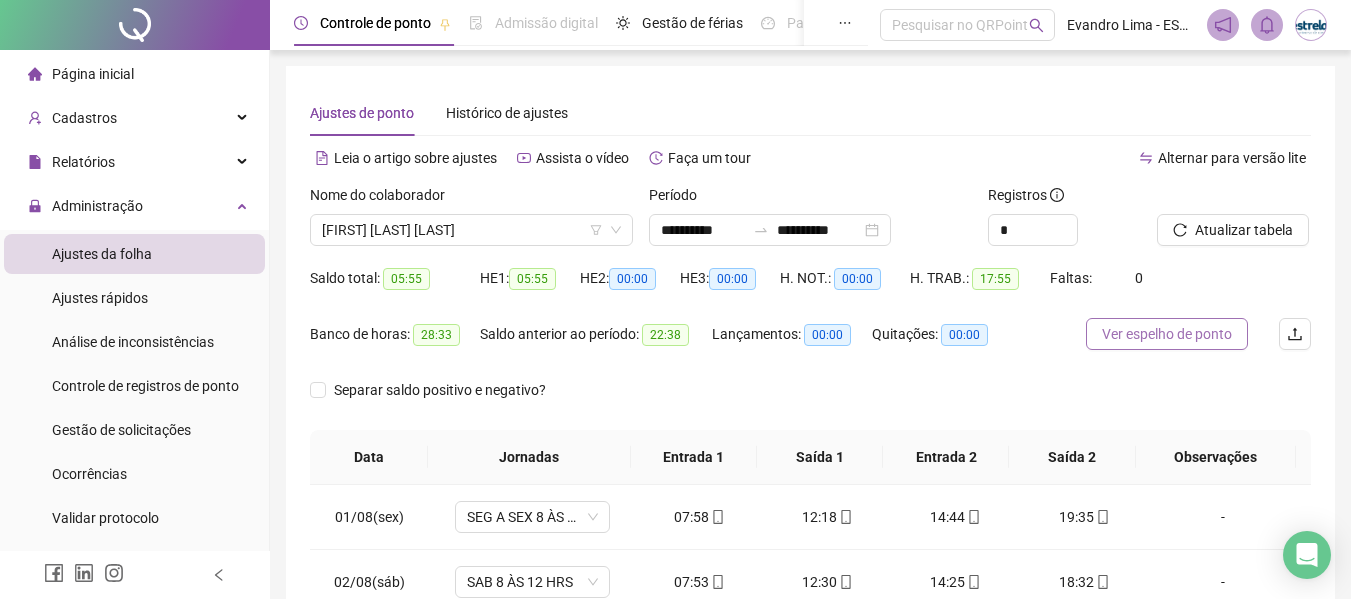 click on "Ver espelho de ponto" at bounding box center [1167, 334] 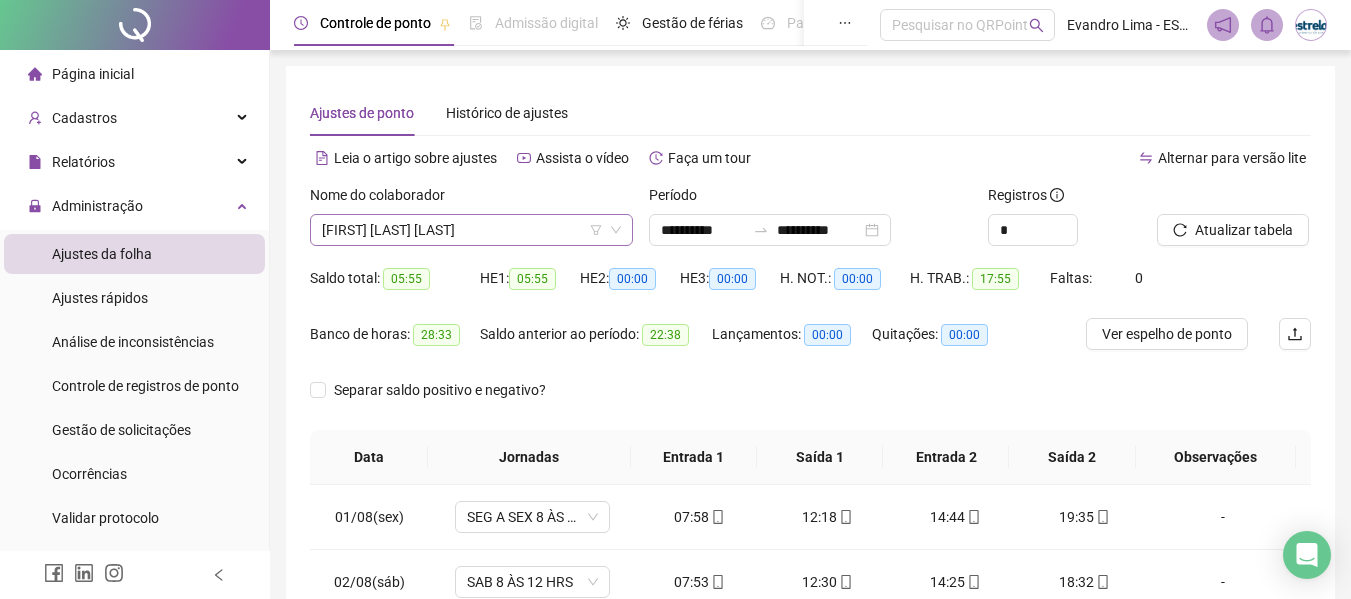 click on "[FIRST] [LAST]" at bounding box center [471, 230] 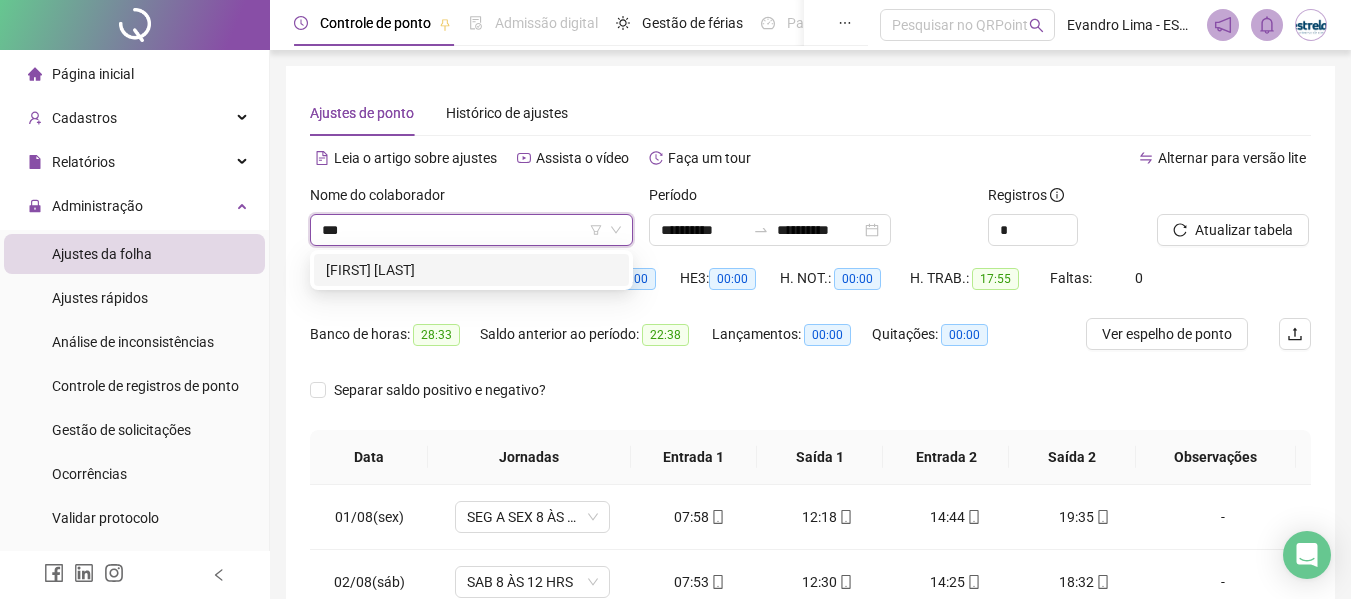 scroll, scrollTop: 0, scrollLeft: 0, axis: both 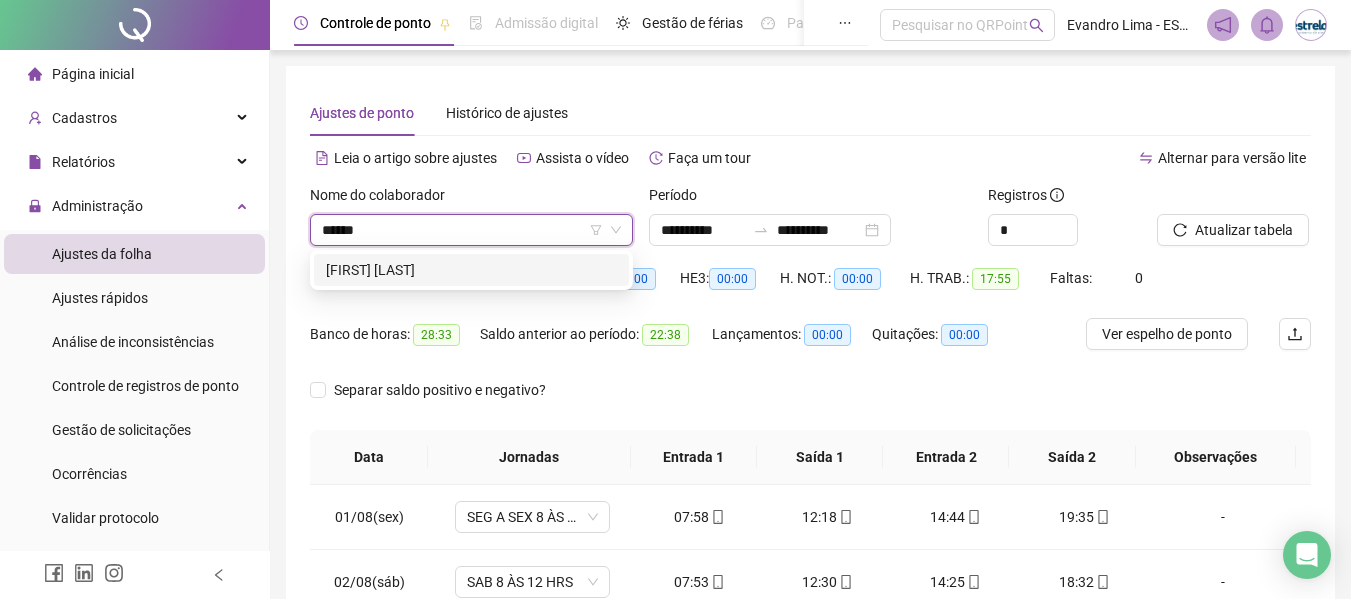 type on "*******" 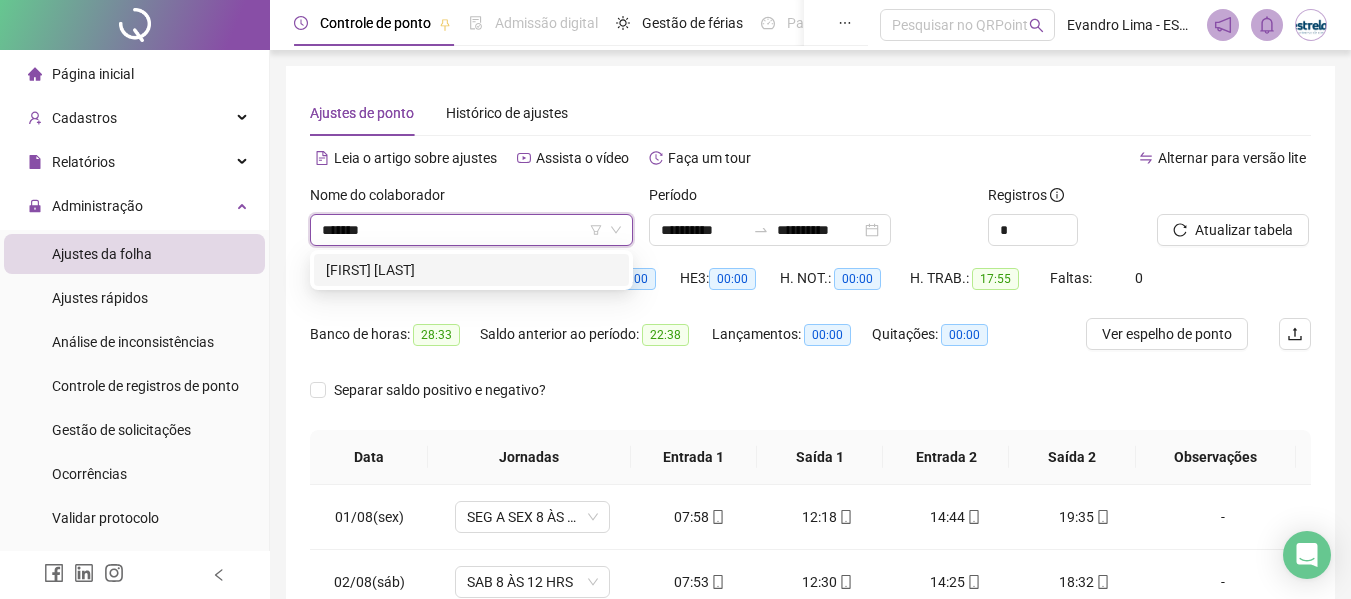 drag, startPoint x: 427, startPoint y: 269, endPoint x: 479, endPoint y: 260, distance: 52.773098 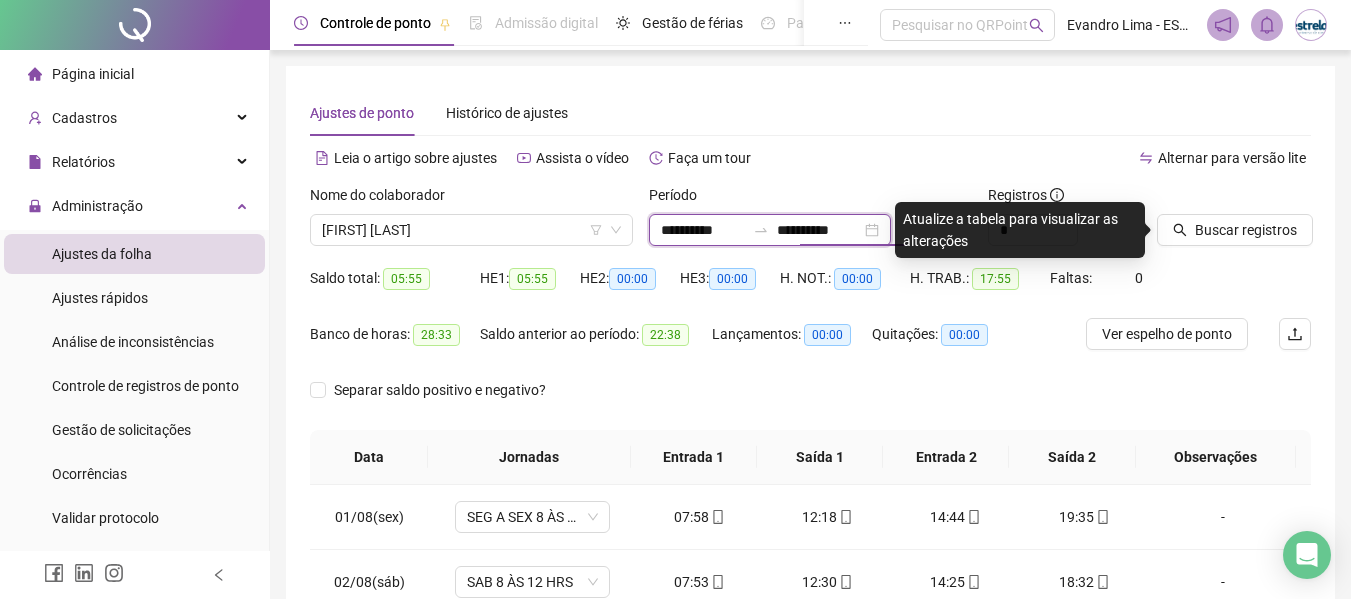 click on "**********" at bounding box center [819, 230] 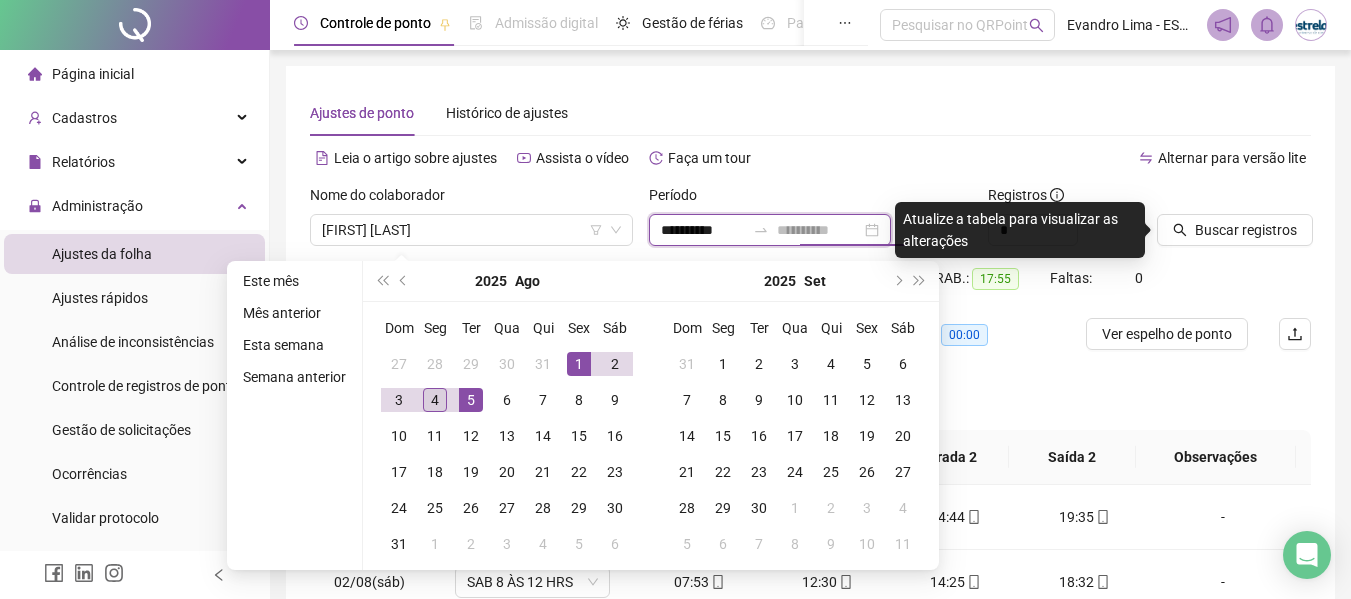type on "**********" 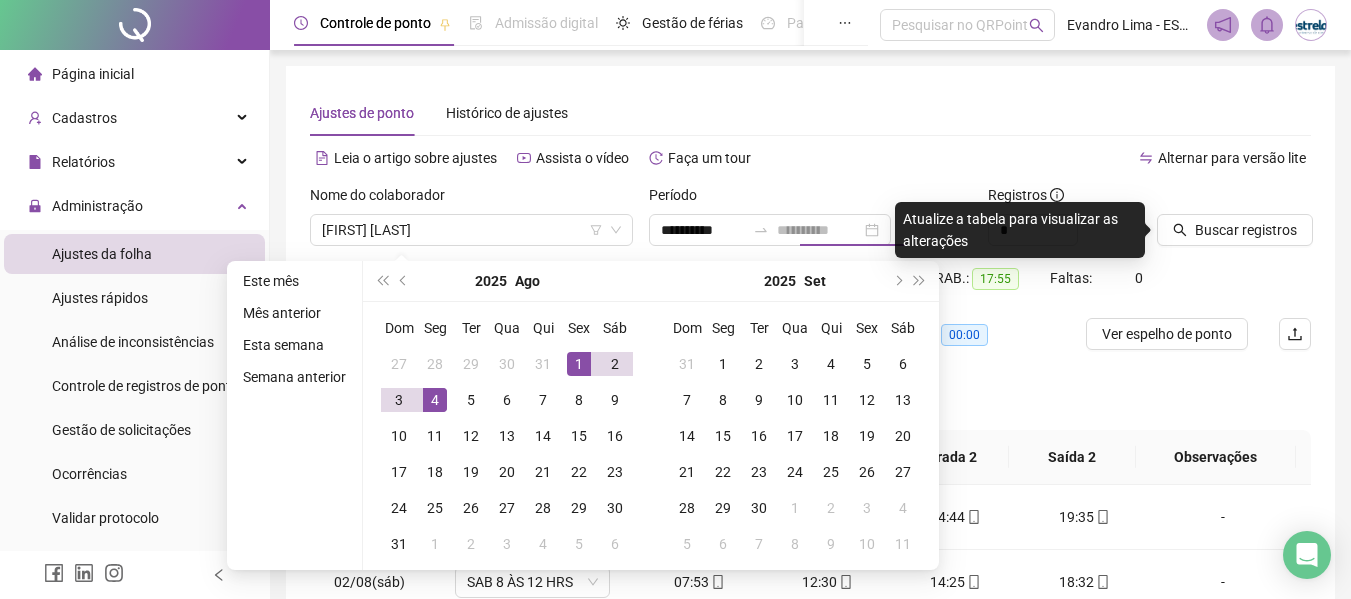 click on "4" at bounding box center [435, 400] 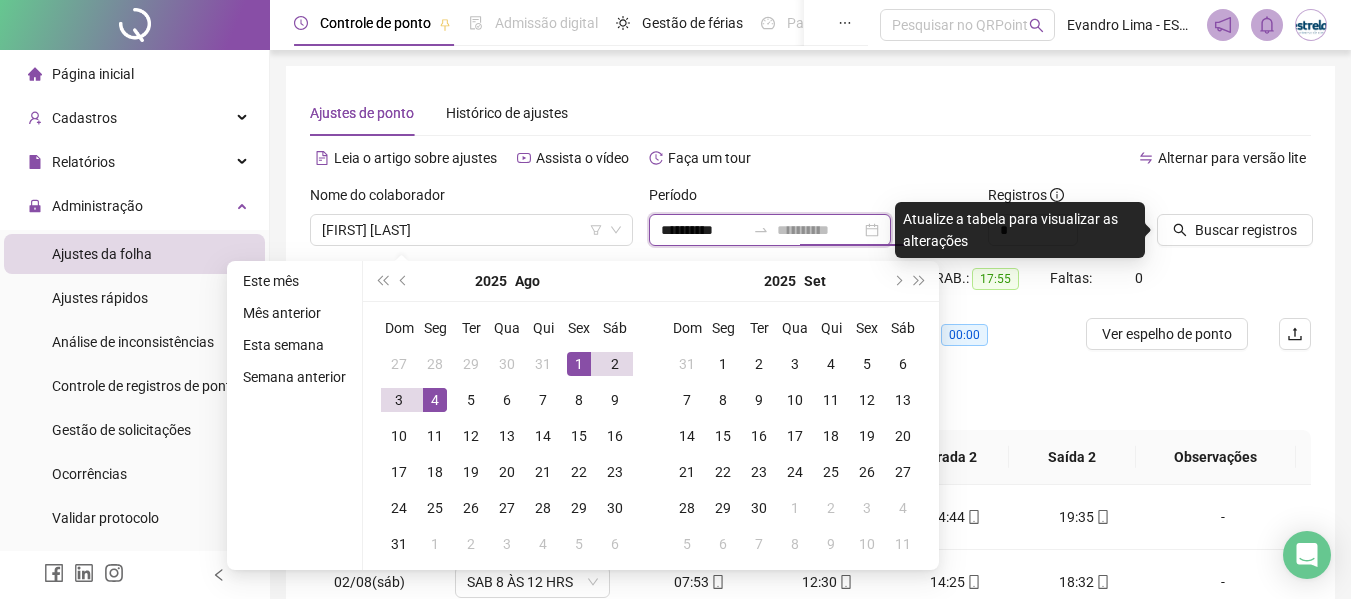 type on "**********" 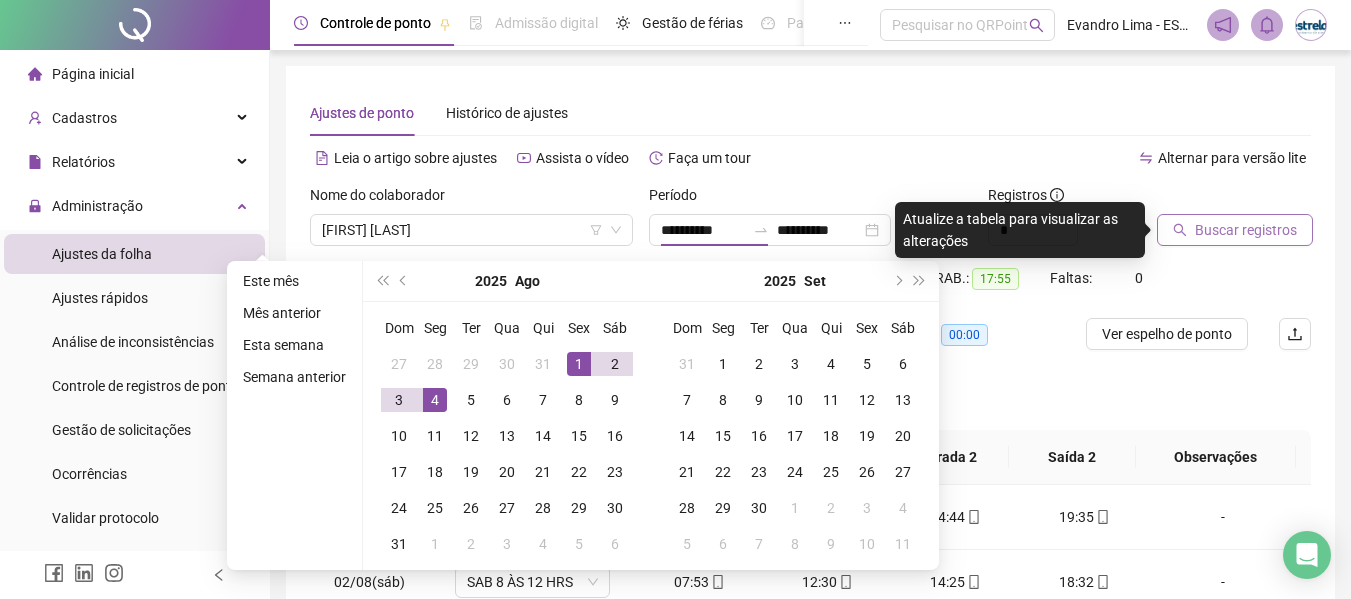 click on "Buscar registros" at bounding box center (1246, 230) 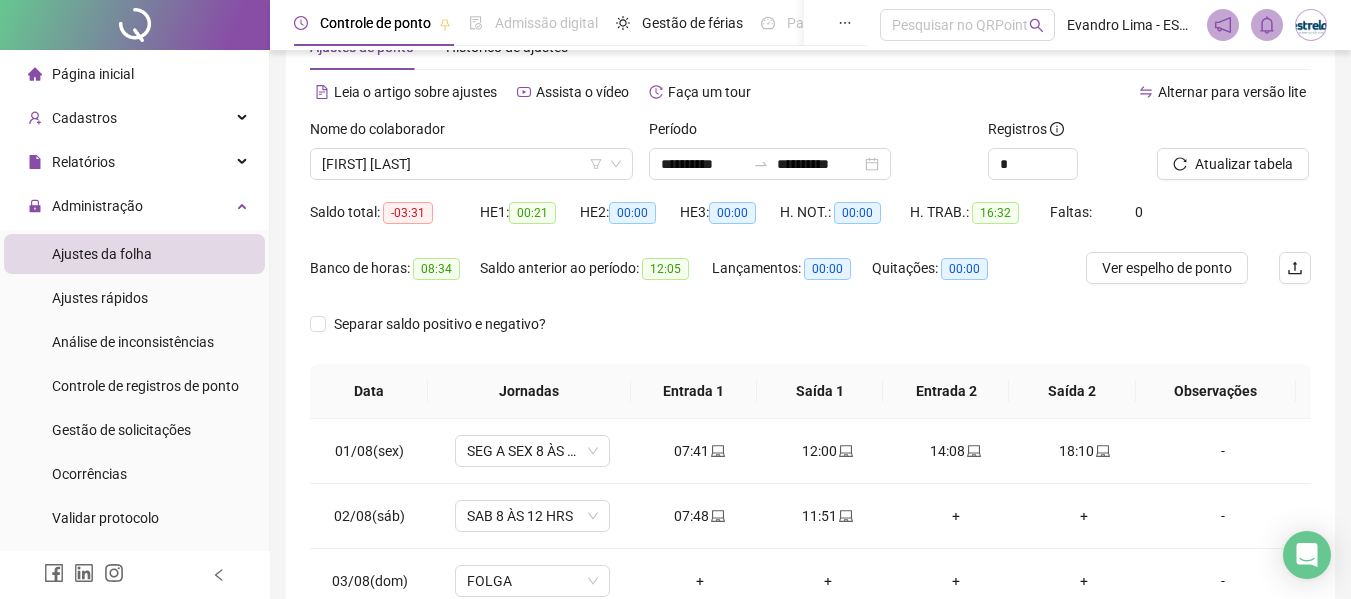 scroll, scrollTop: 100, scrollLeft: 0, axis: vertical 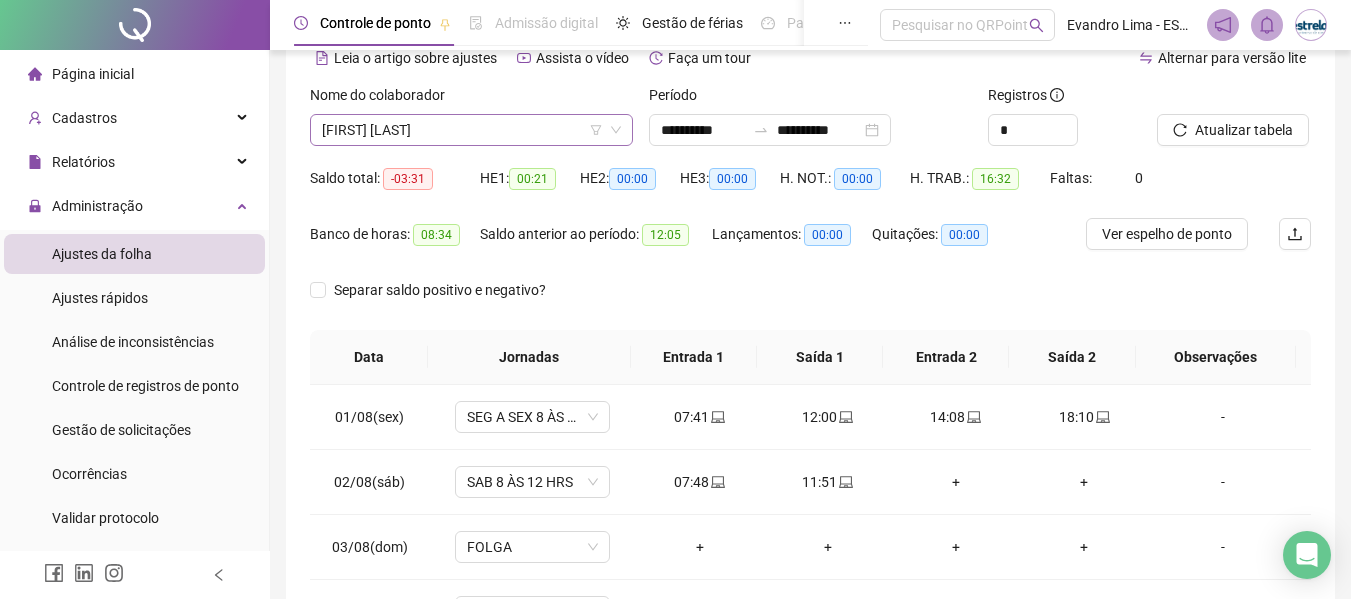 click on "[FIRST] [LAST] [LAST]" at bounding box center [471, 130] 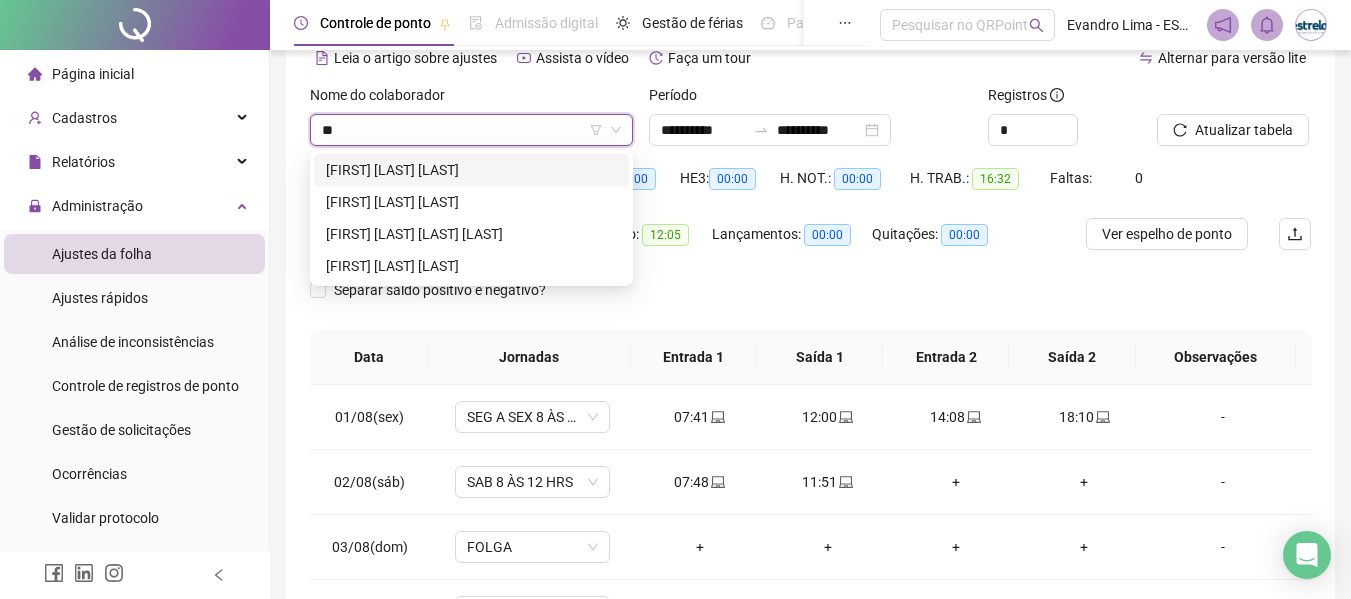 scroll, scrollTop: 0, scrollLeft: 0, axis: both 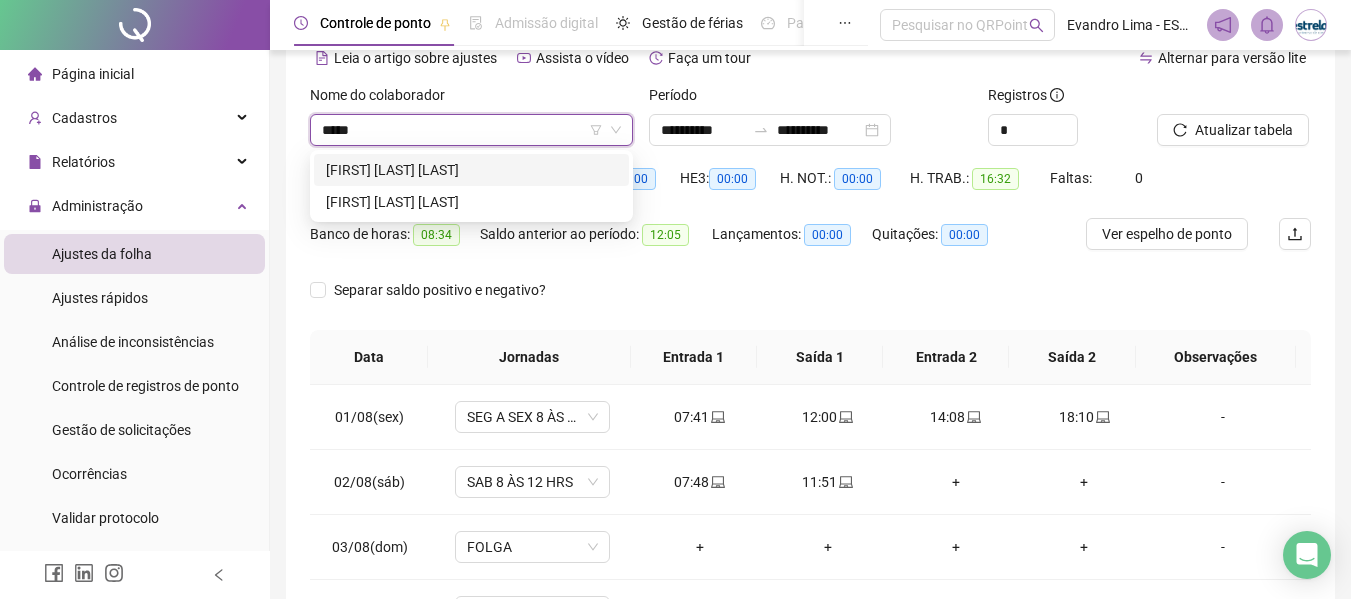 type on "******" 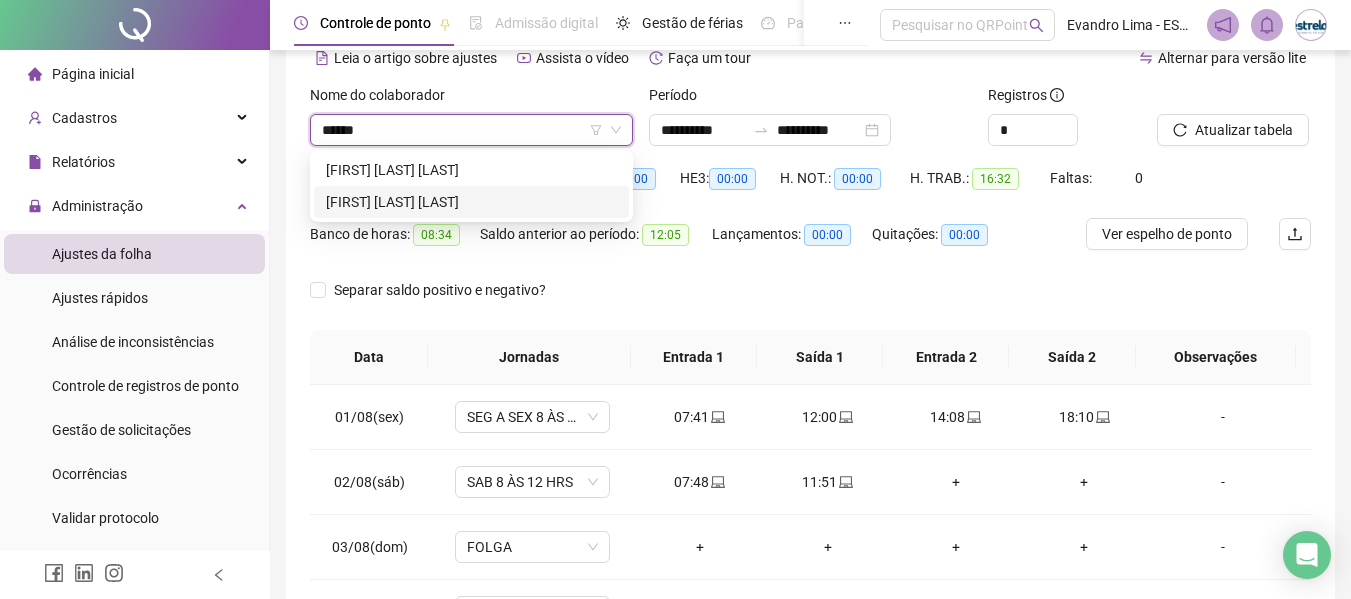 click on "CLEIDIMAR DE JESUS MENDES" at bounding box center [471, 202] 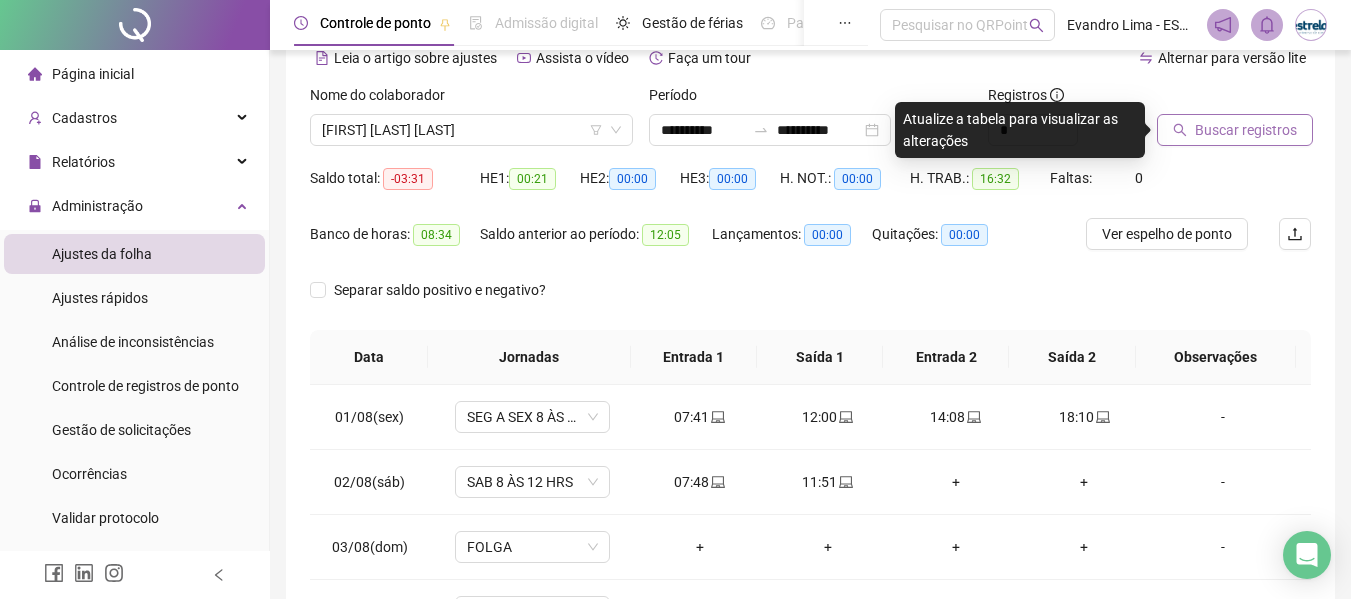 click on "Buscar registros" at bounding box center [1246, 130] 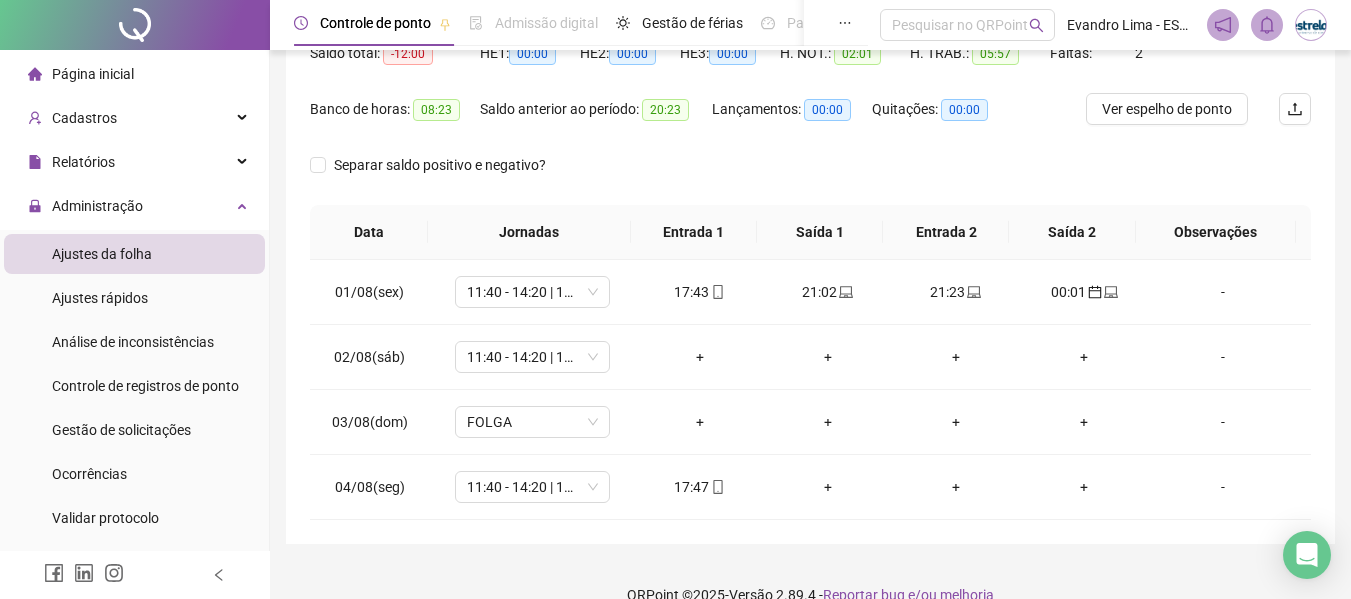 scroll, scrollTop: 256, scrollLeft: 0, axis: vertical 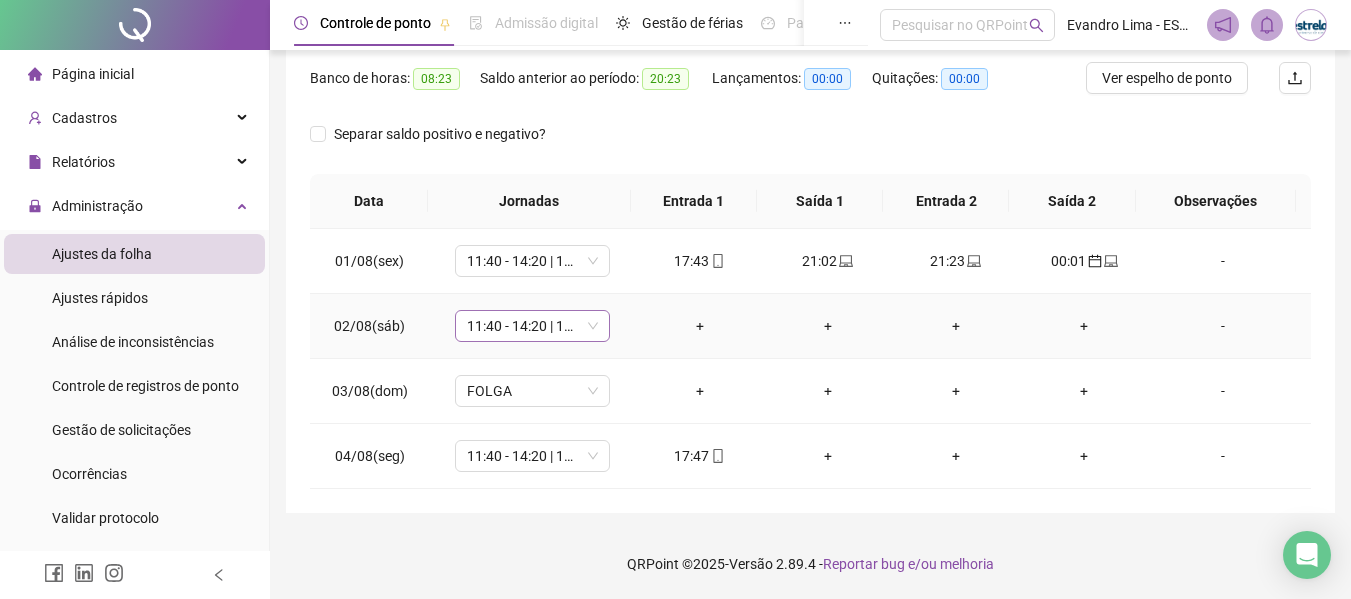 drag, startPoint x: 542, startPoint y: 328, endPoint x: 570, endPoint y: 310, distance: 33.286633 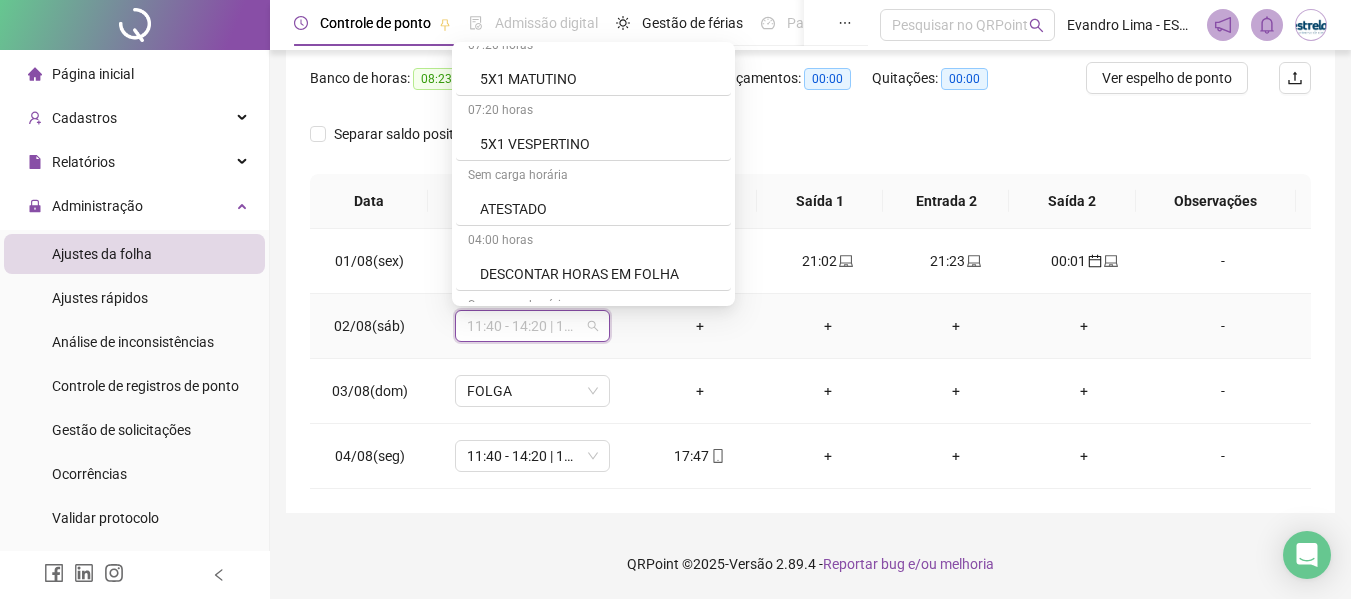 scroll, scrollTop: 700, scrollLeft: 0, axis: vertical 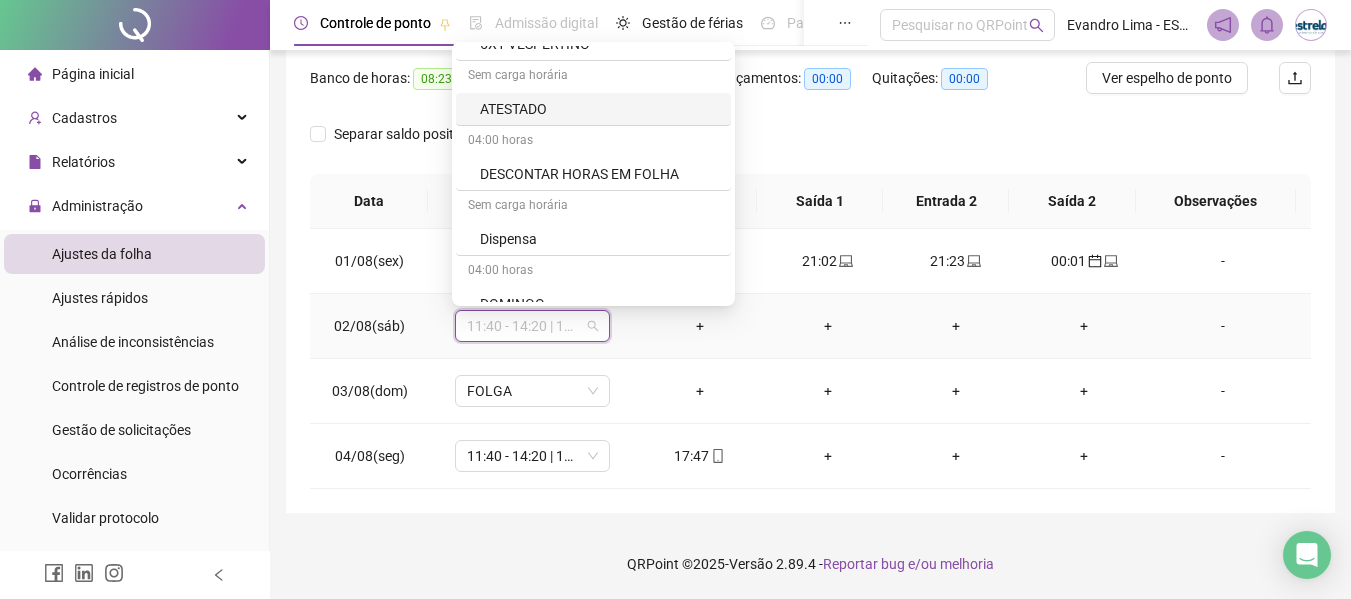 click on "ATESTADO" at bounding box center [593, 109] 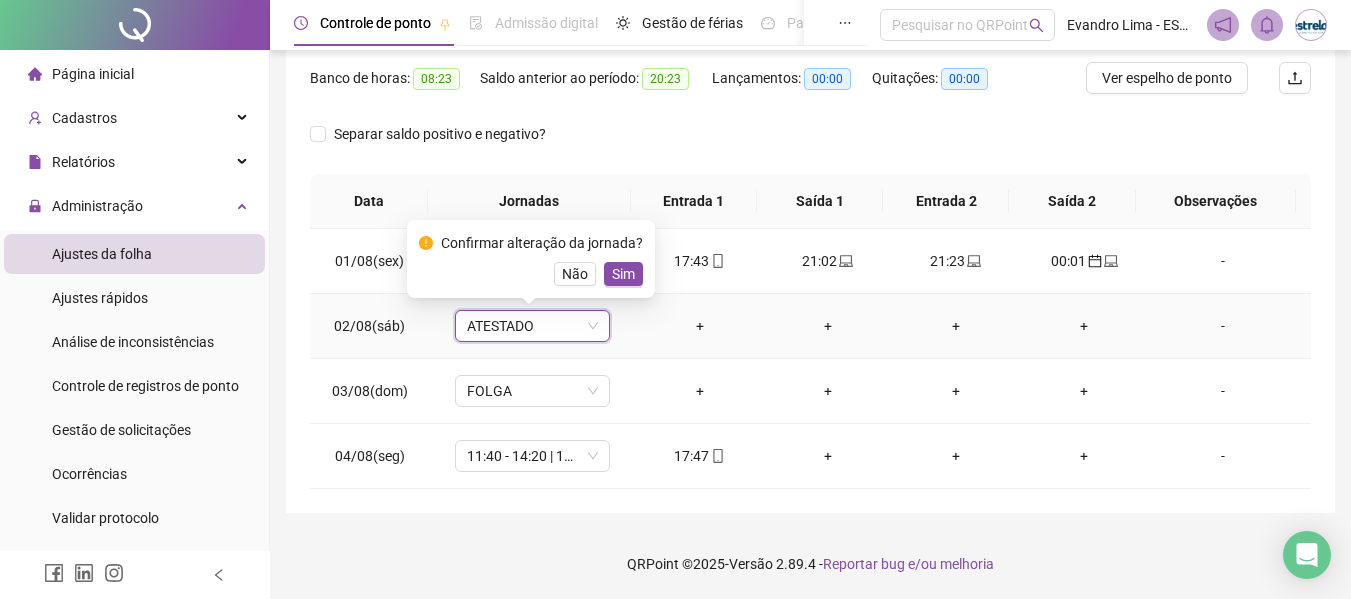click on "Sim" at bounding box center [623, 274] 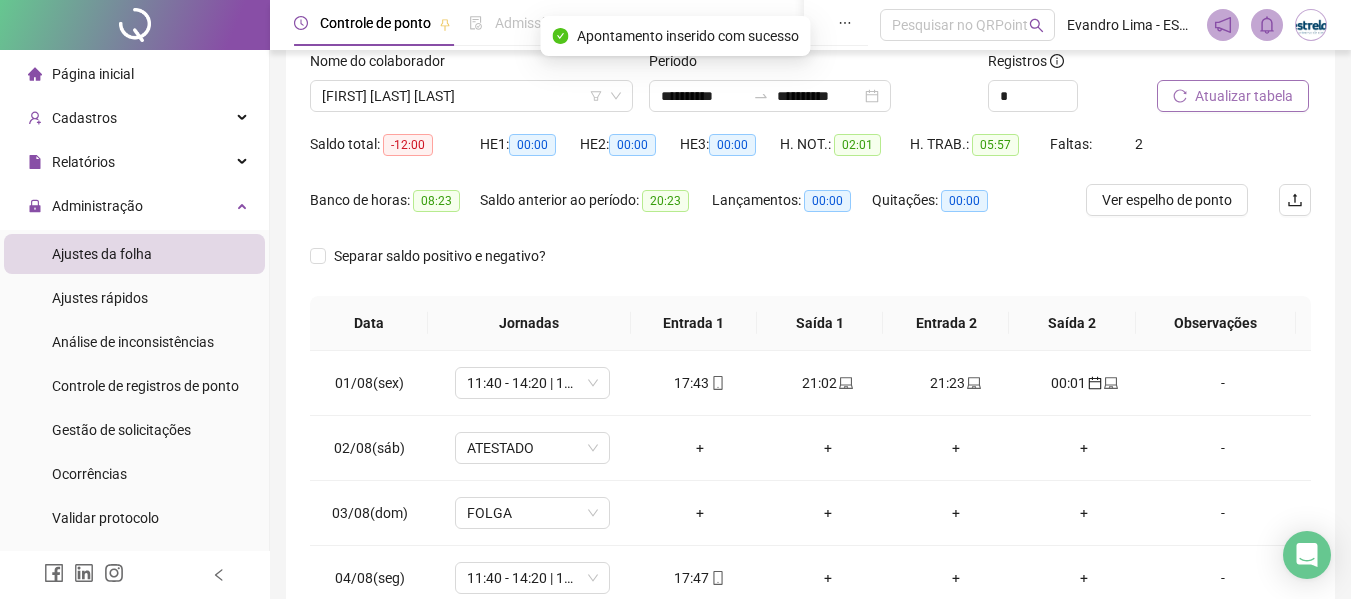 scroll, scrollTop: 0, scrollLeft: 0, axis: both 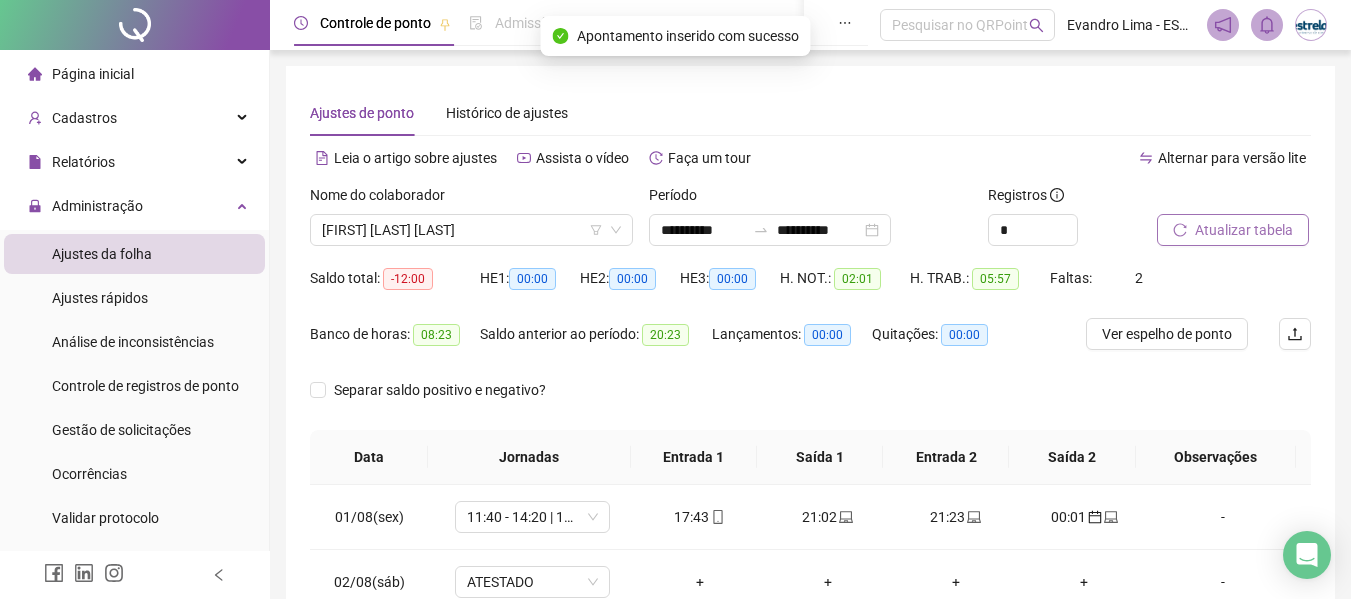 click on "Atualizar tabela" at bounding box center [1244, 230] 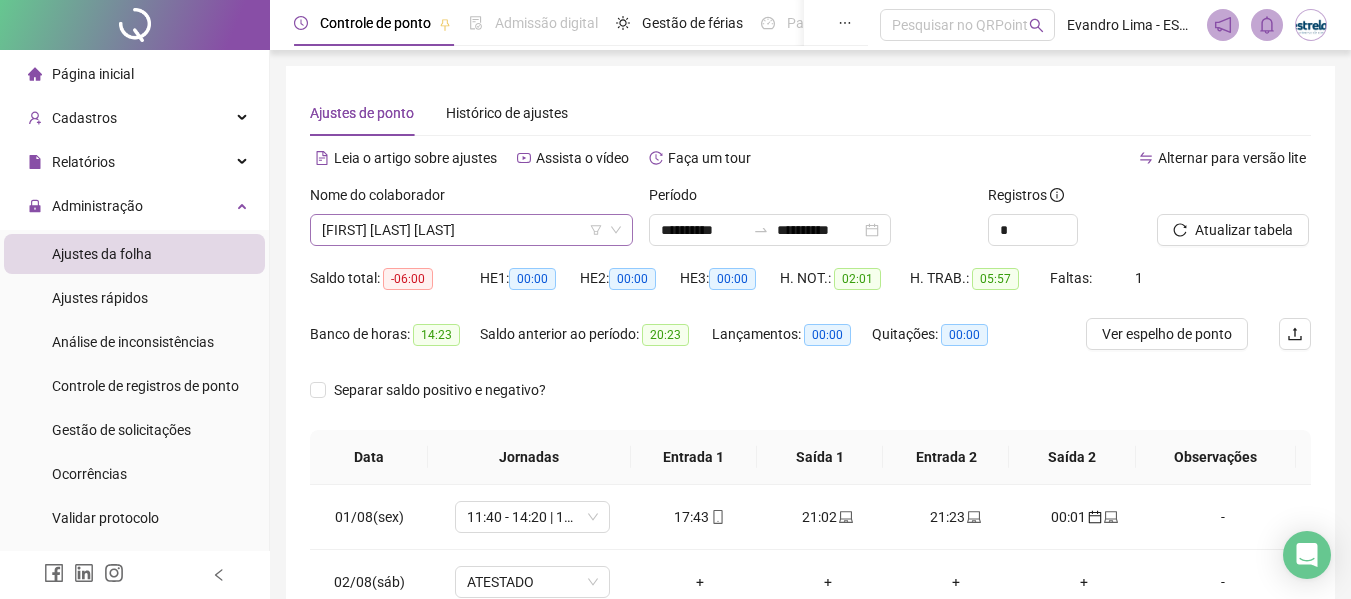 click on "CLEIDIMAR DE JESUS MENDES" at bounding box center (471, 230) 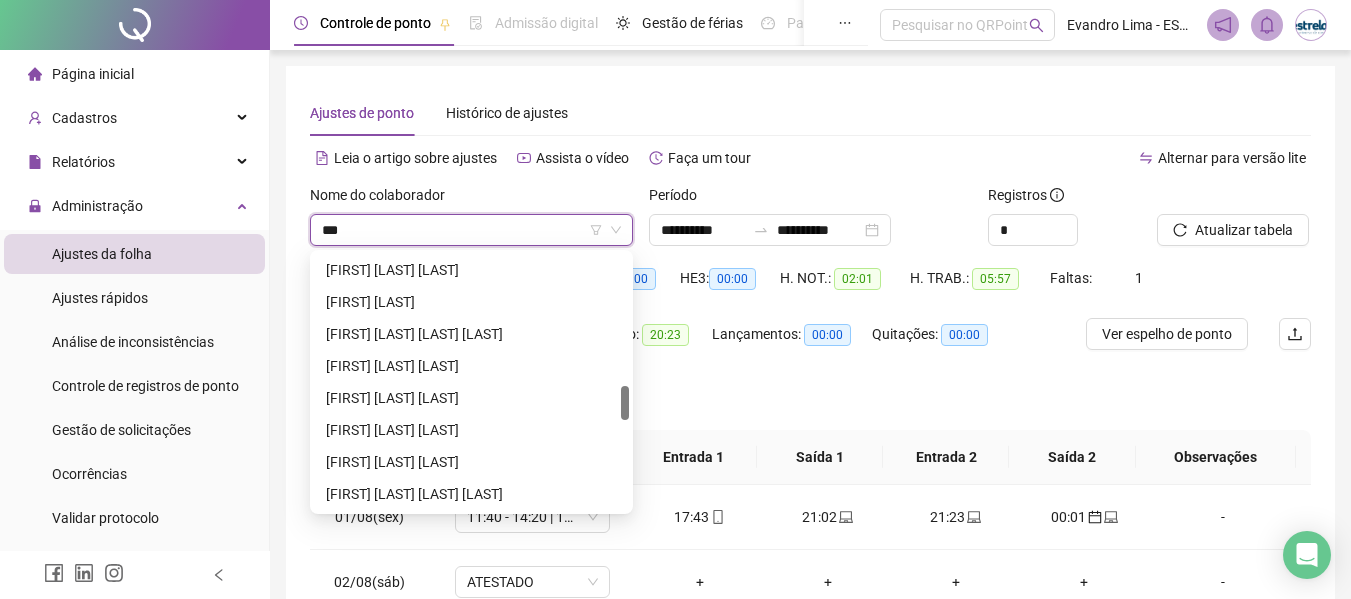 scroll, scrollTop: 0, scrollLeft: 0, axis: both 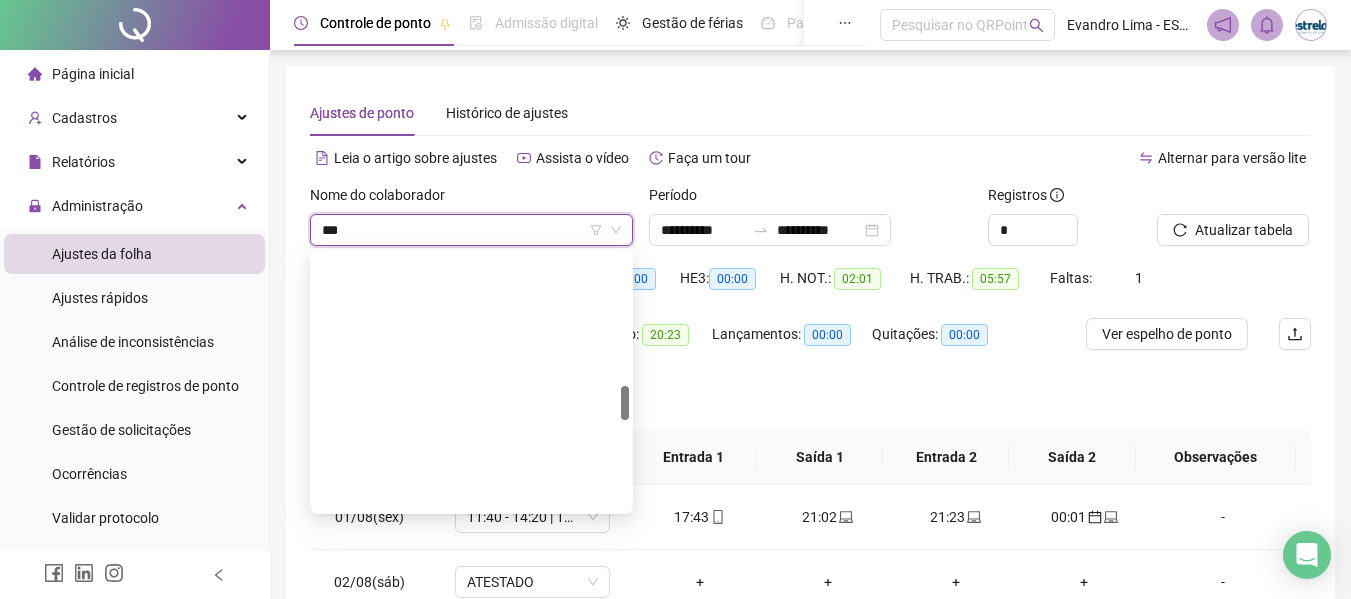 type on "****" 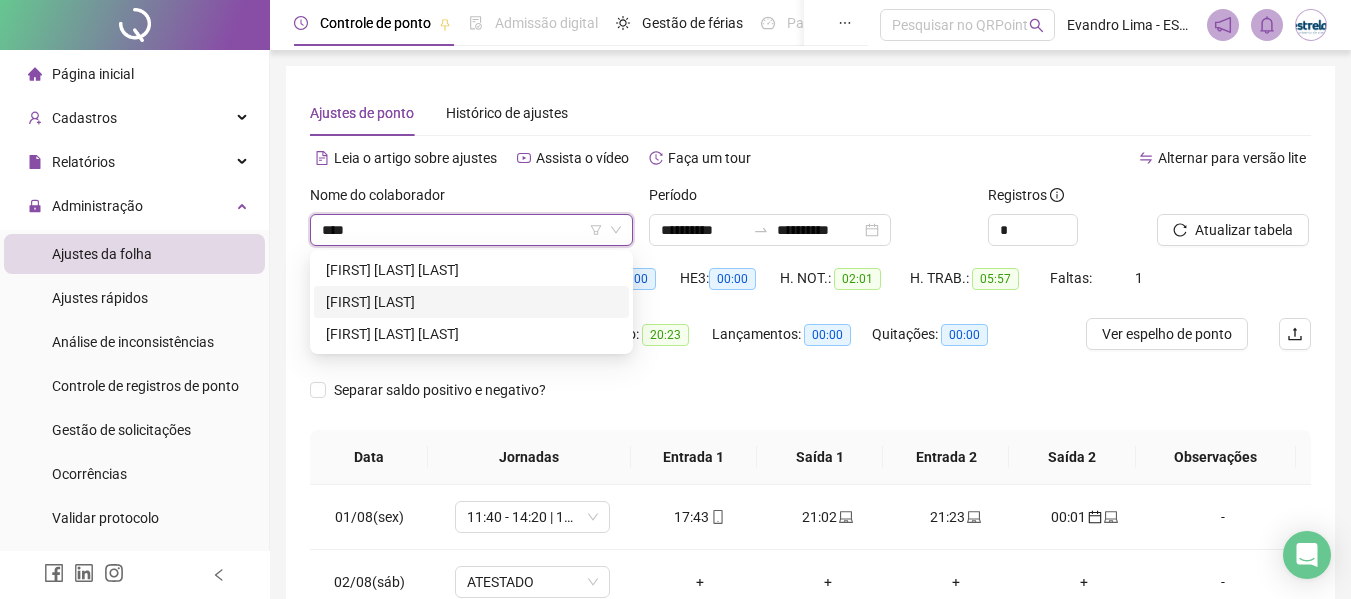 drag, startPoint x: 488, startPoint y: 304, endPoint x: 835, endPoint y: 283, distance: 347.63486 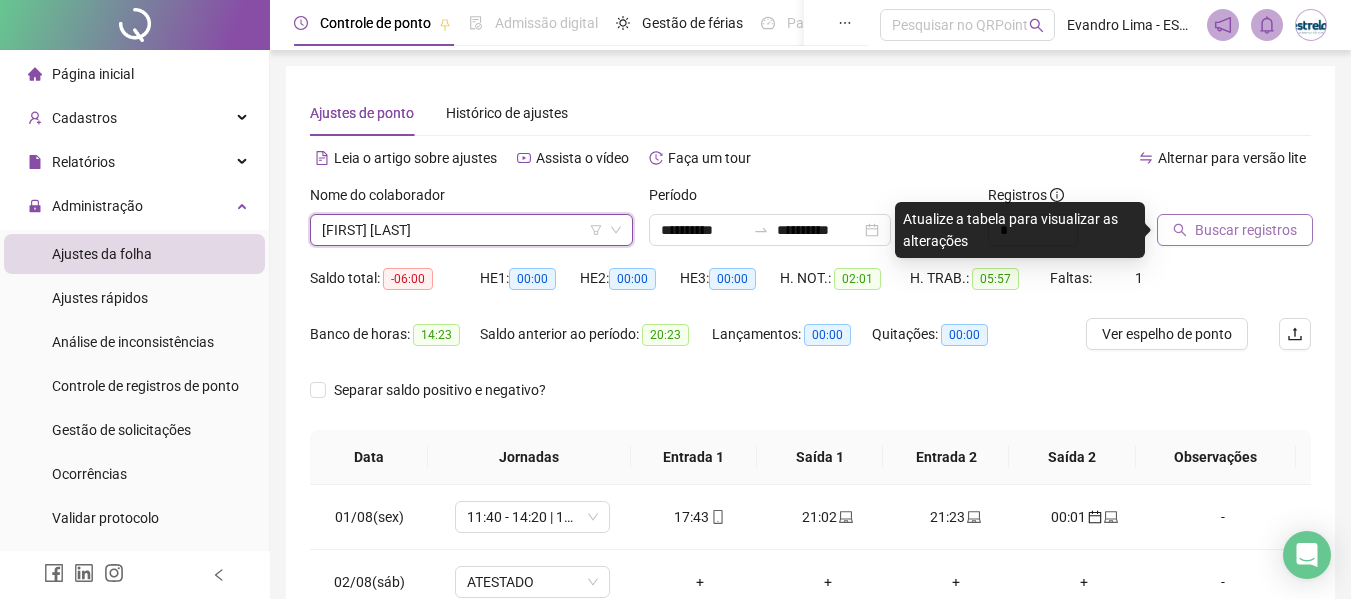 click on "Buscar registros" at bounding box center [1234, 223] 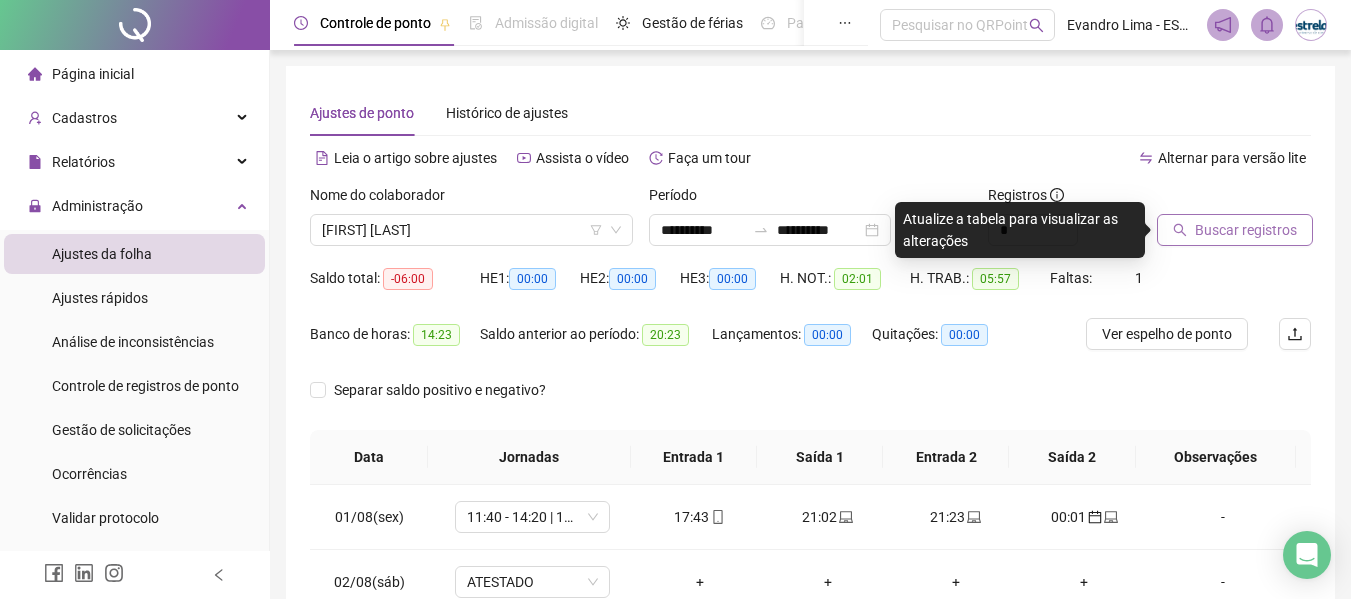 click on "Buscar registros" at bounding box center [1235, 230] 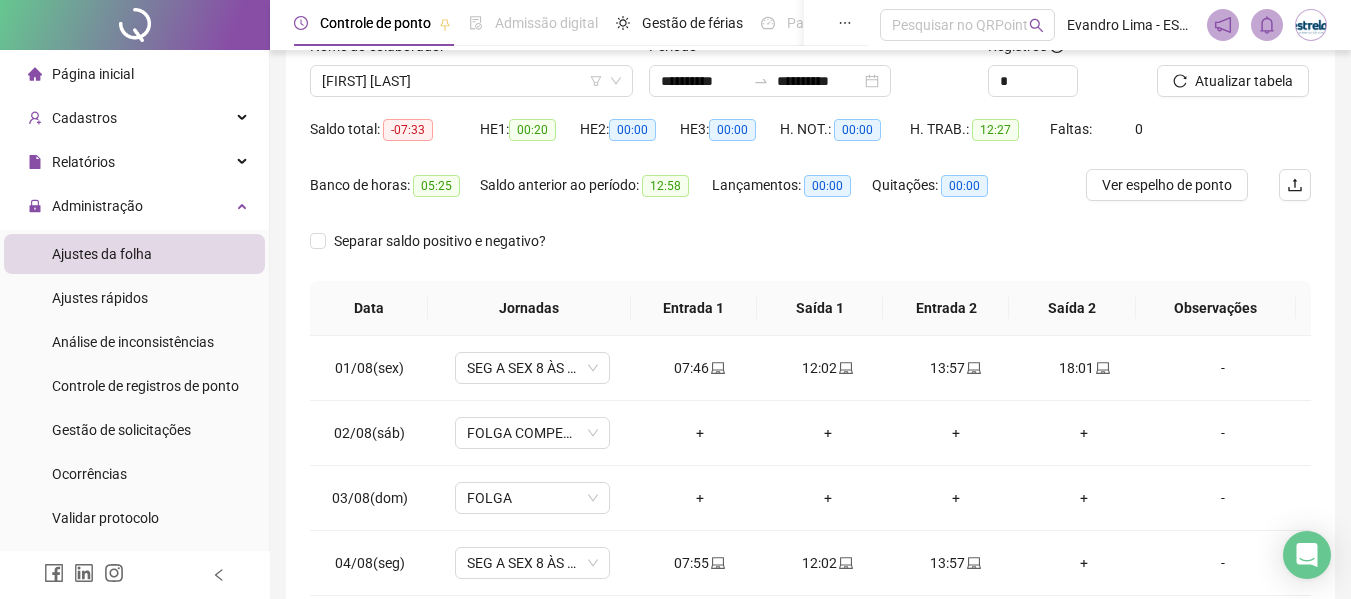 scroll, scrollTop: 256, scrollLeft: 0, axis: vertical 